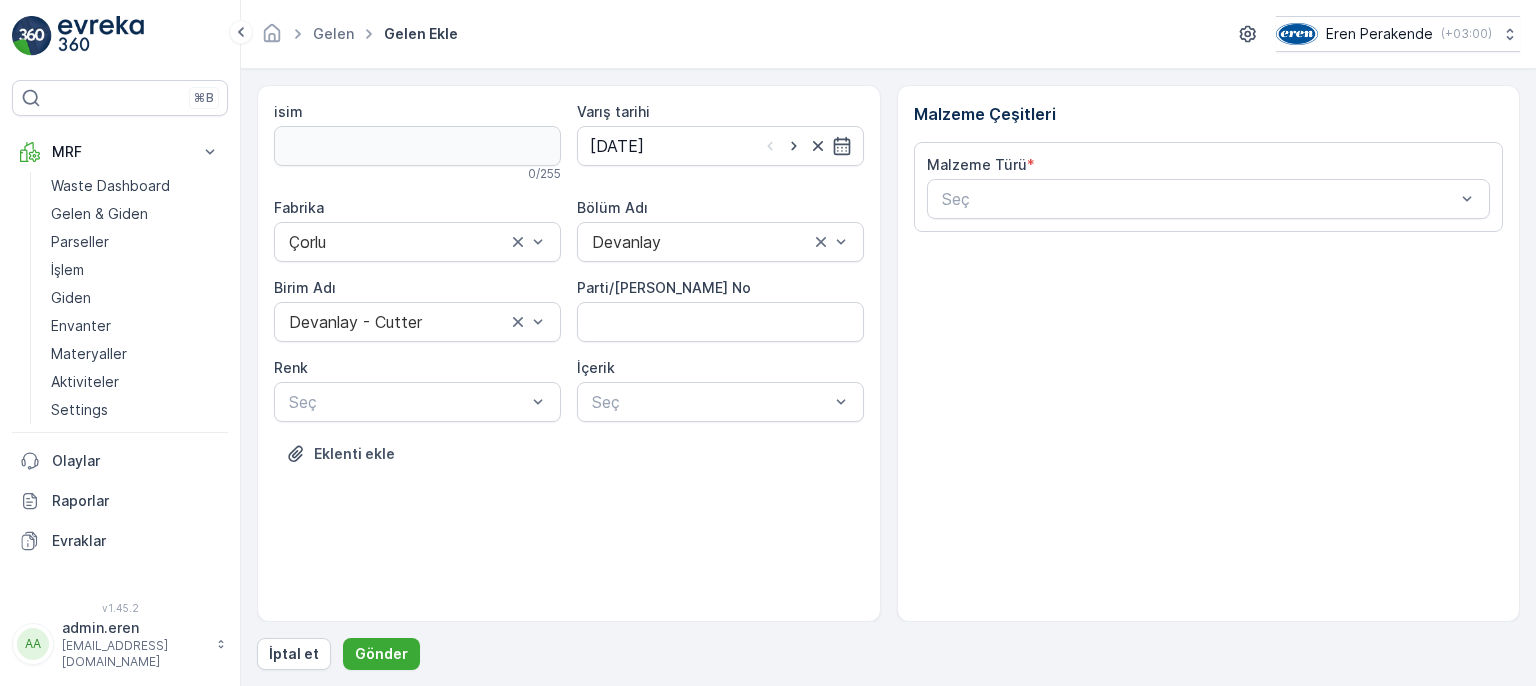 scroll, scrollTop: 0, scrollLeft: 0, axis: both 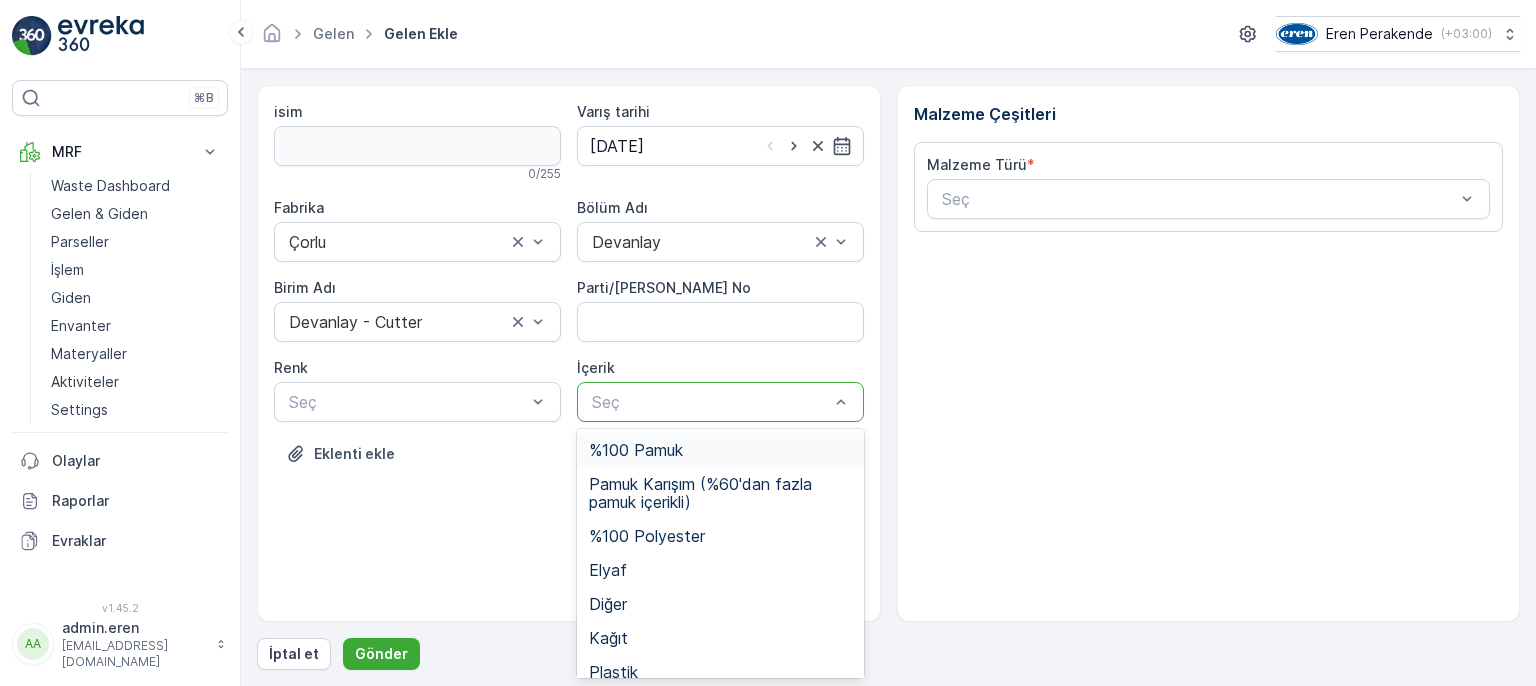 click at bounding box center (710, 402) 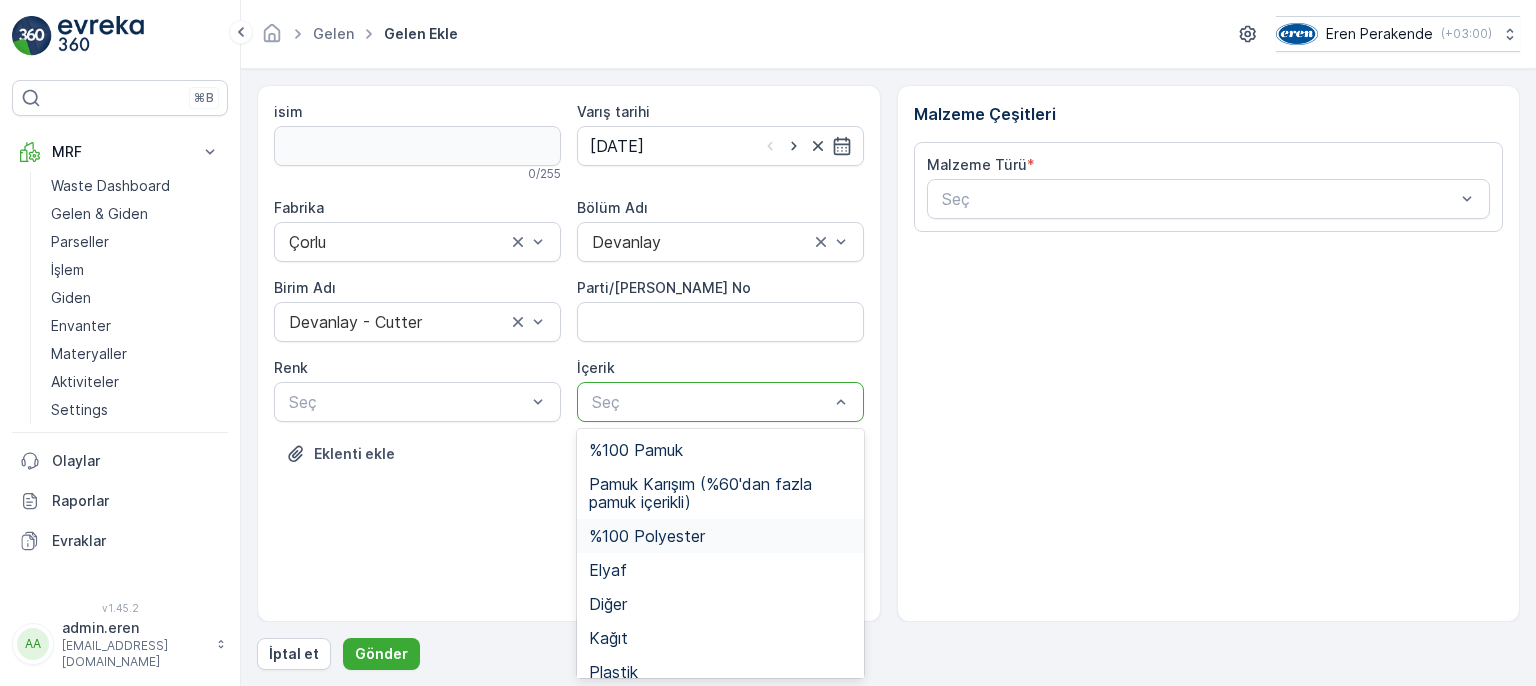 click on "%100 Polyester" at bounding box center [720, 536] 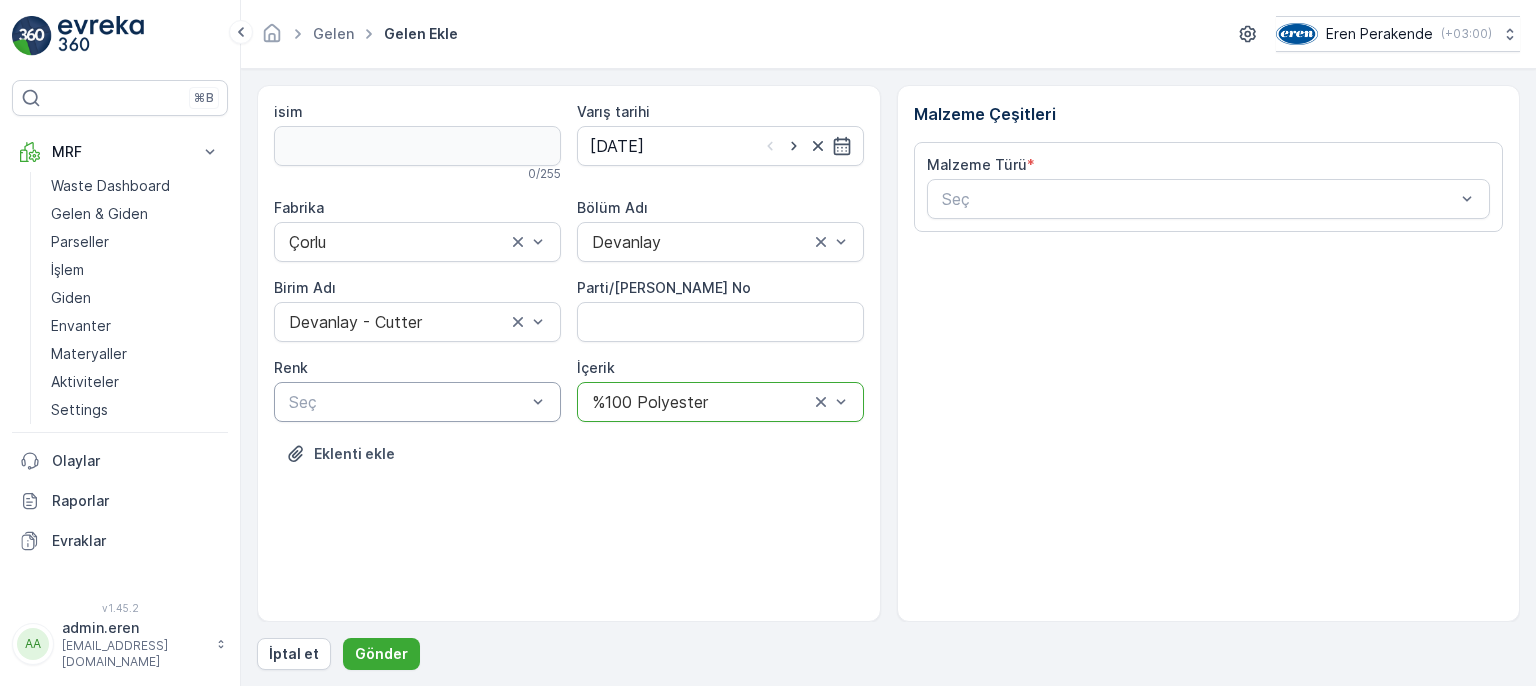 drag, startPoint x: 407, startPoint y: 400, endPoint x: 411, endPoint y: 420, distance: 20.396078 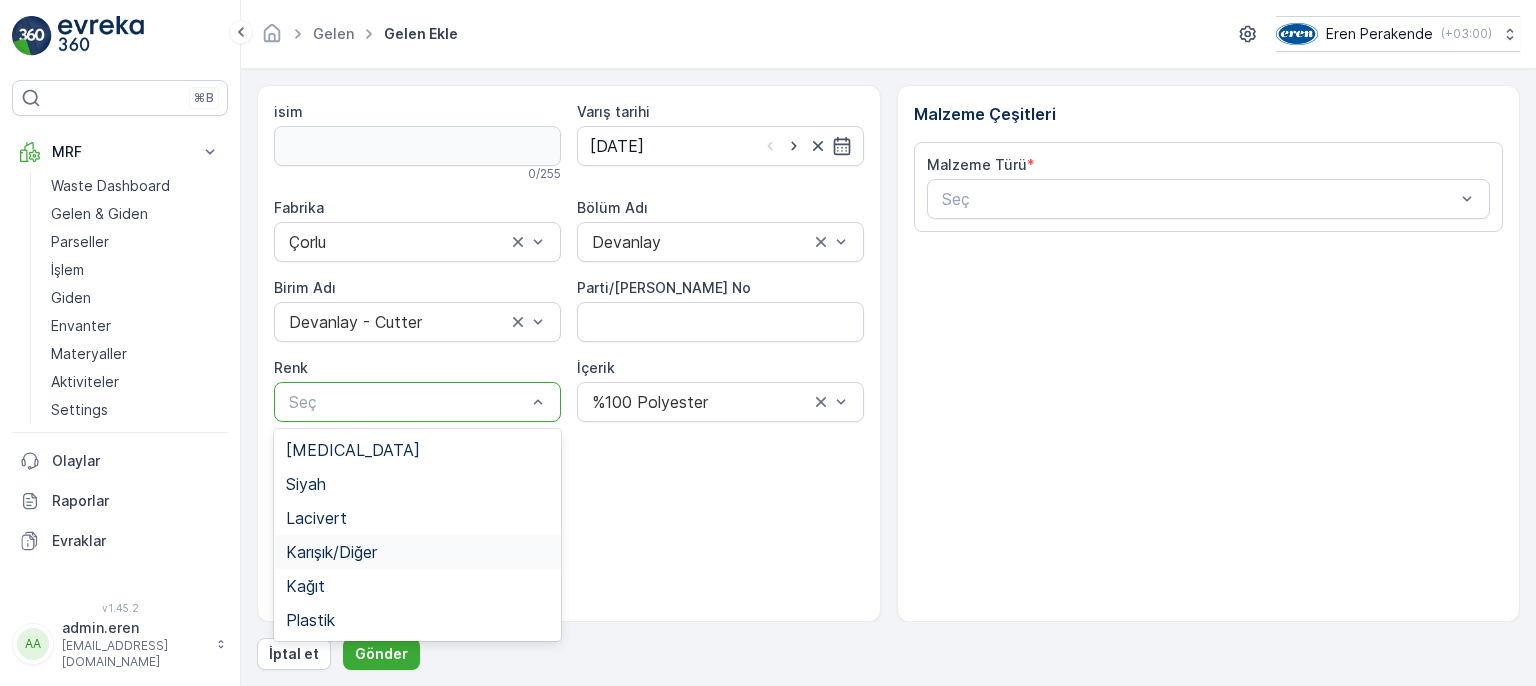 click on "Karışık/Diğer" at bounding box center [417, 552] 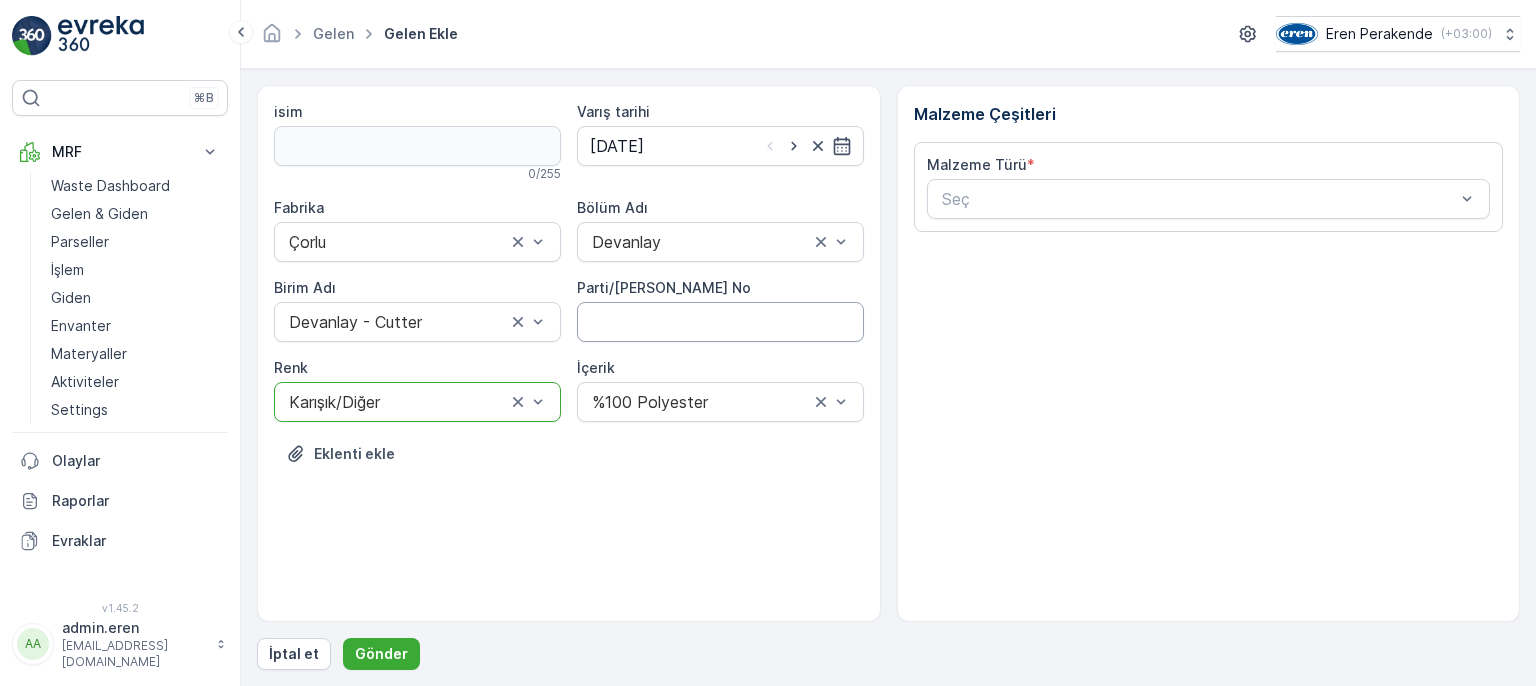 click on "Parti/[PERSON_NAME] No" at bounding box center [720, 322] 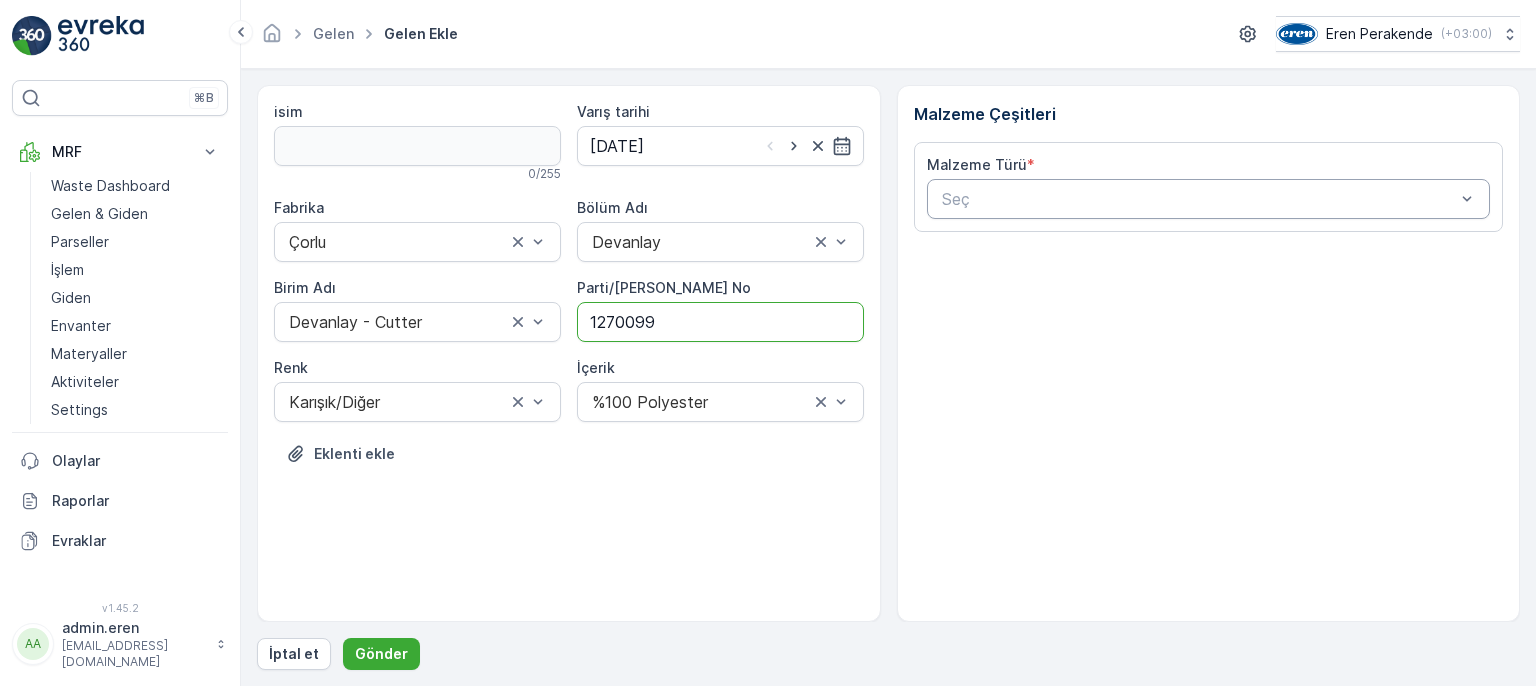 type on "1270099" 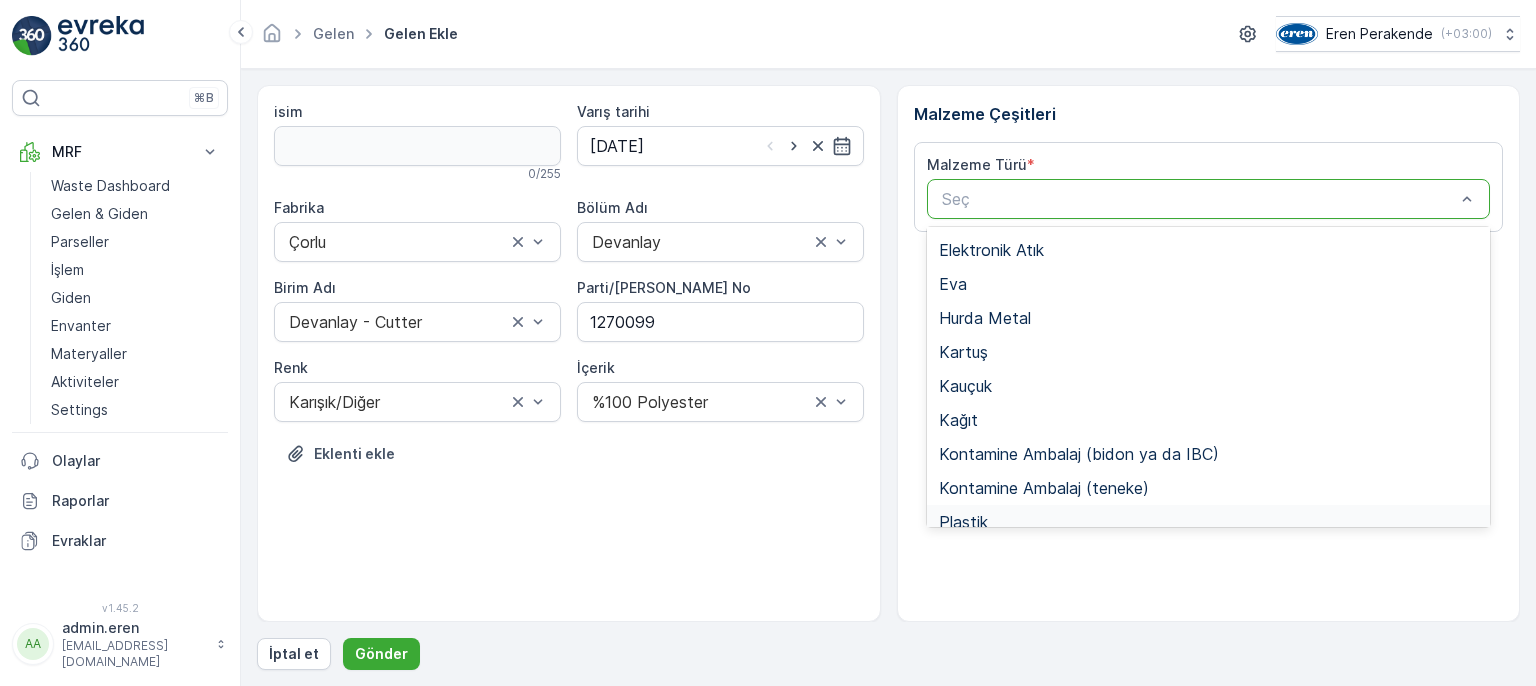 scroll, scrollTop: 388, scrollLeft: 0, axis: vertical 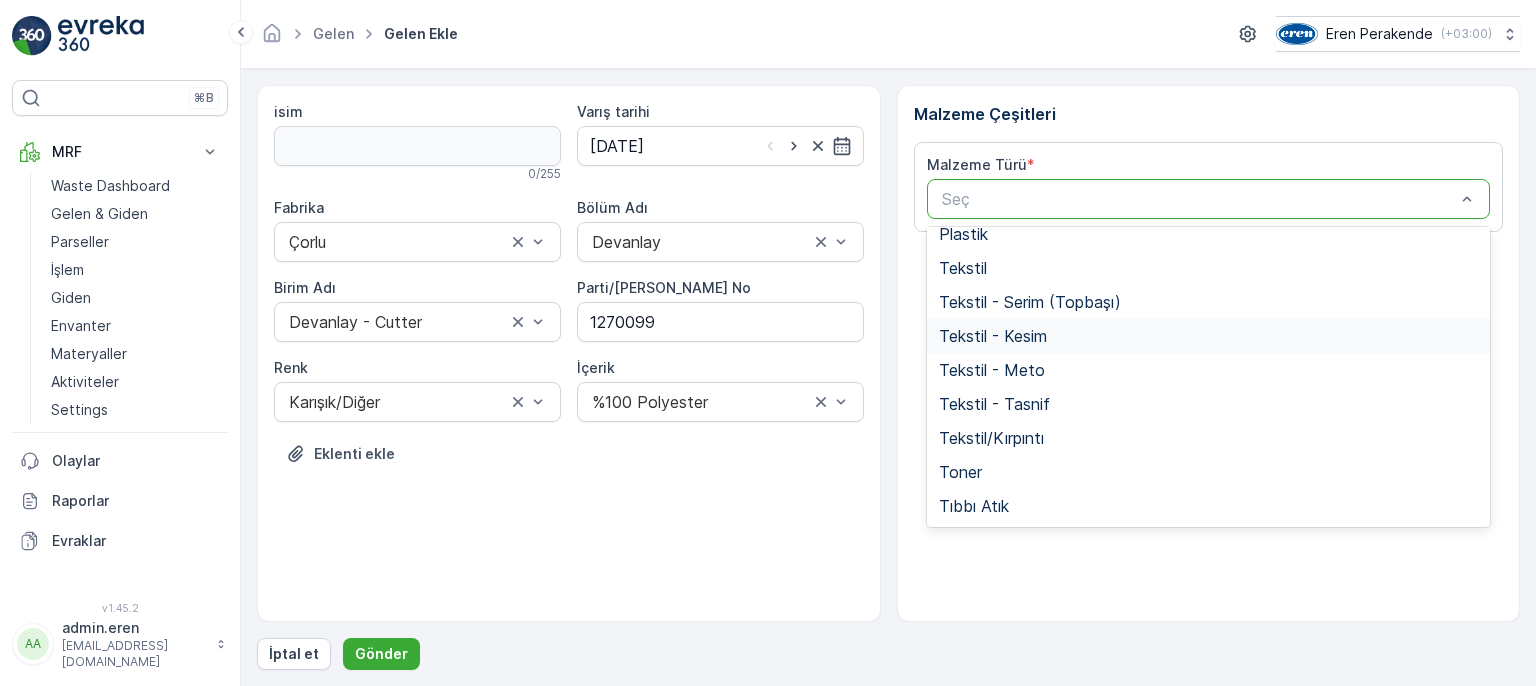 click on "Tekstil - Kesim" at bounding box center [1209, 336] 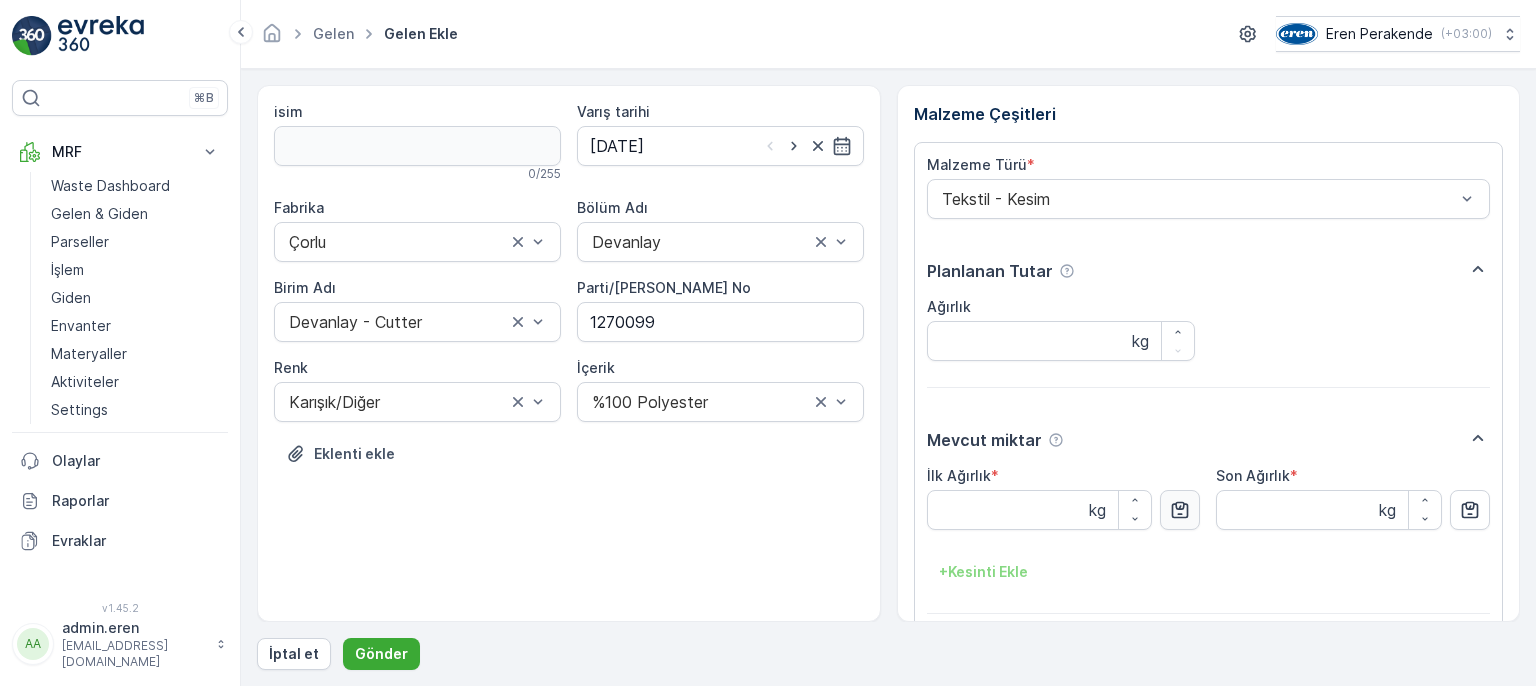 click 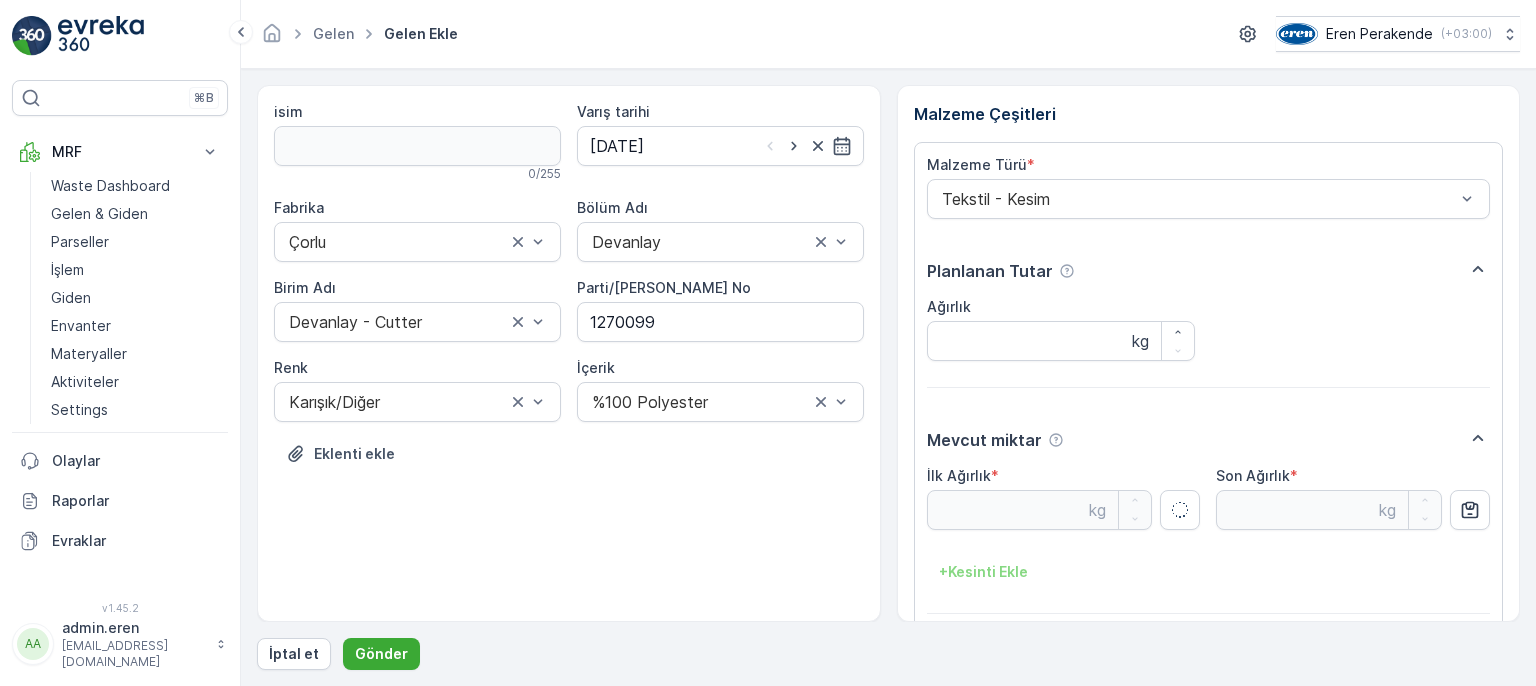 scroll, scrollTop: 84, scrollLeft: 0, axis: vertical 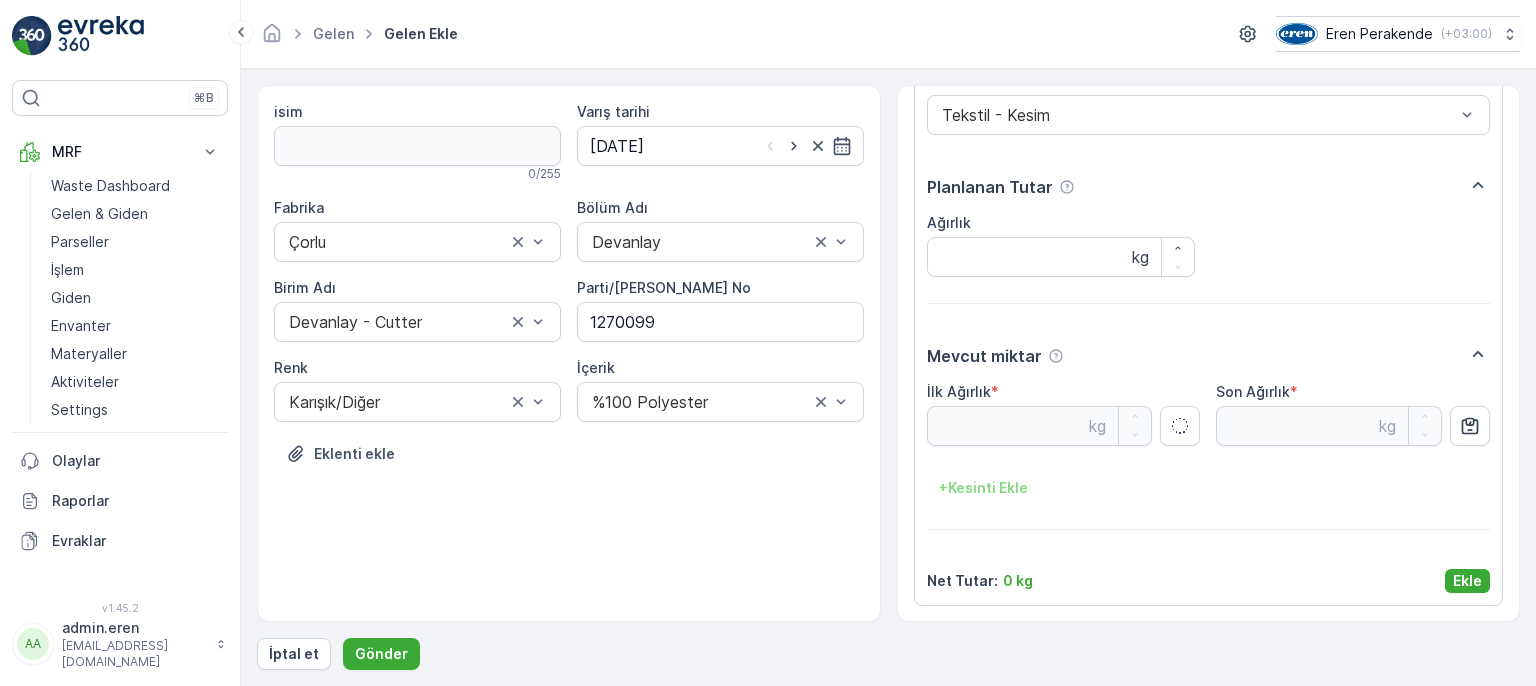type on "8.03" 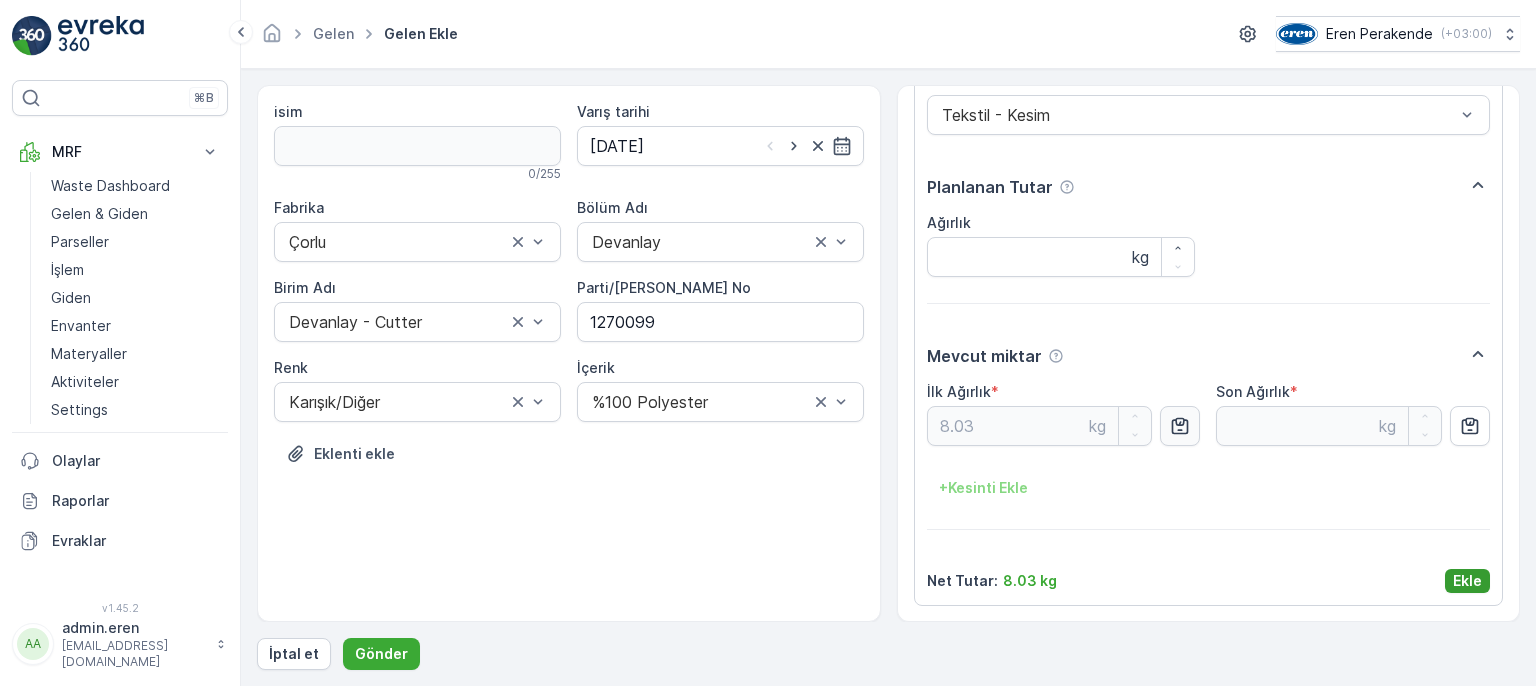 click on "Ekle" at bounding box center (1467, 581) 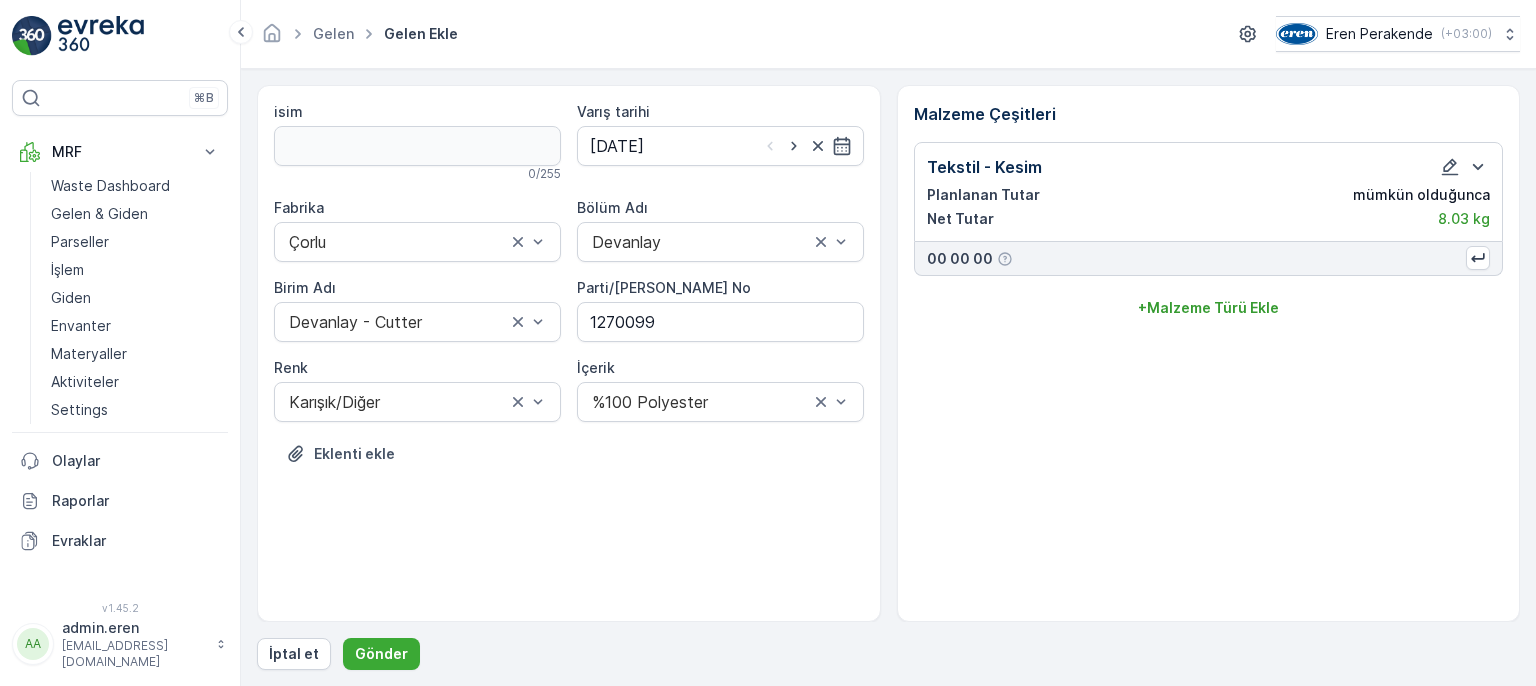 scroll, scrollTop: 0, scrollLeft: 0, axis: both 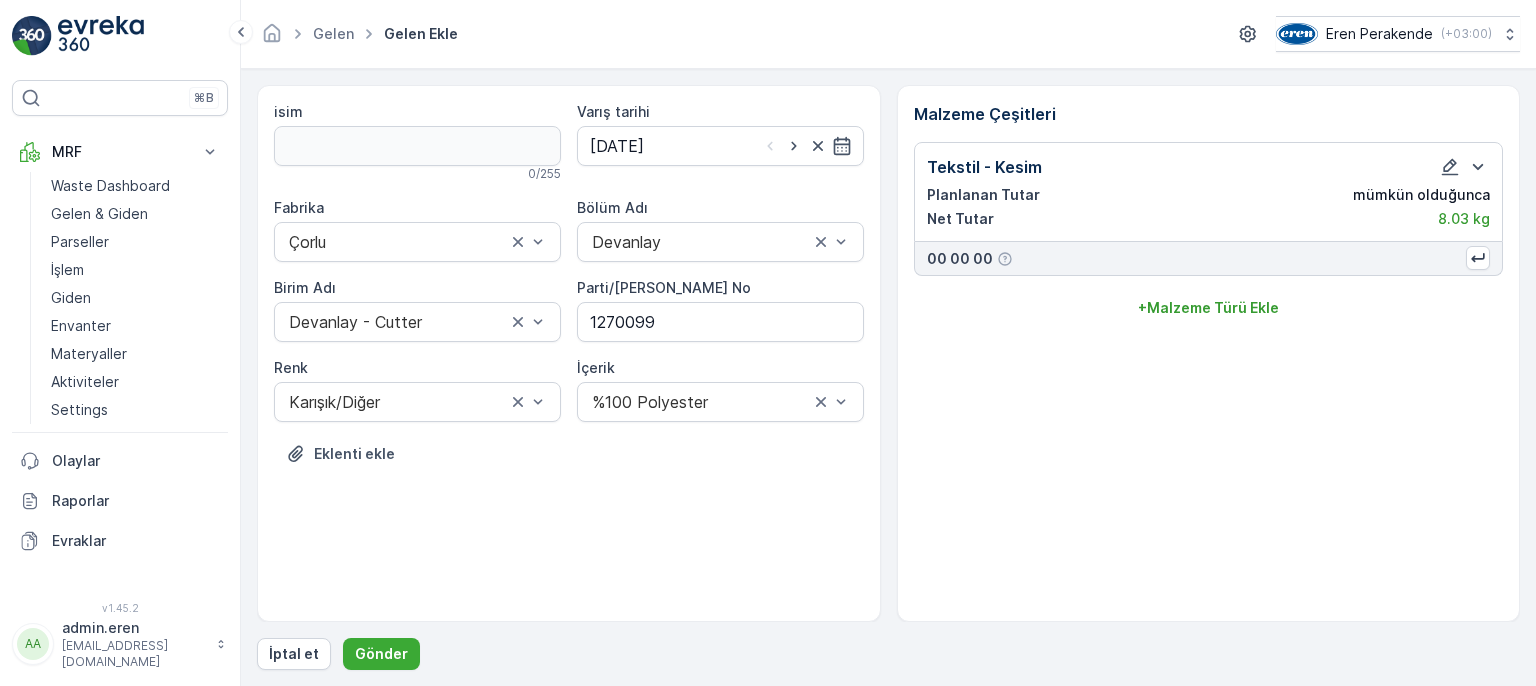 drag, startPoint x: 367, startPoint y: 655, endPoint x: 895, endPoint y: 473, distance: 558.48724 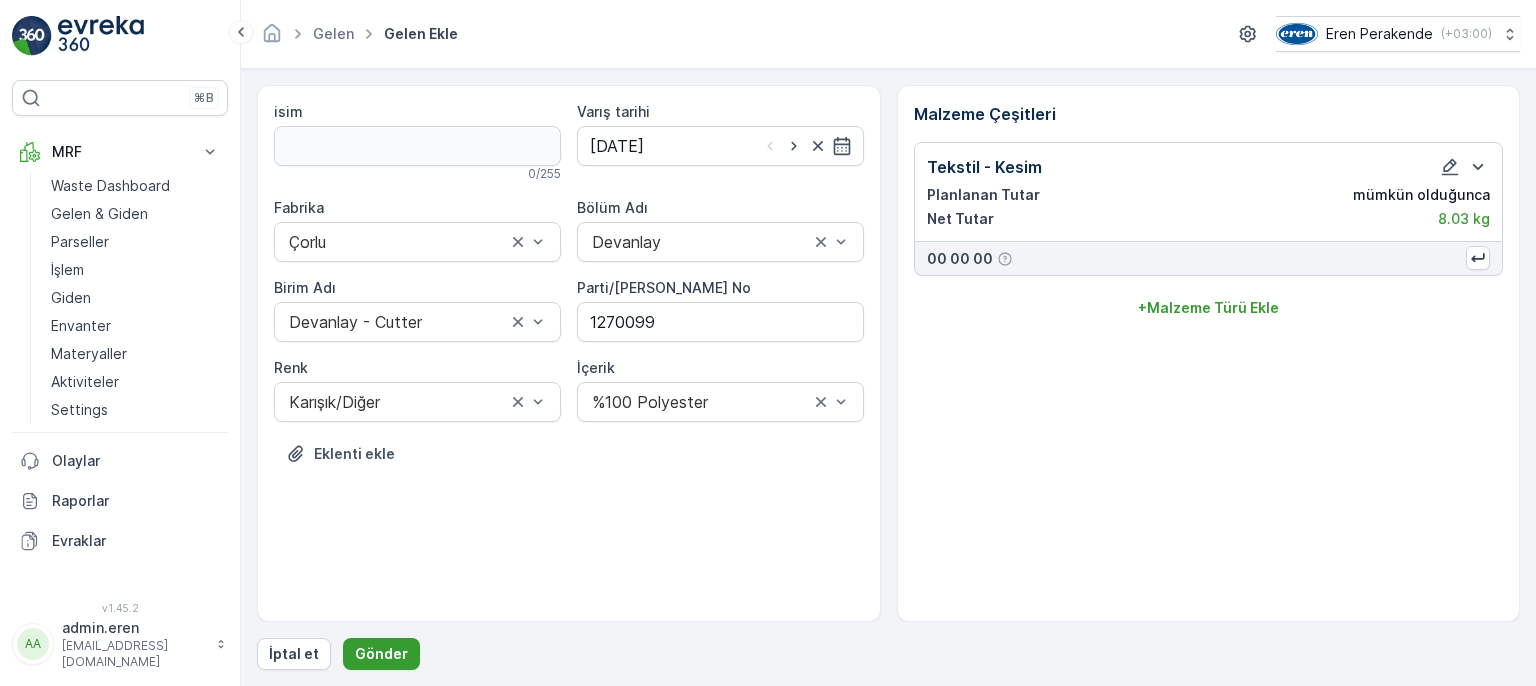 click on "Gönder" at bounding box center [381, 654] 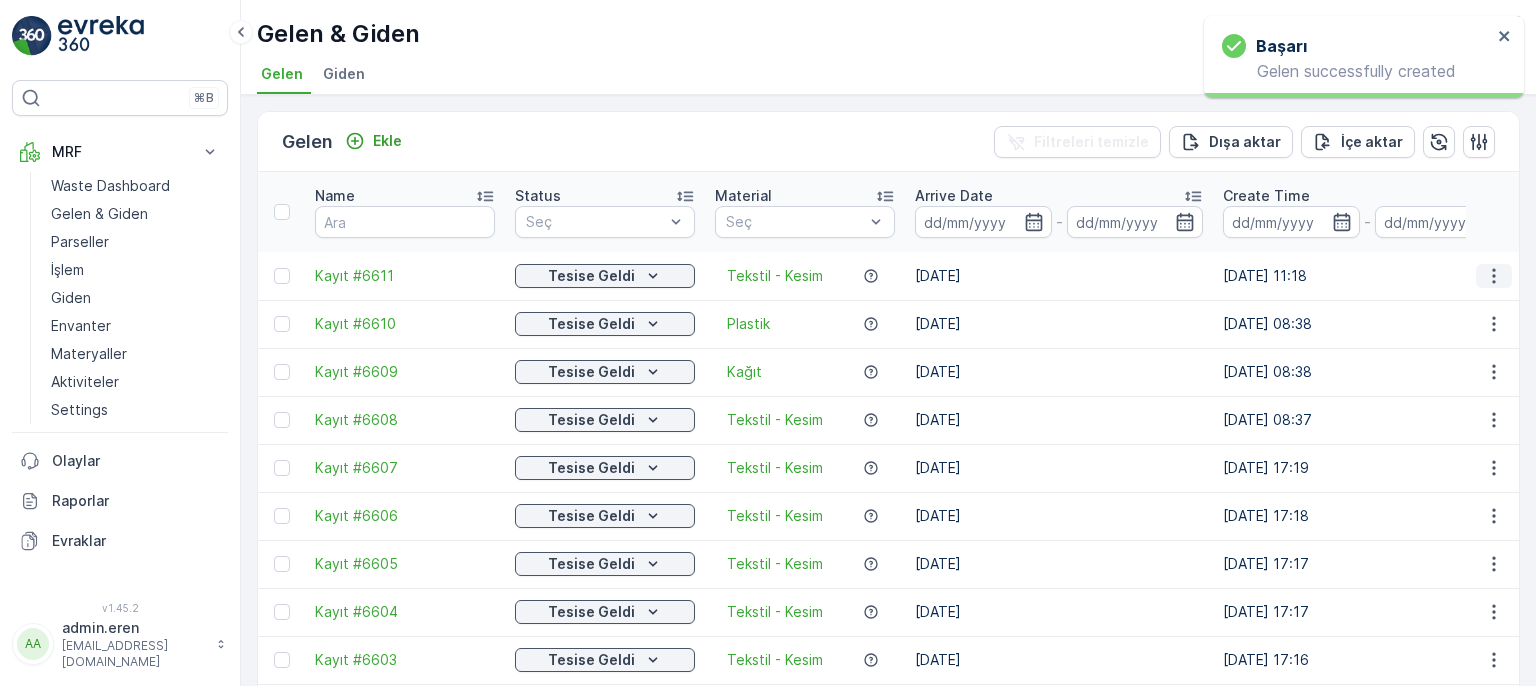 click 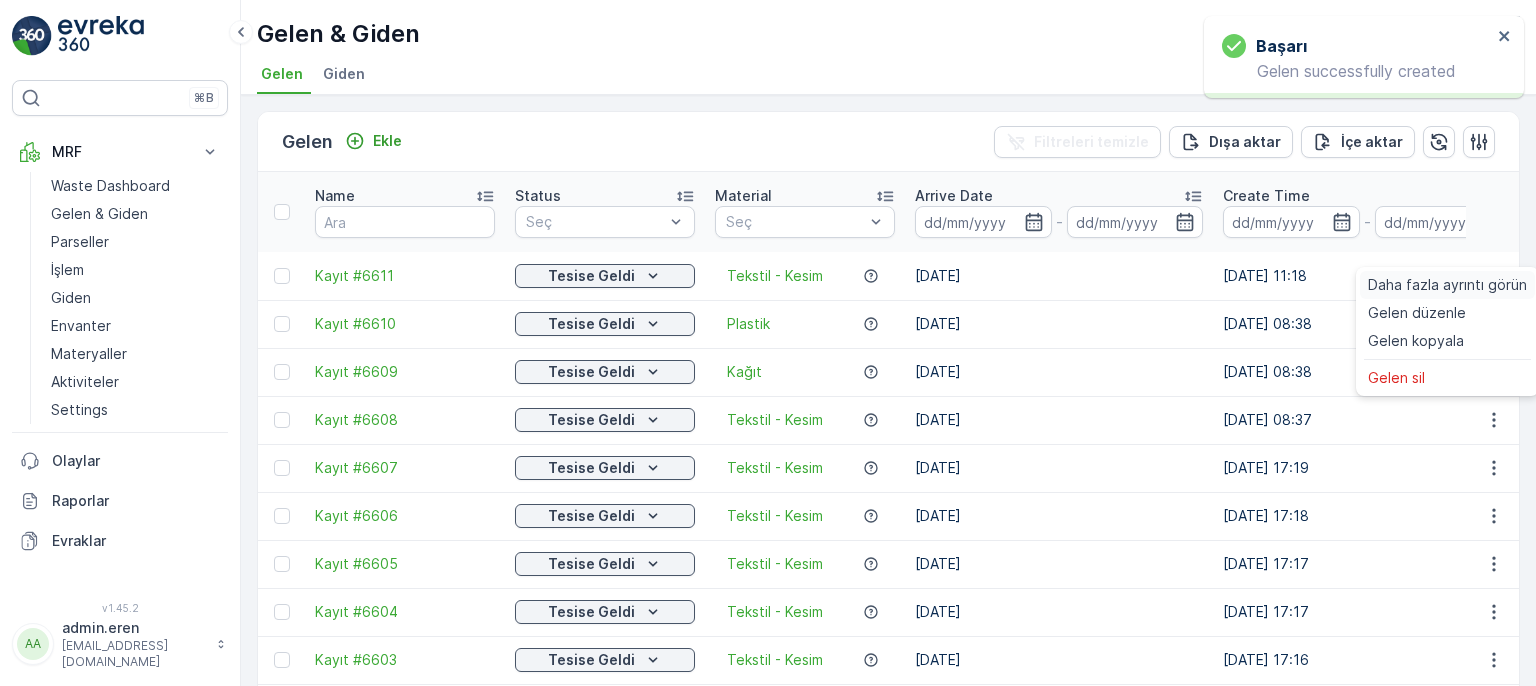 click on "Daha fazla ayrıntı görün" at bounding box center (1447, 285) 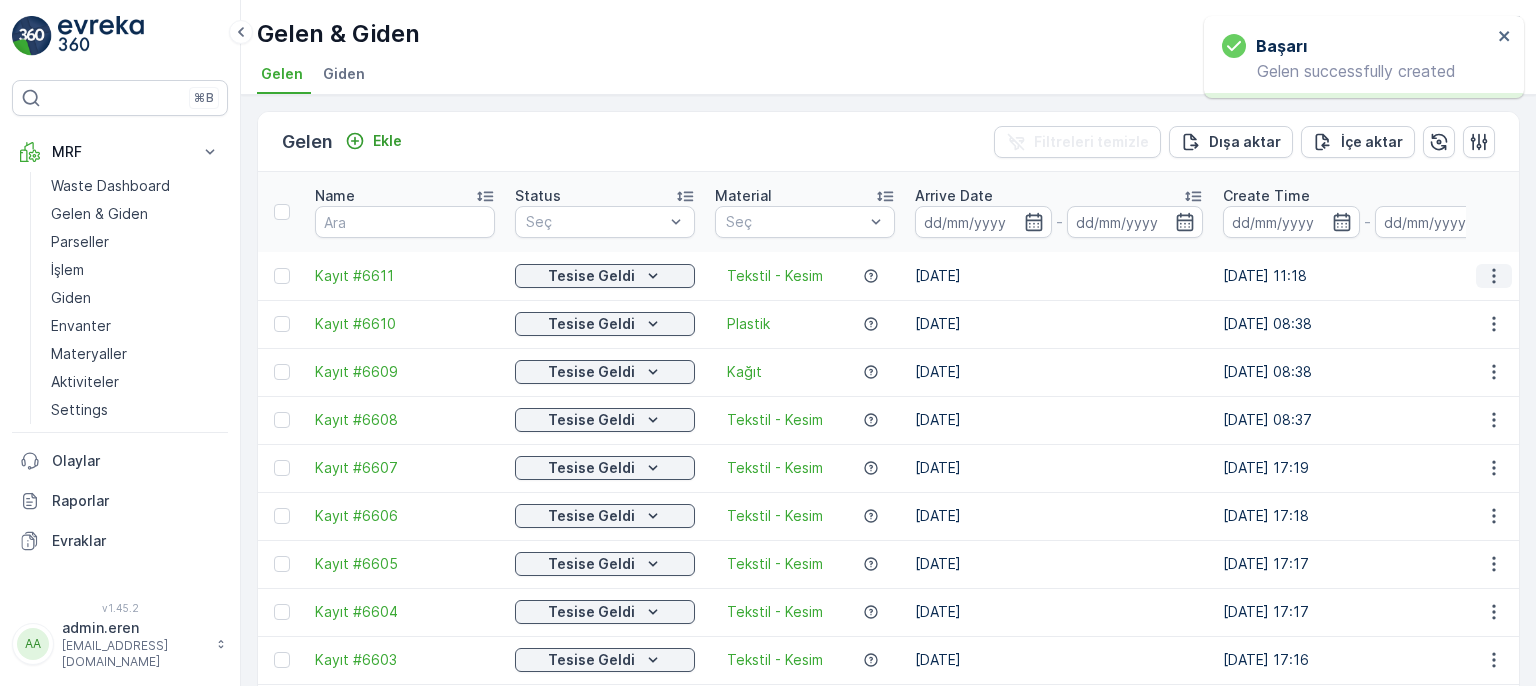 click 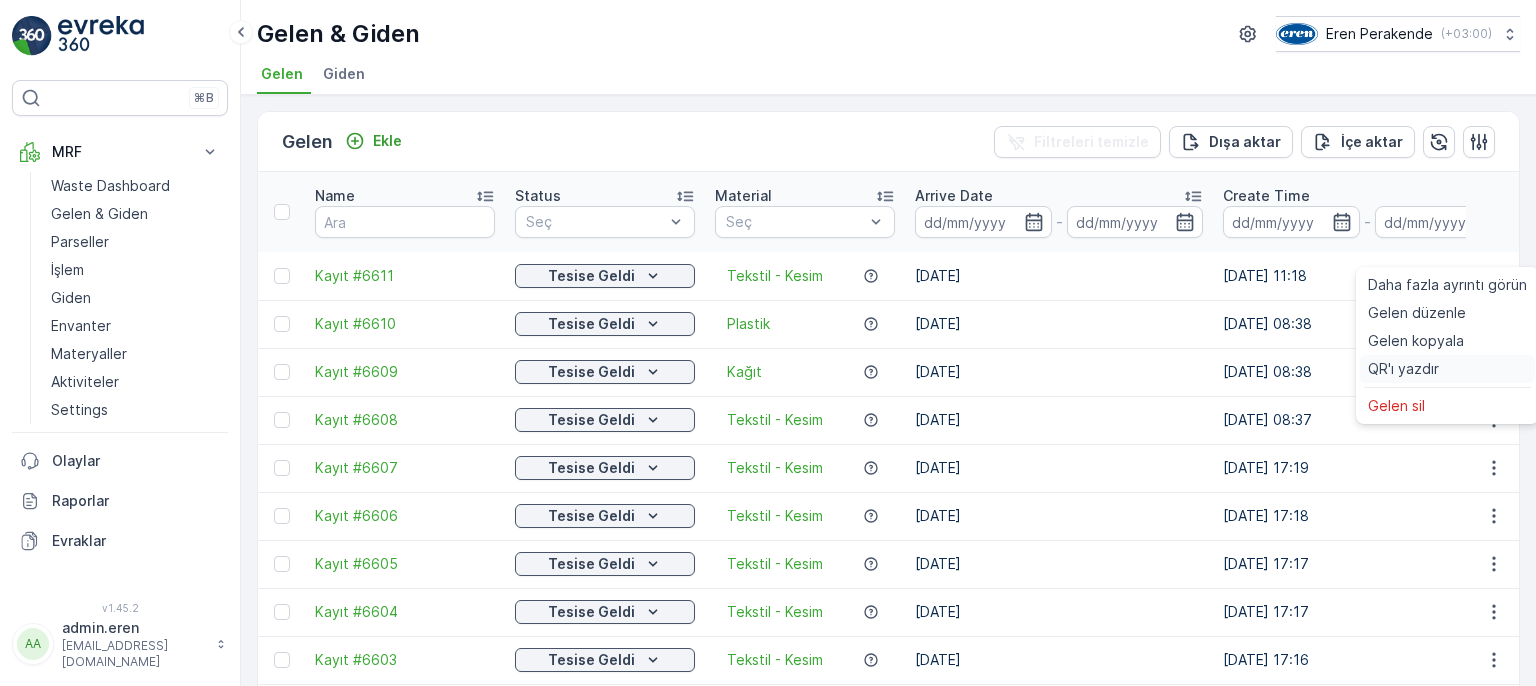 click on "QR'ı yazdır" at bounding box center (1447, 369) 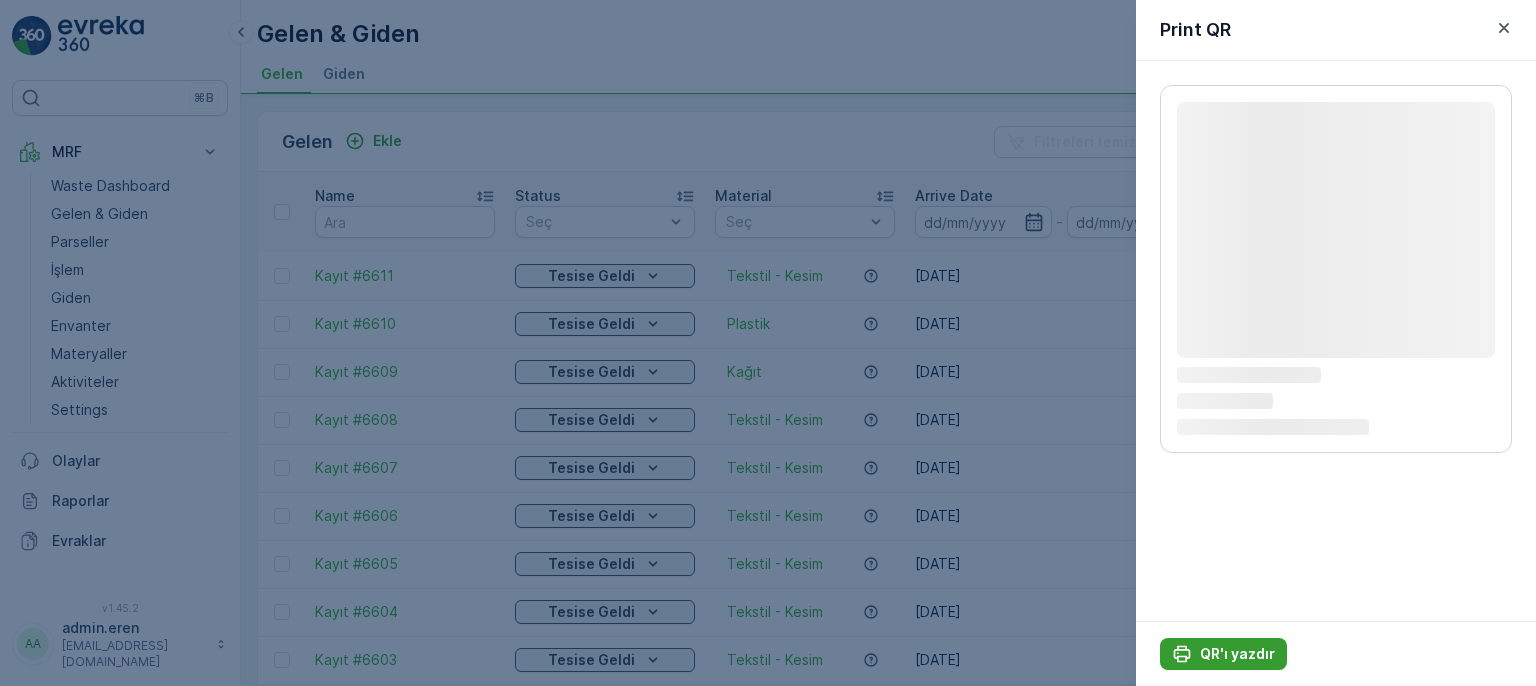 click on "QR'ı yazdır" at bounding box center (1237, 654) 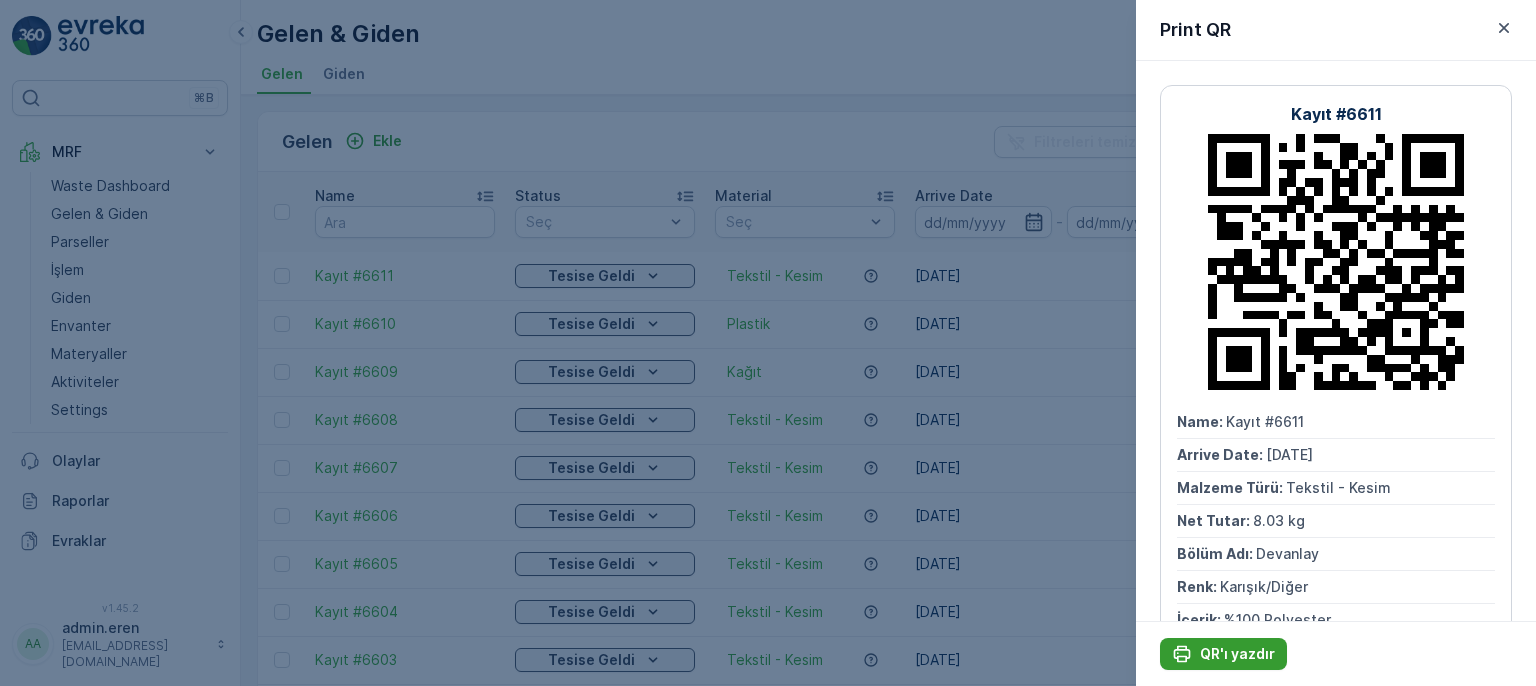 click on "QR'ı yazdır" at bounding box center (1237, 654) 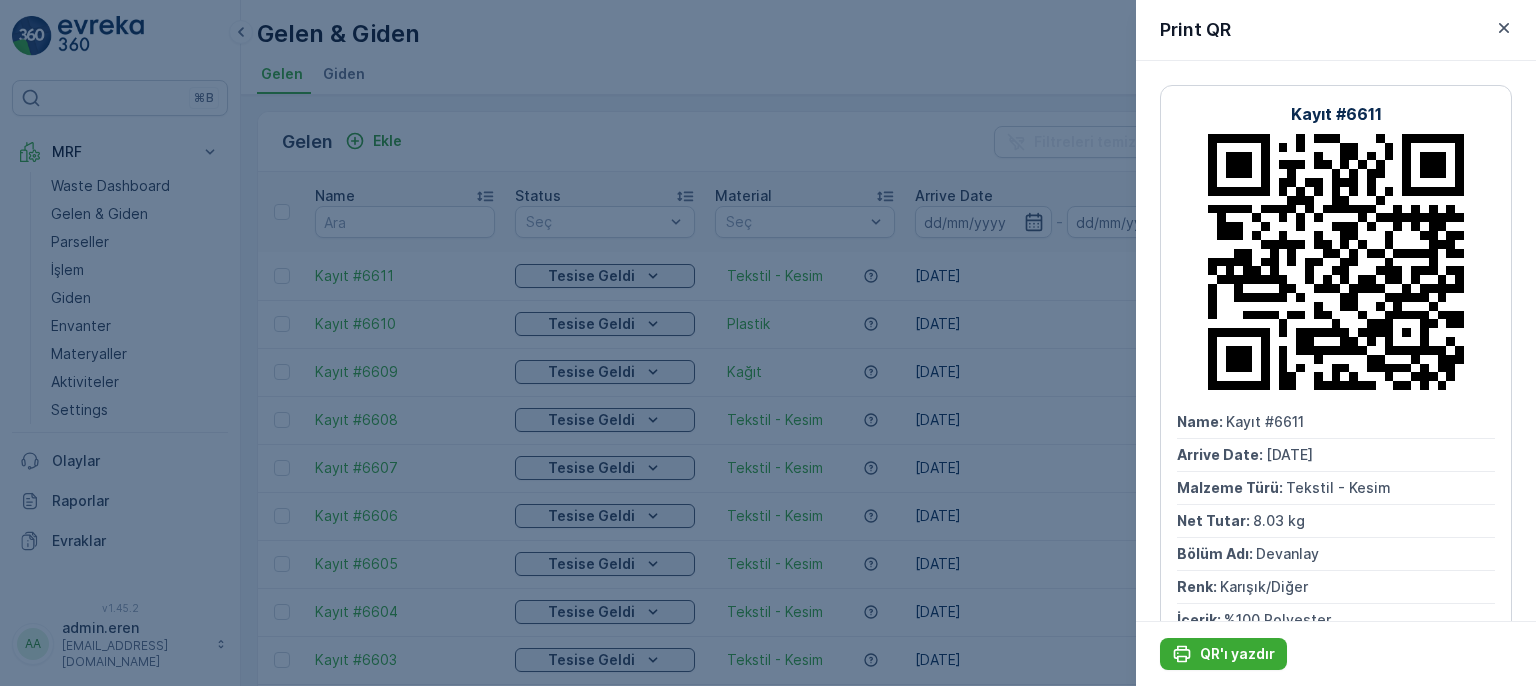 click at bounding box center [768, 343] 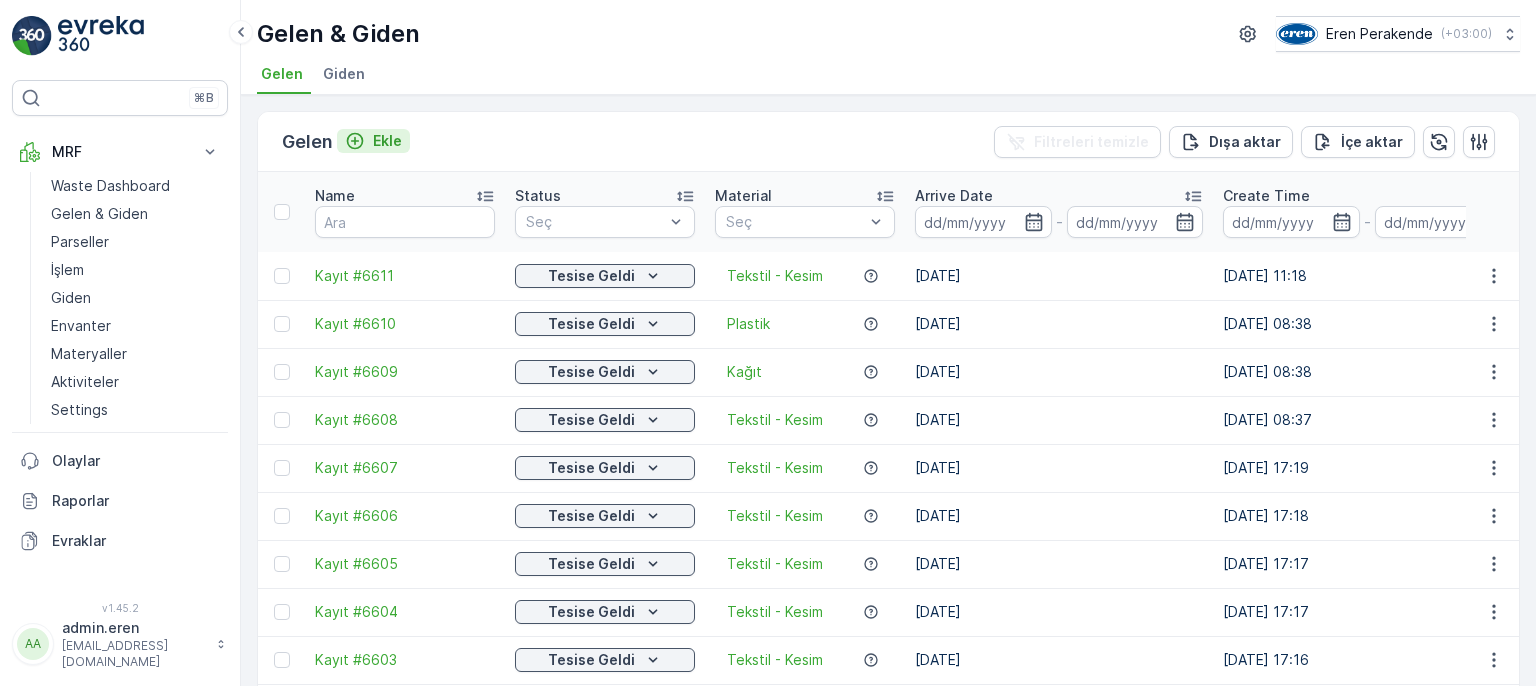 click on "Ekle" at bounding box center (387, 141) 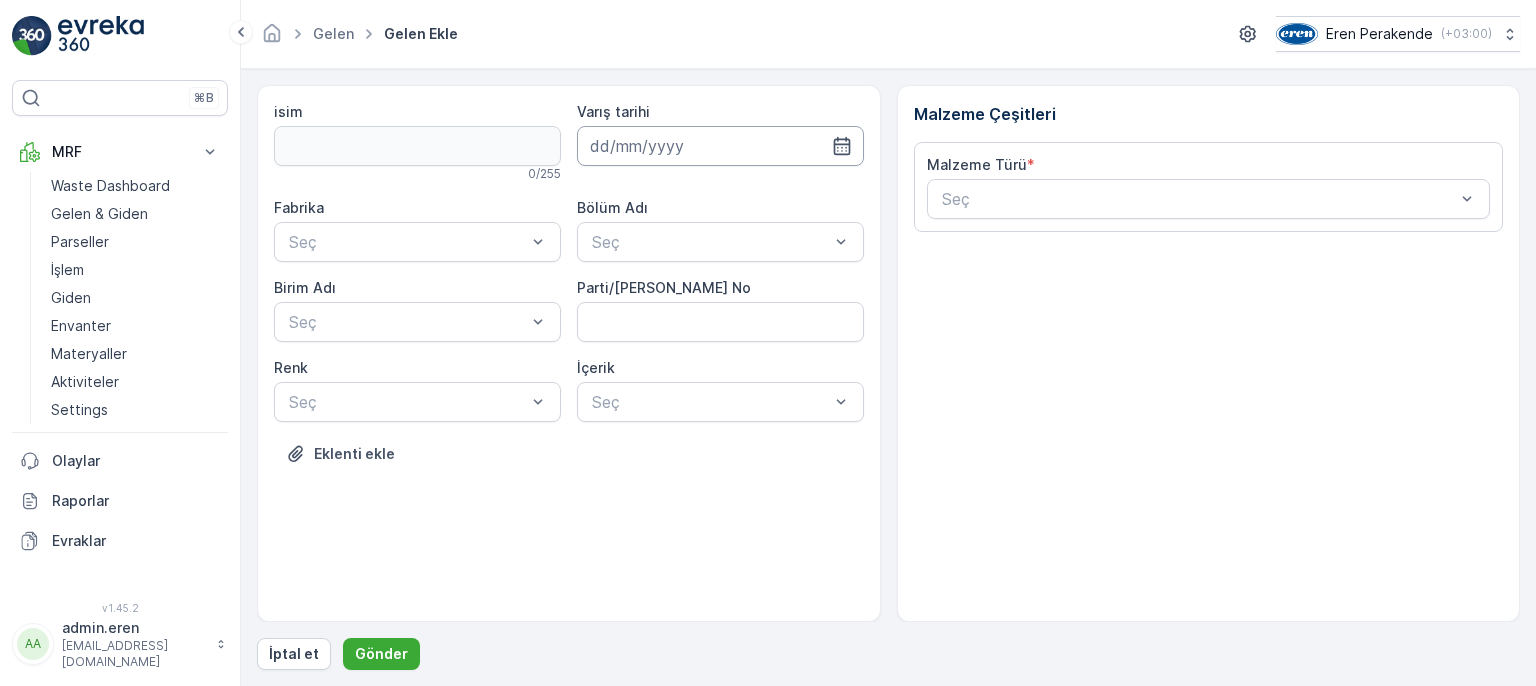 click at bounding box center (720, 146) 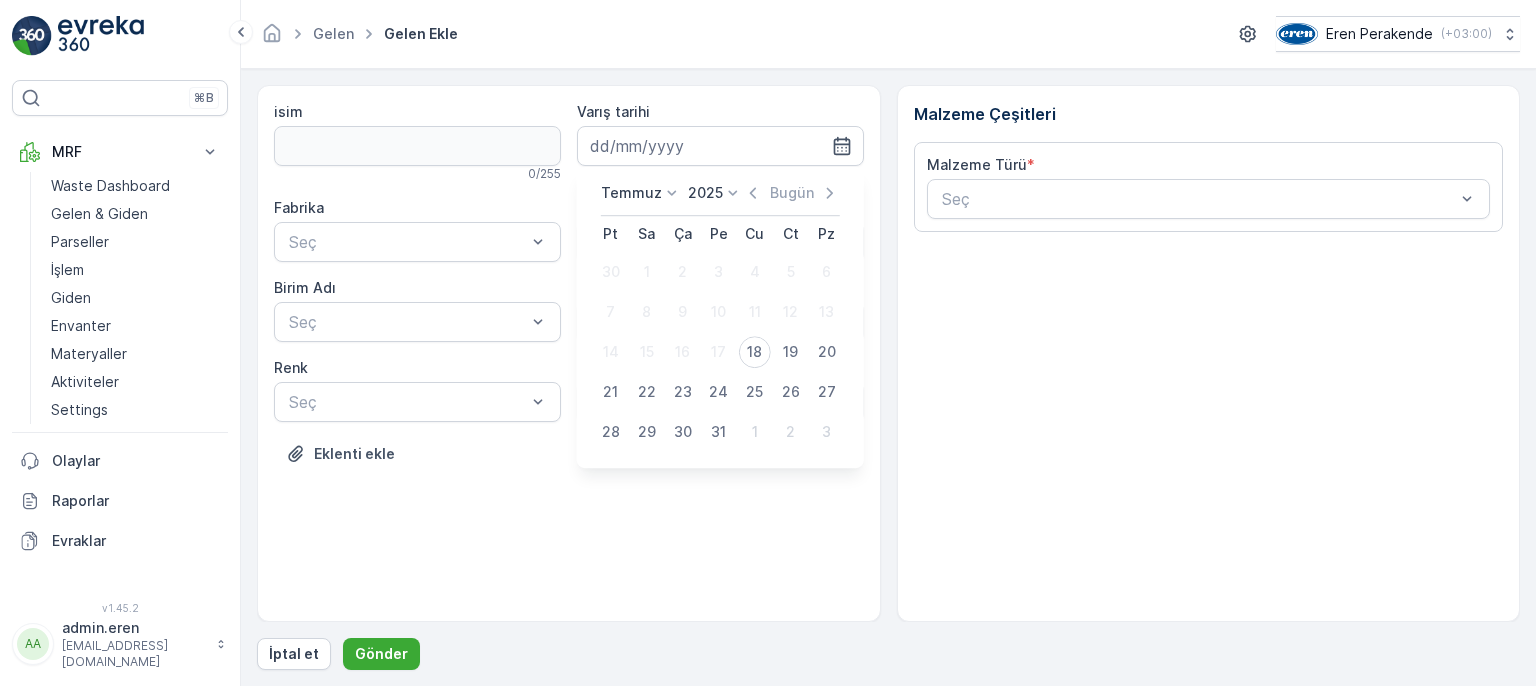 drag, startPoint x: 765, startPoint y: 363, endPoint x: 752, endPoint y: 363, distance: 13 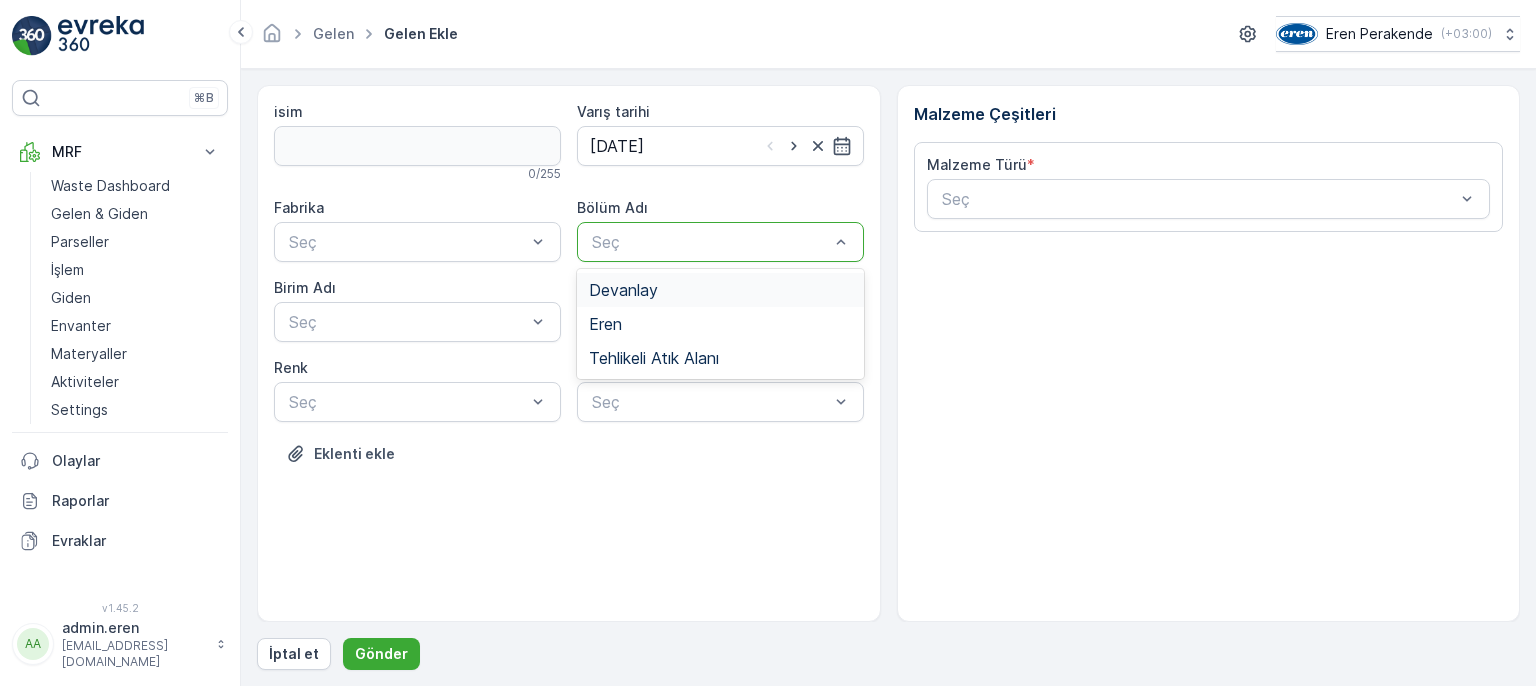 drag, startPoint x: 684, startPoint y: 234, endPoint x: 660, endPoint y: 284, distance: 55.461697 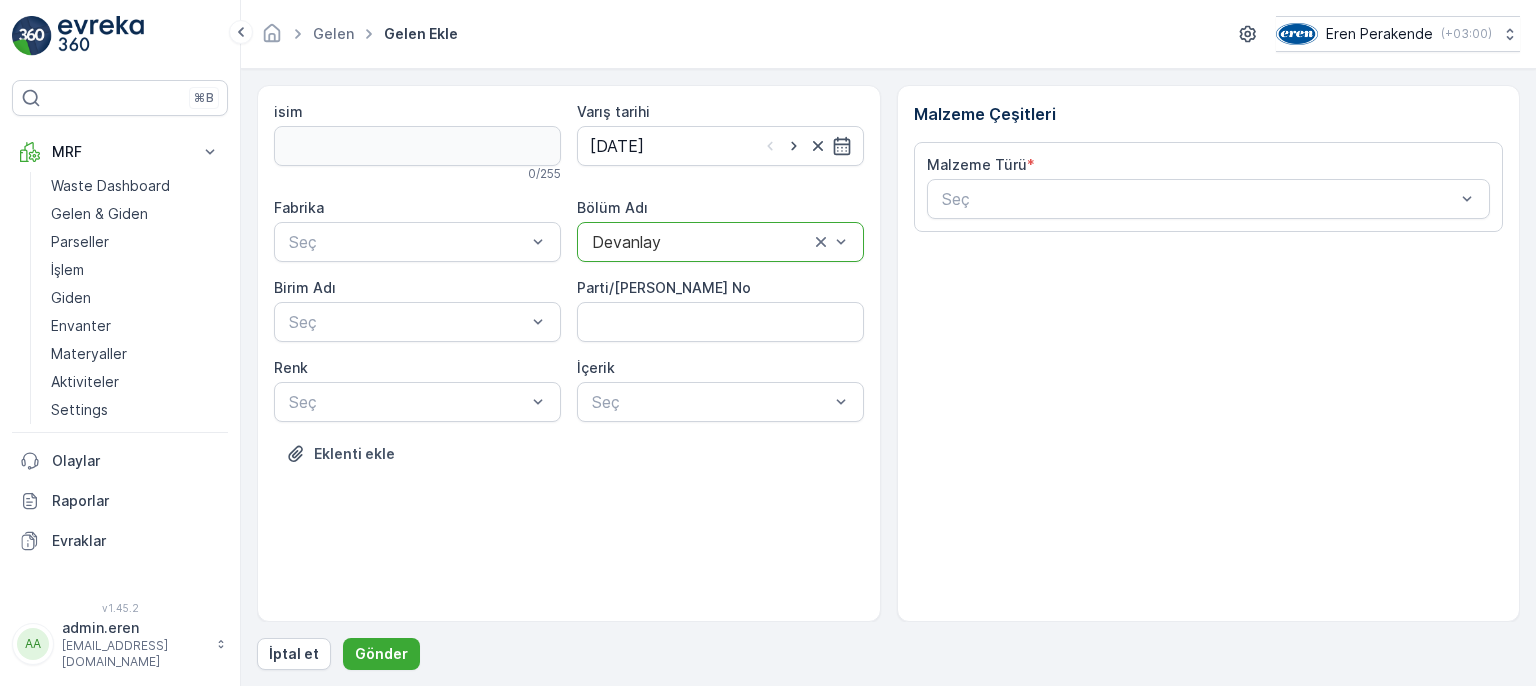 drag, startPoint x: 461, startPoint y: 236, endPoint x: 454, endPoint y: 265, distance: 29.832869 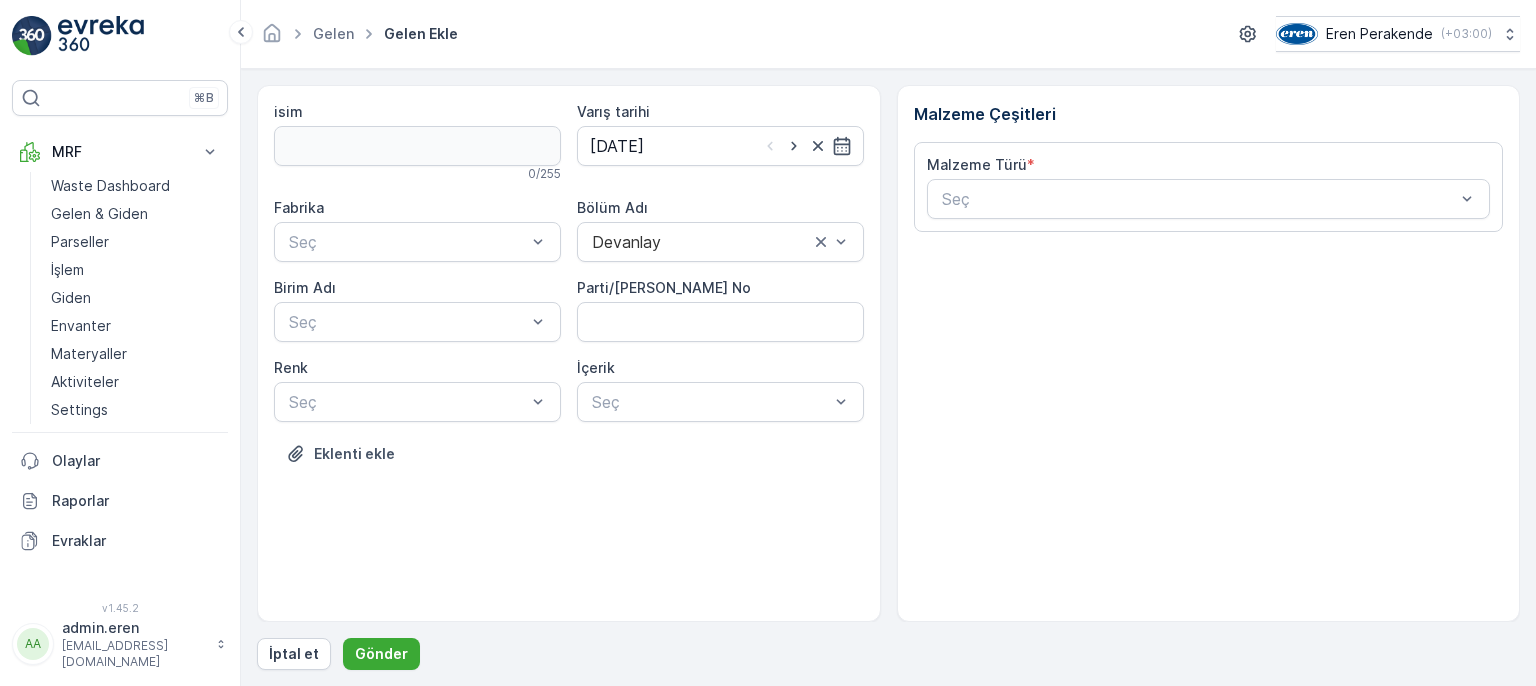 click on "Fabrika Seç Bölüm Adı Devanlay Birim Adı Seç Parti/Kesim Föyü No Renk Seç İçerik Seç" at bounding box center [569, 310] 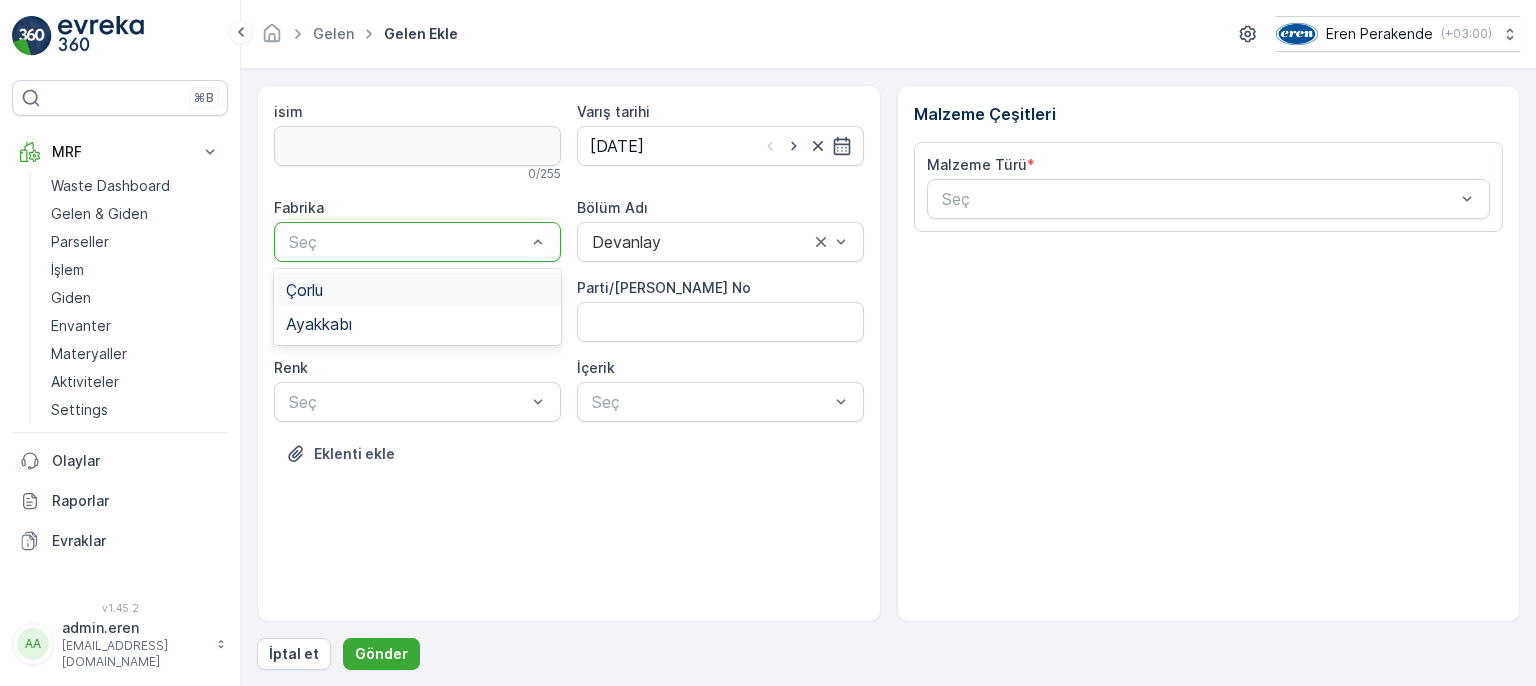 click at bounding box center [407, 242] 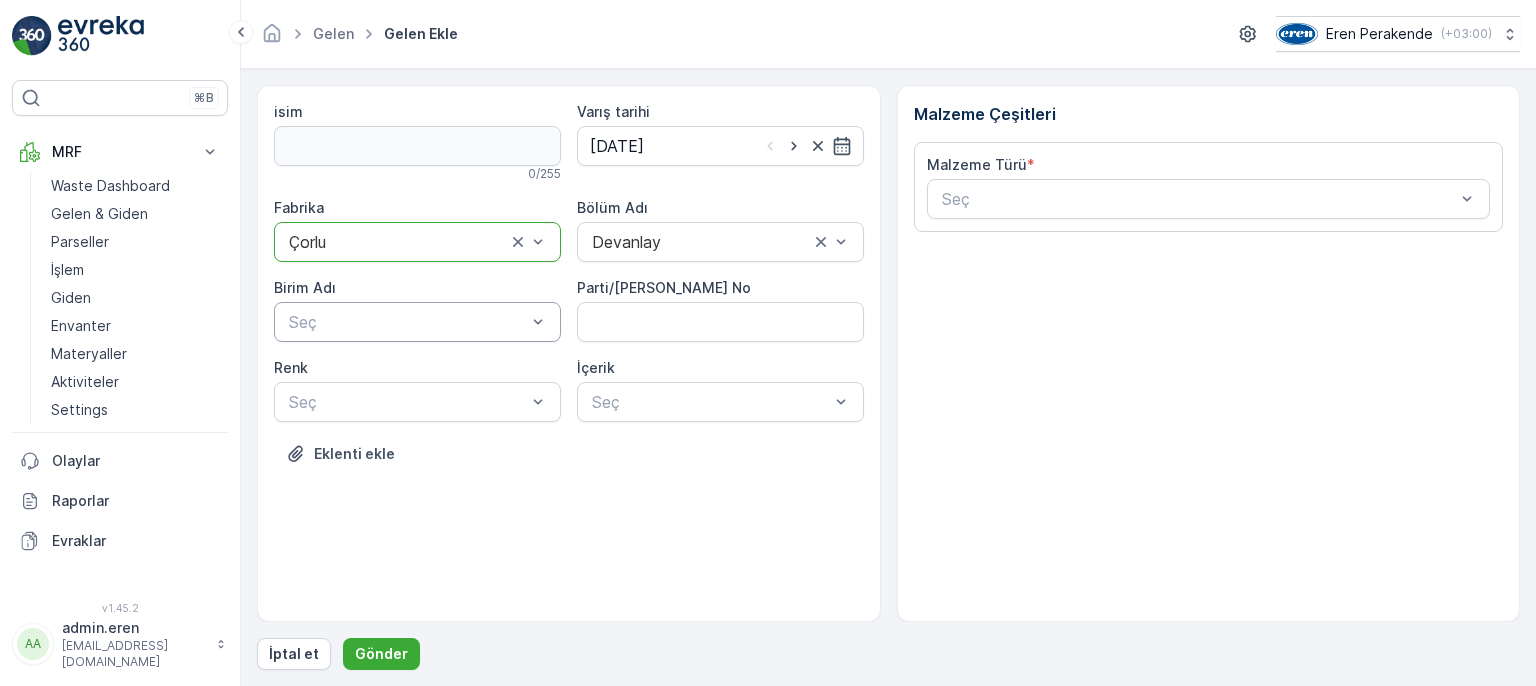 click at bounding box center [407, 322] 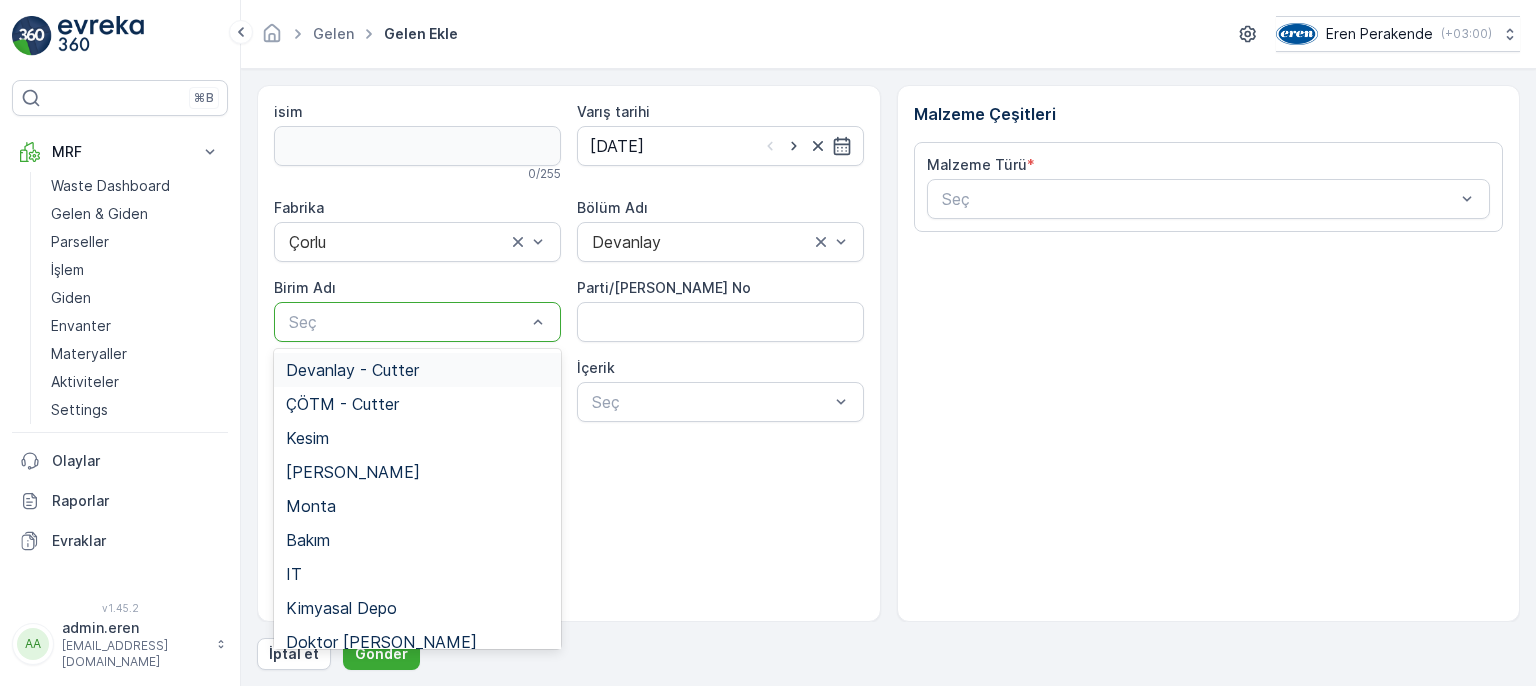click on "Devanlay  - Cutter" at bounding box center [417, 370] 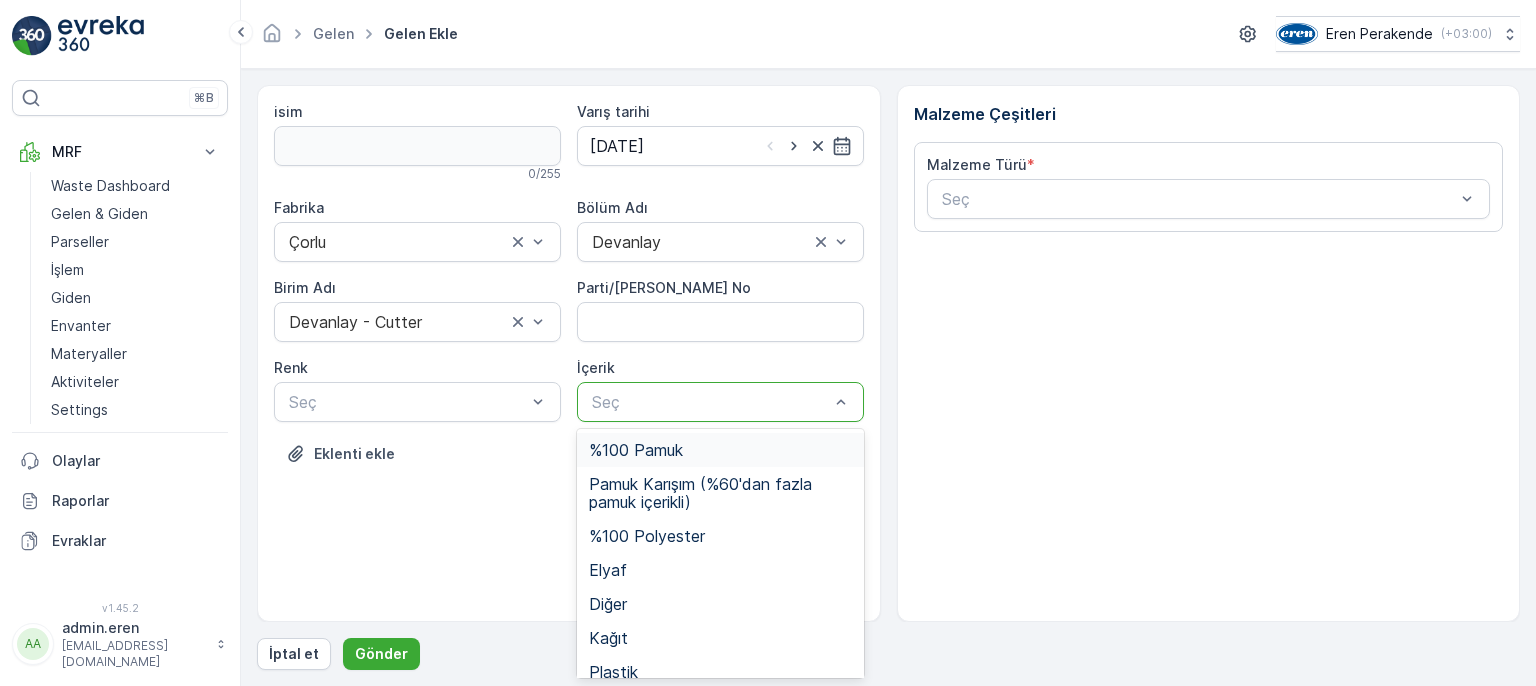 drag, startPoint x: 710, startPoint y: 391, endPoint x: 738, endPoint y: 441, distance: 57.306194 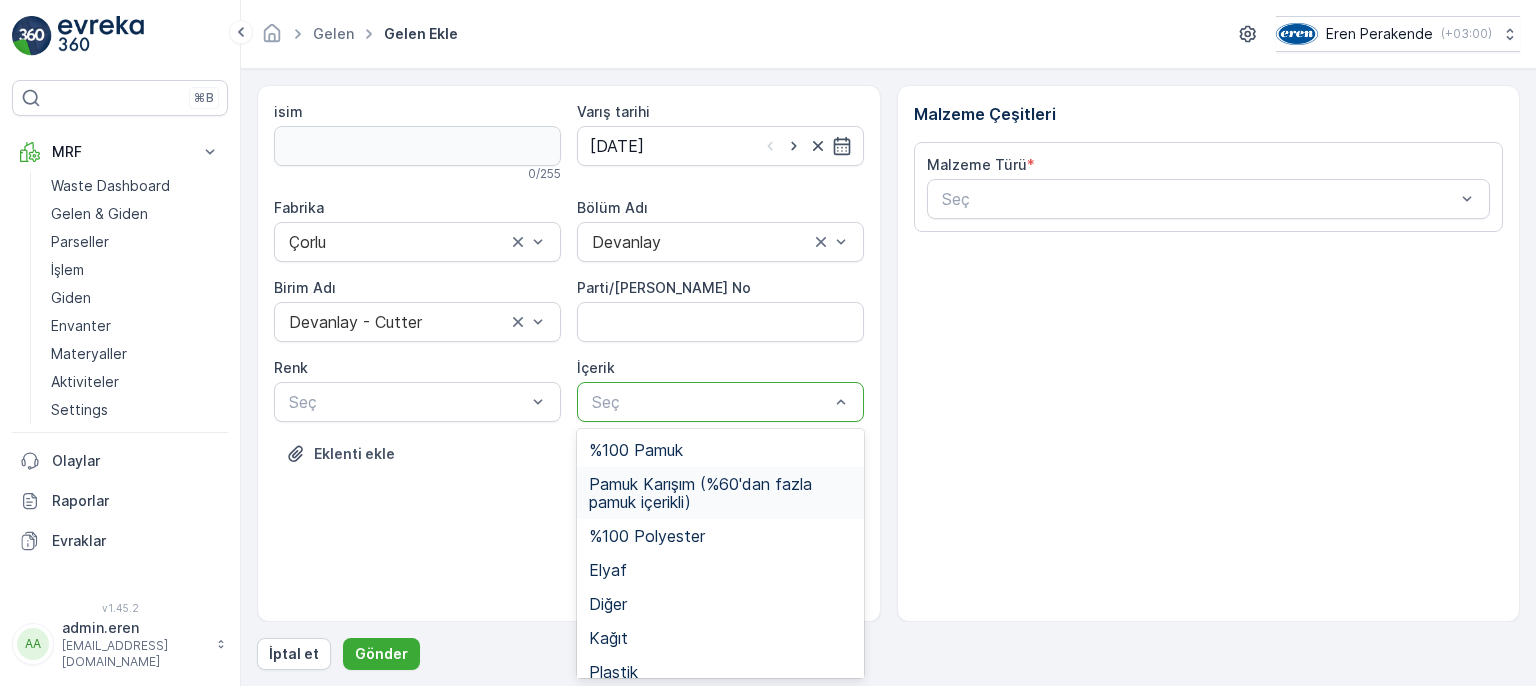 click on "Pamuk Karışım (%60'dan fazla pamuk içerikli)" at bounding box center (720, 493) 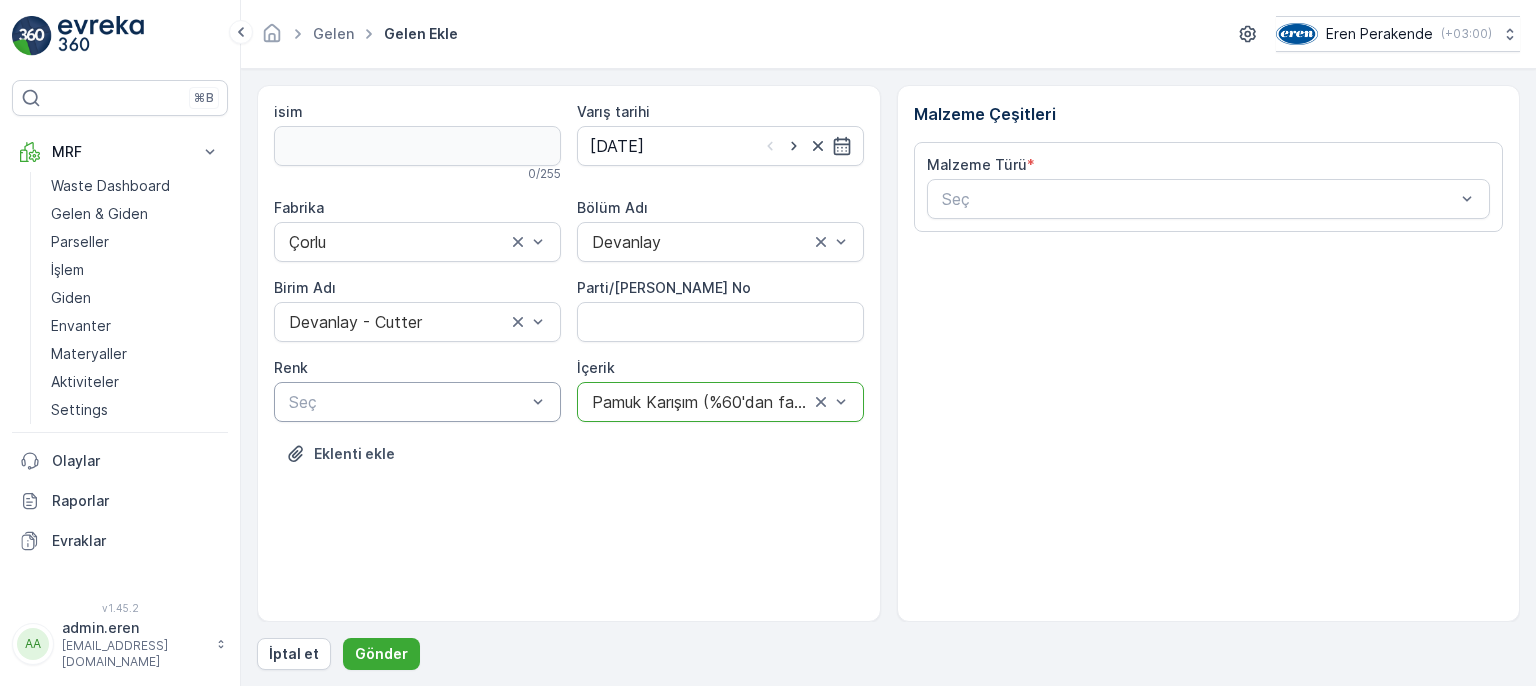 click on "Seç" at bounding box center (417, 402) 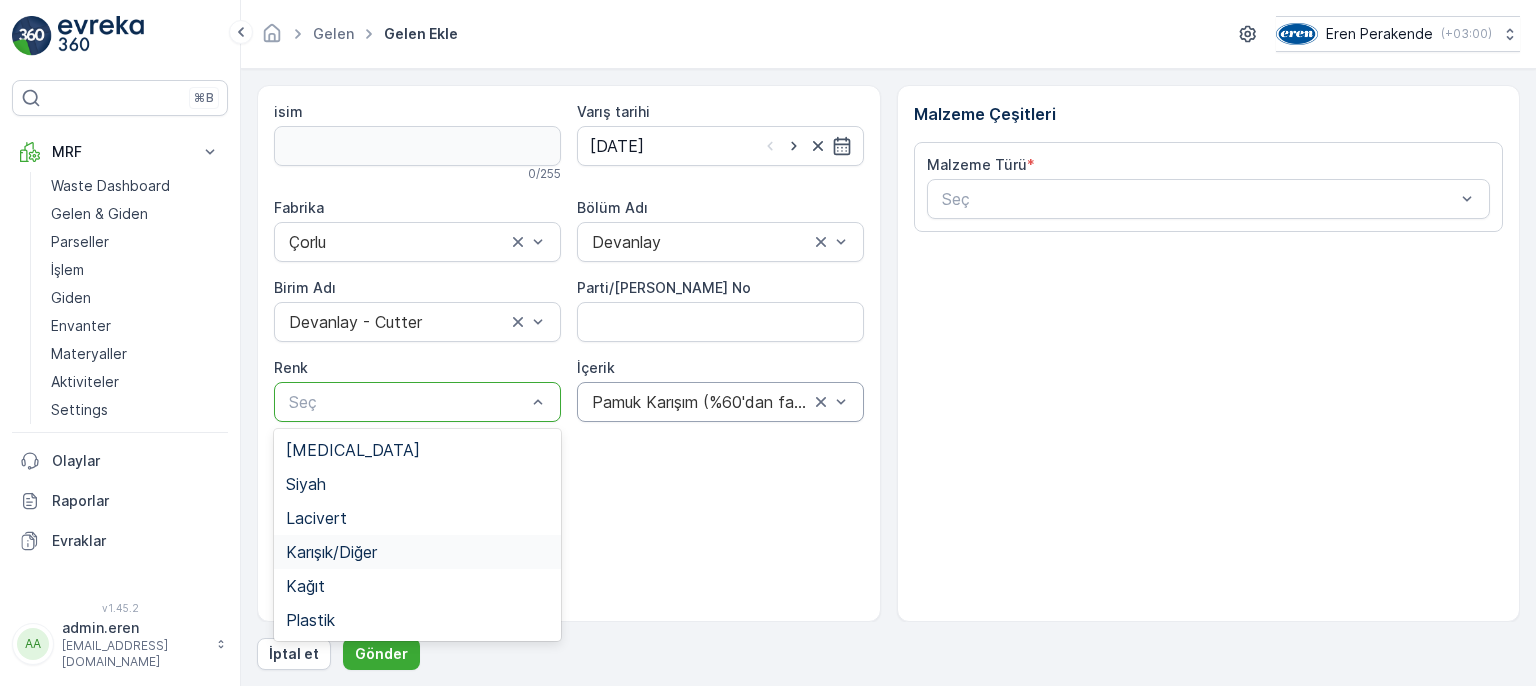 click on "Karışık/Diğer" at bounding box center (417, 552) 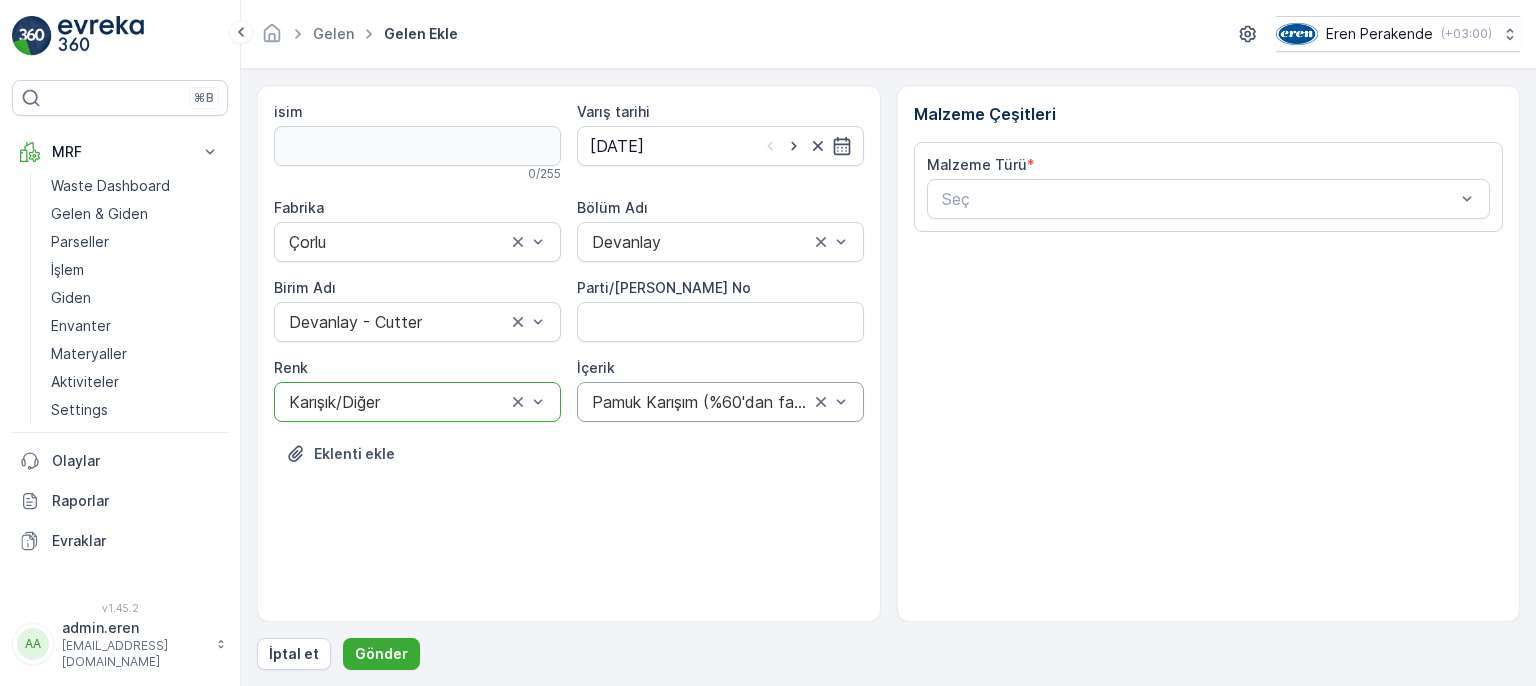 click on "Parti/[PERSON_NAME] No" at bounding box center (720, 322) 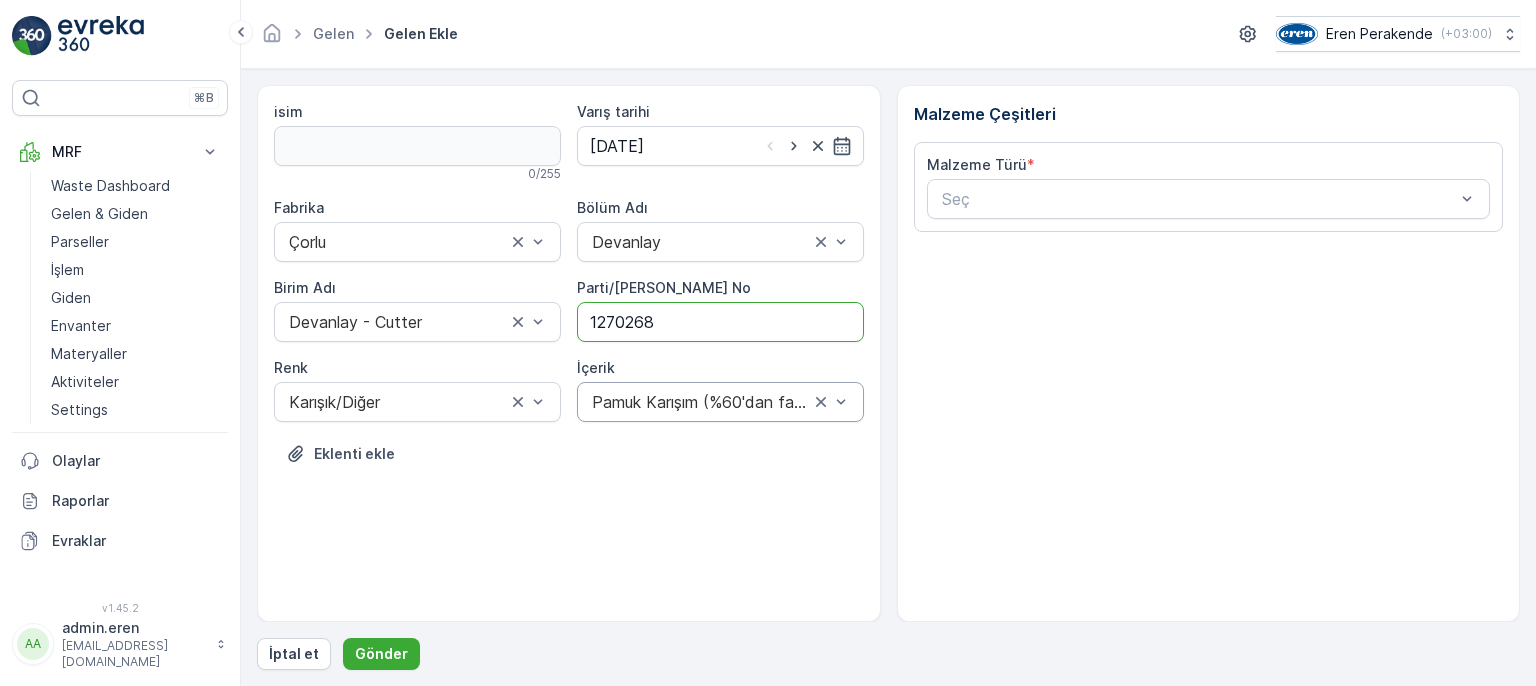 type on "1270268" 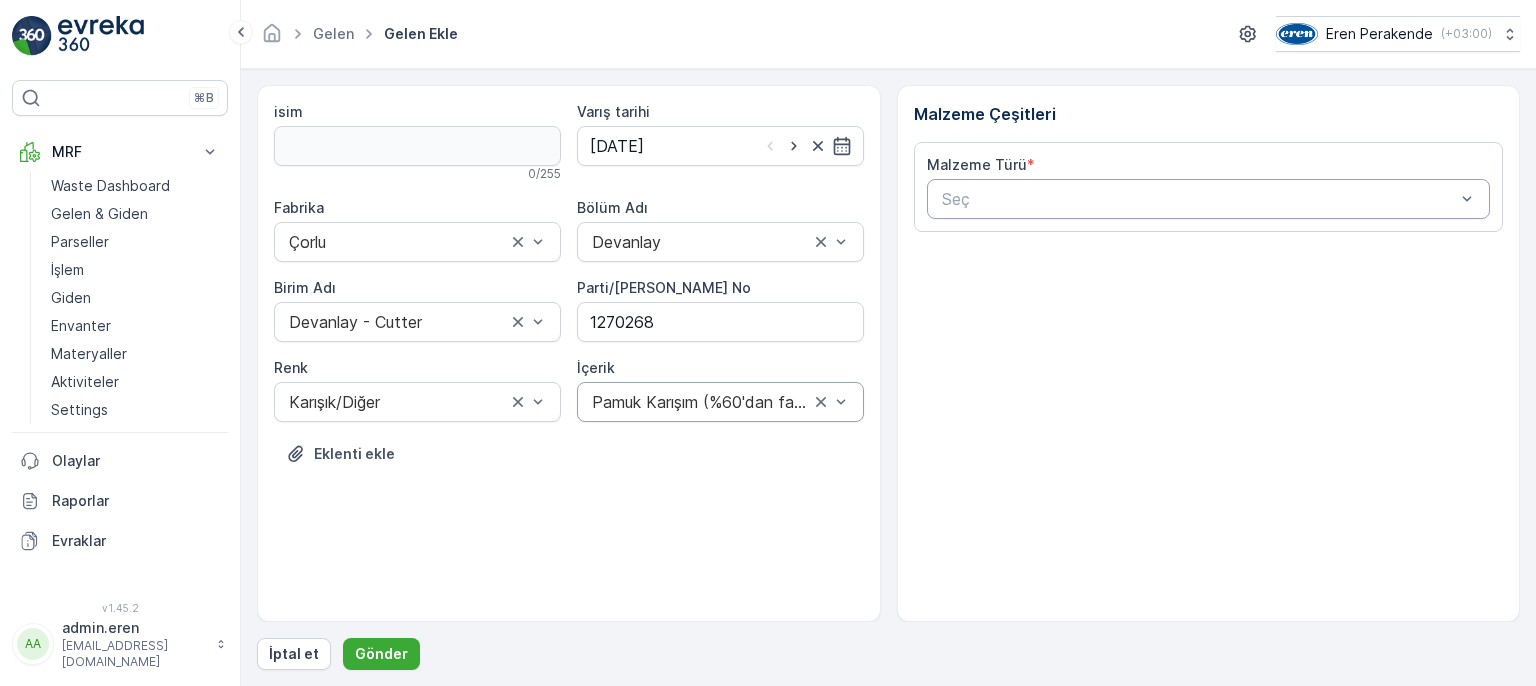 click at bounding box center [1199, 199] 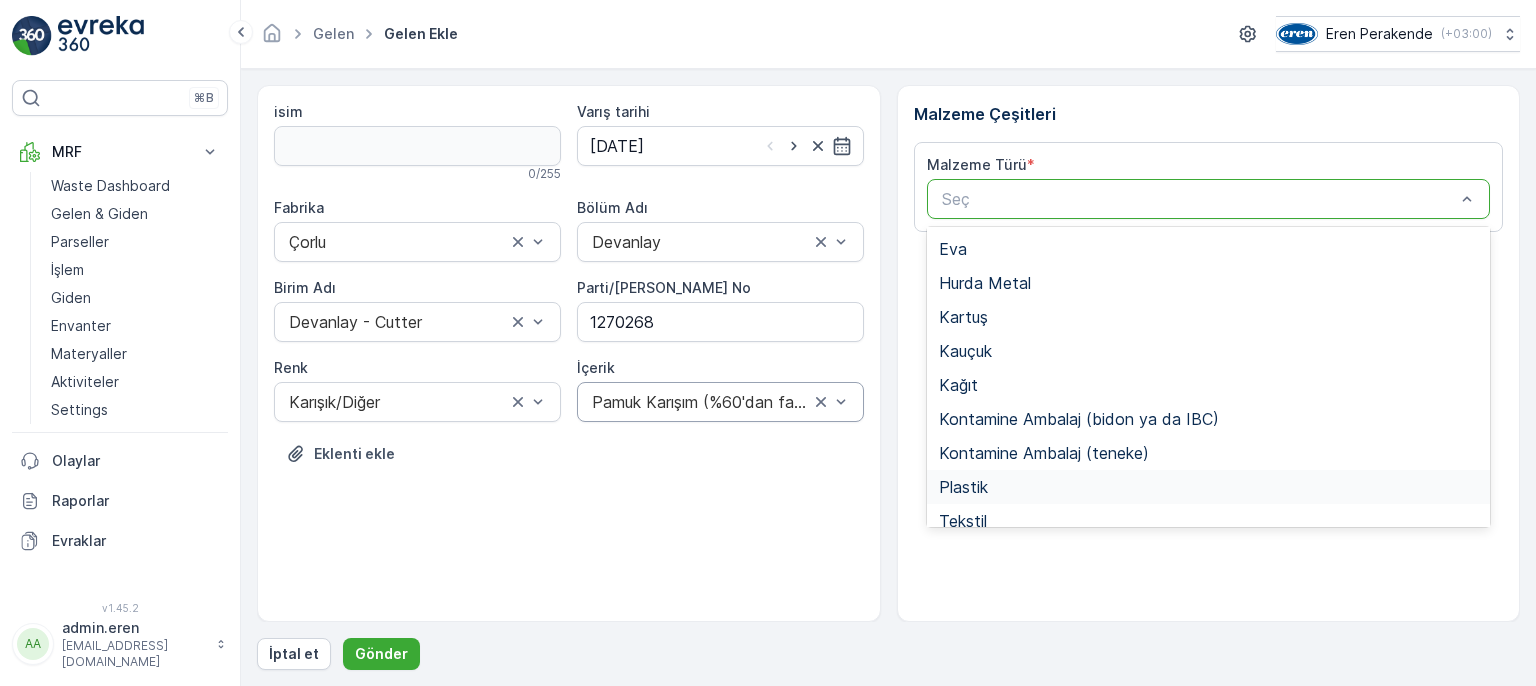 scroll, scrollTop: 388, scrollLeft: 0, axis: vertical 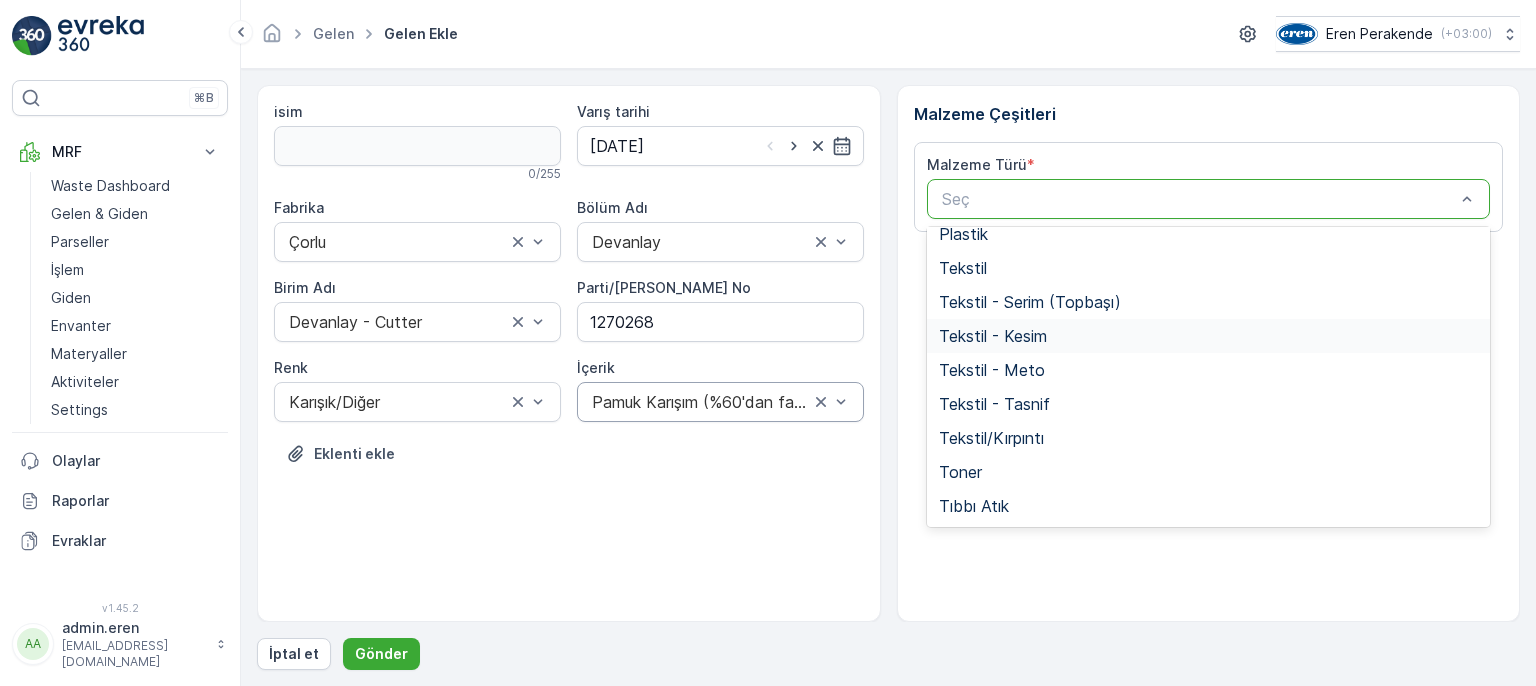 click on "Tekstil - Kesim" at bounding box center (993, 336) 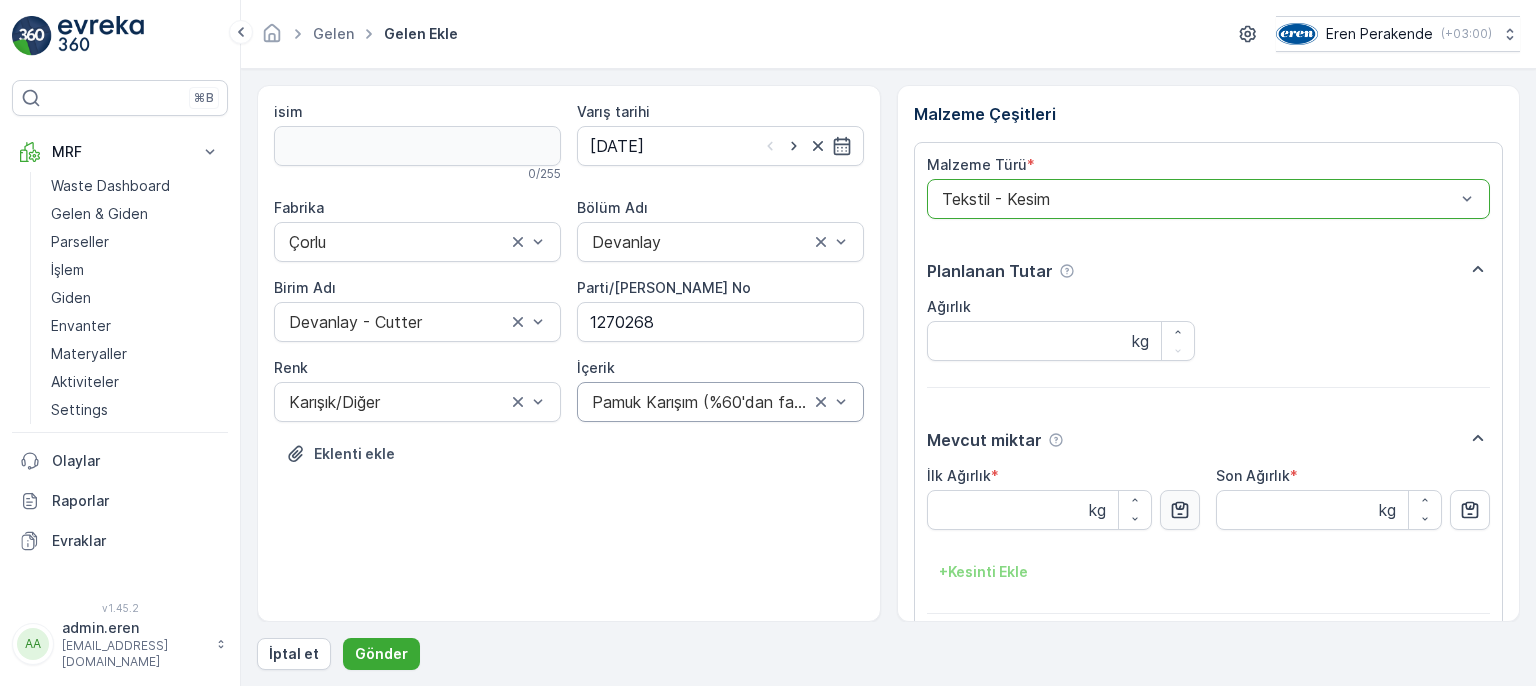 click 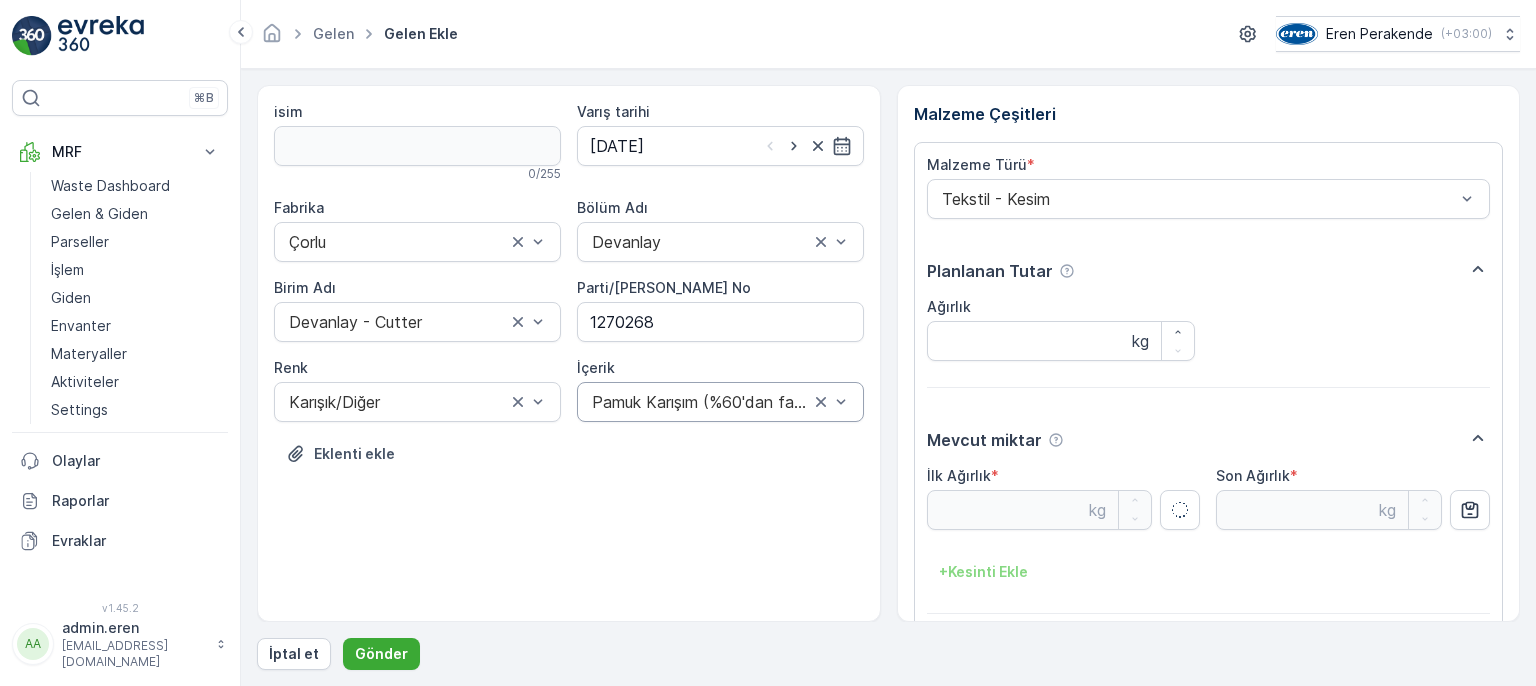 type on "11.8" 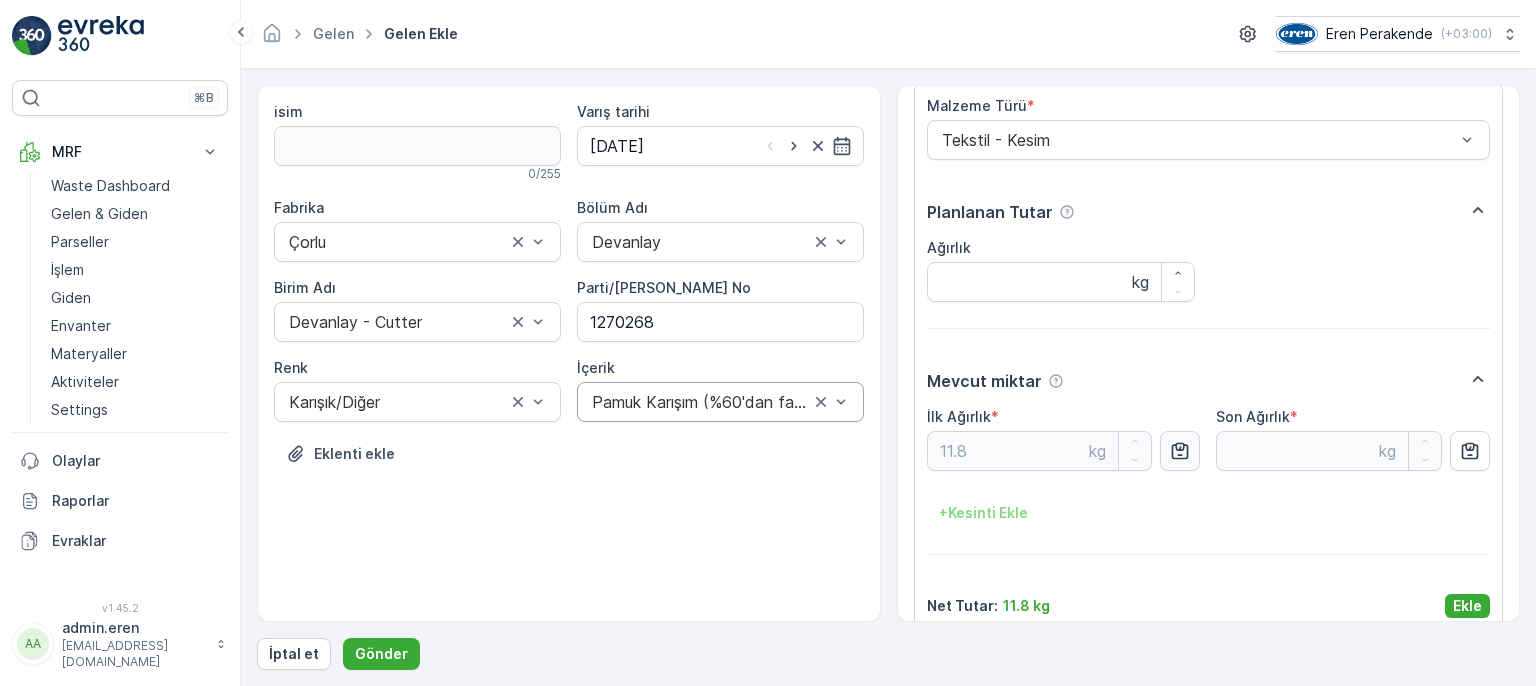 scroll, scrollTop: 84, scrollLeft: 0, axis: vertical 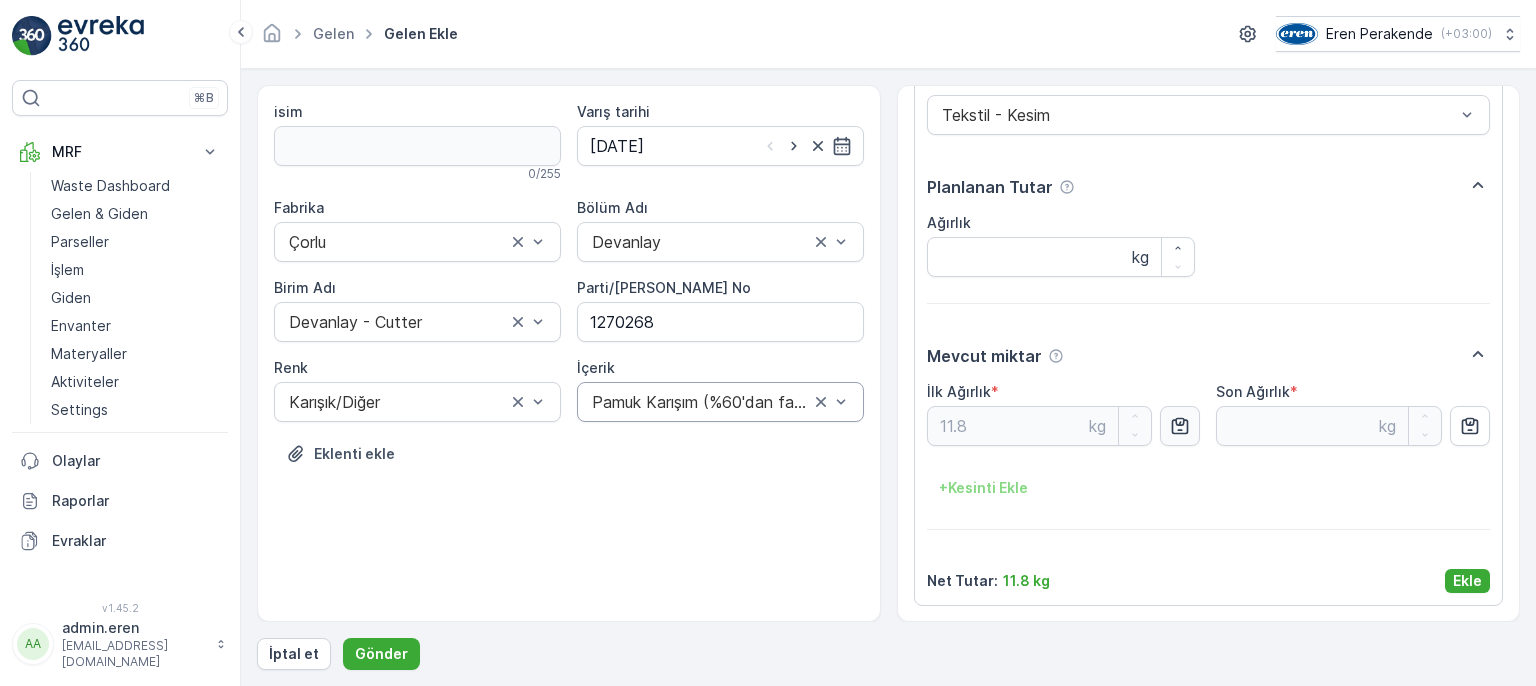 click on "Ekle" at bounding box center (1467, 581) 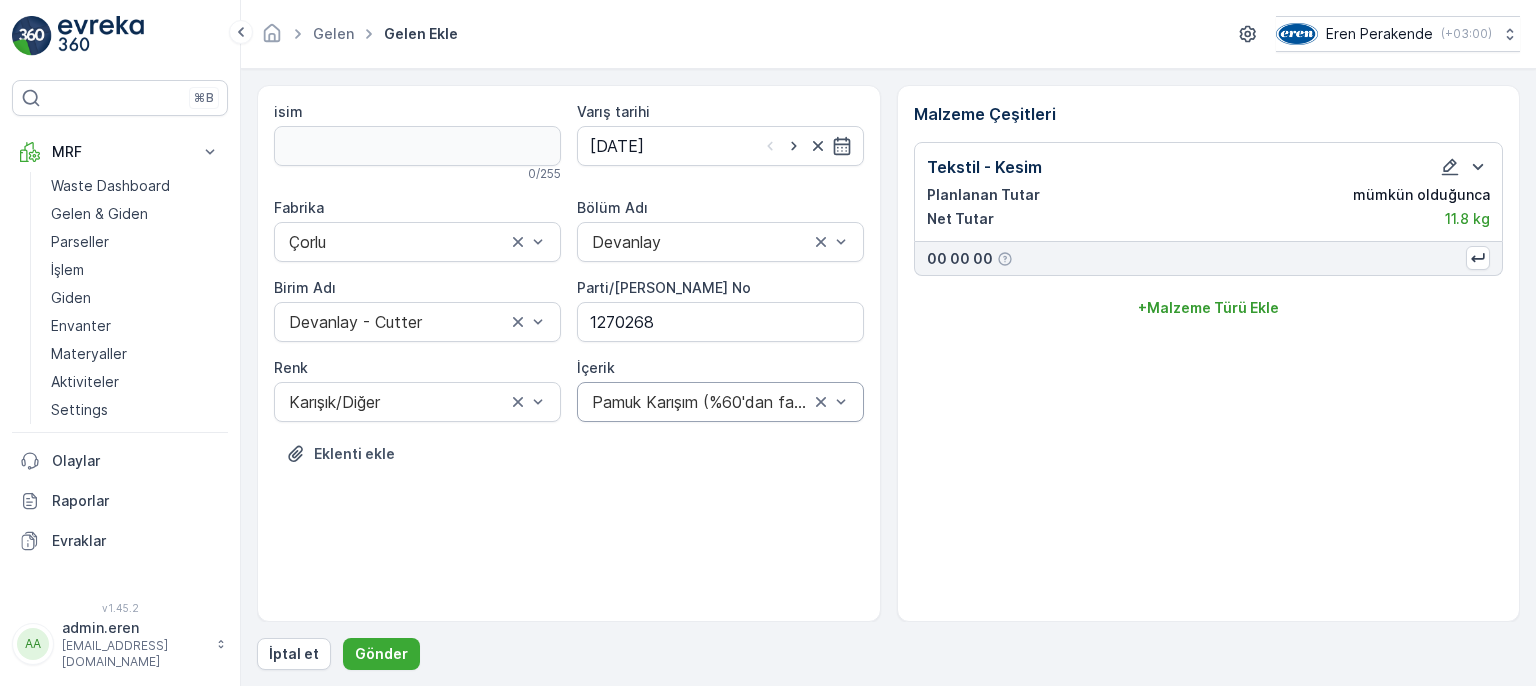 scroll, scrollTop: 0, scrollLeft: 0, axis: both 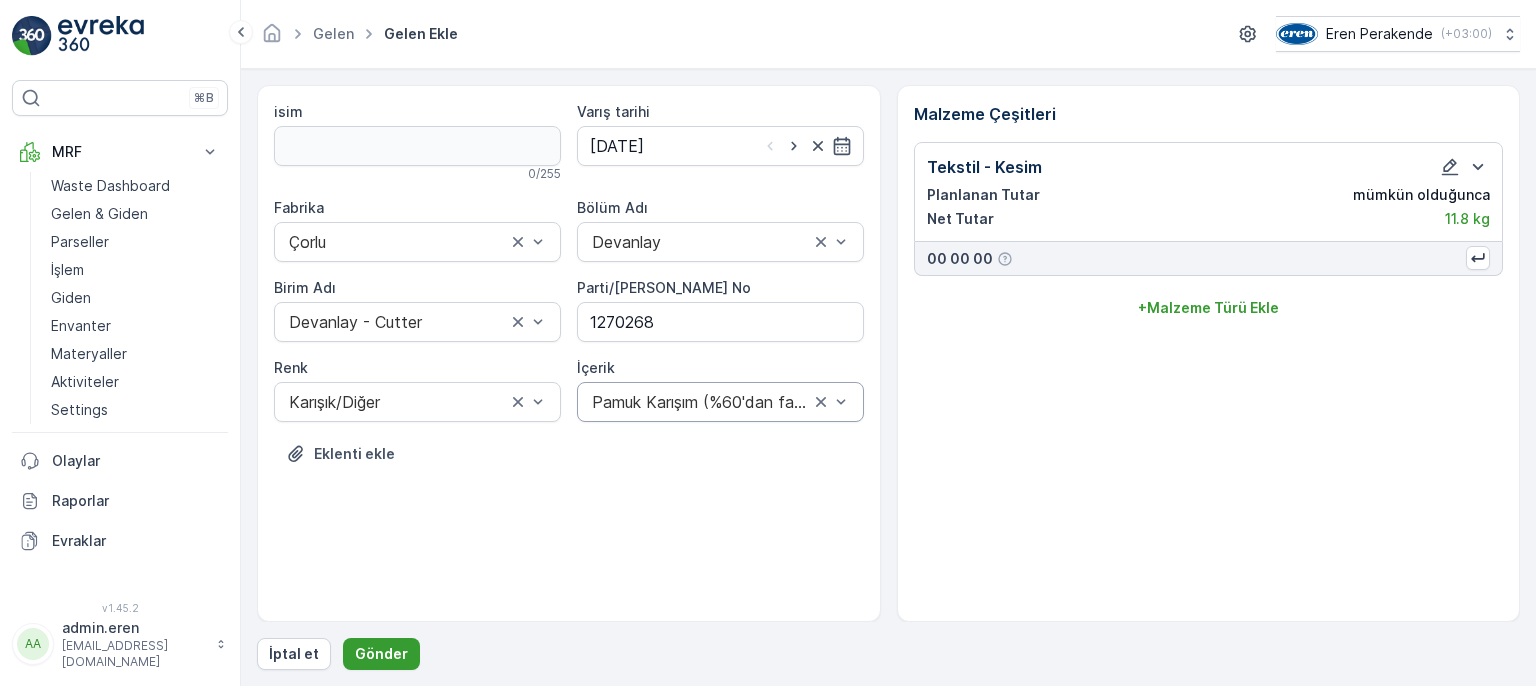 click on "Gönder" at bounding box center [381, 654] 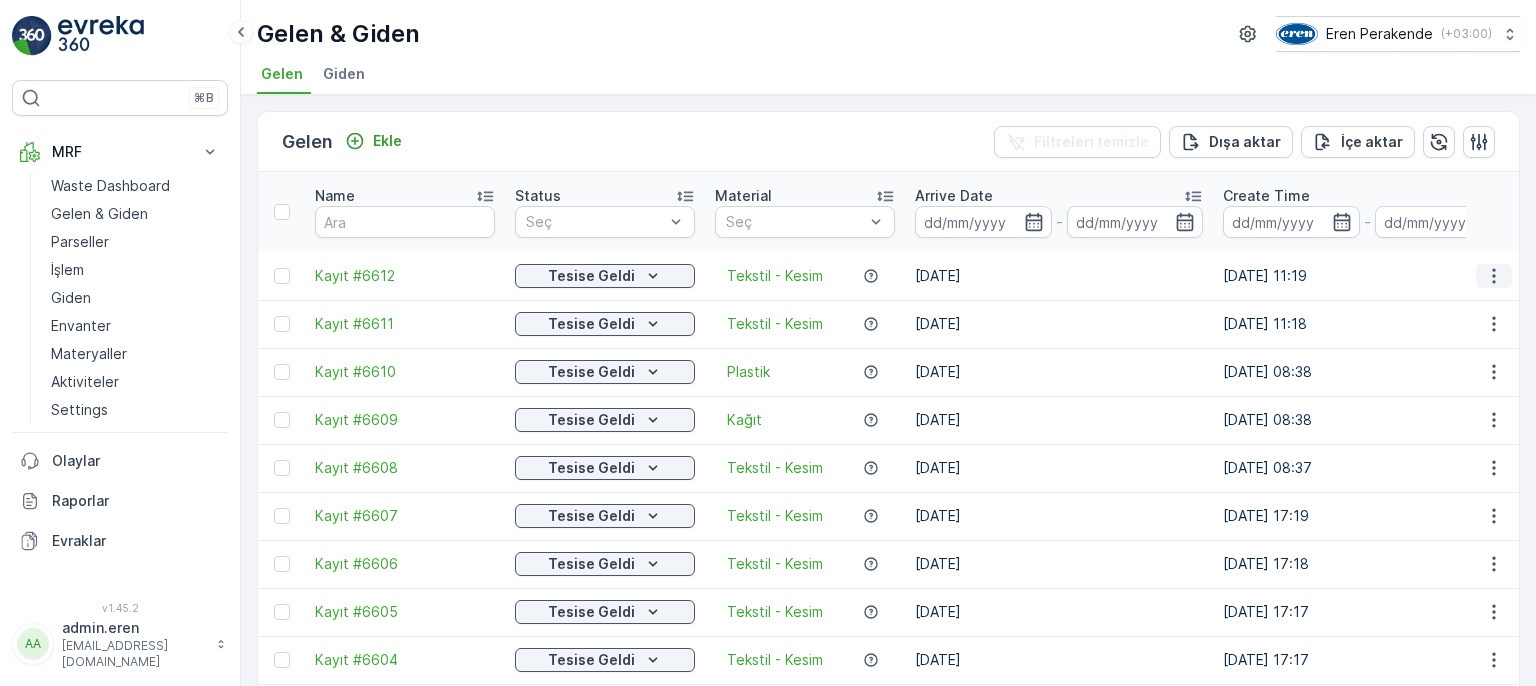 click 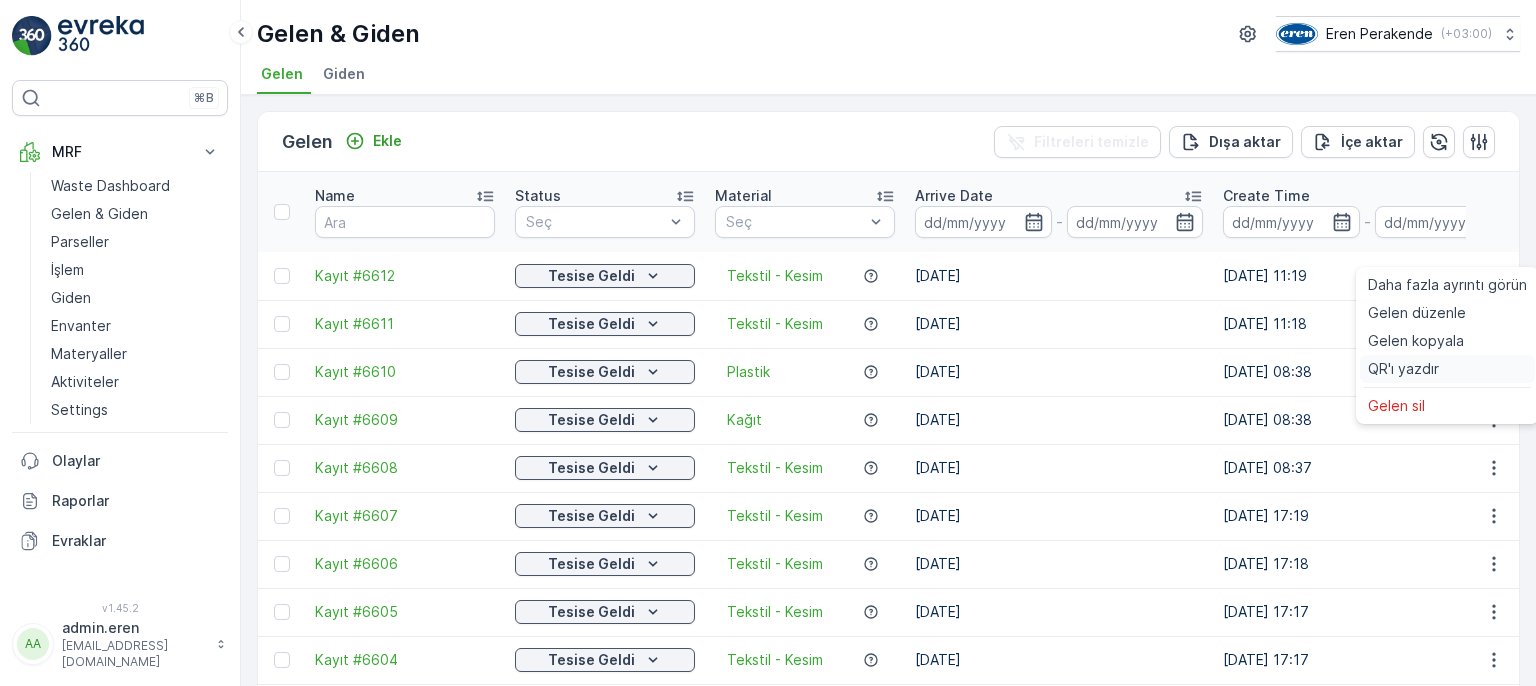 click on "QR'ı yazdır" at bounding box center (1447, 369) 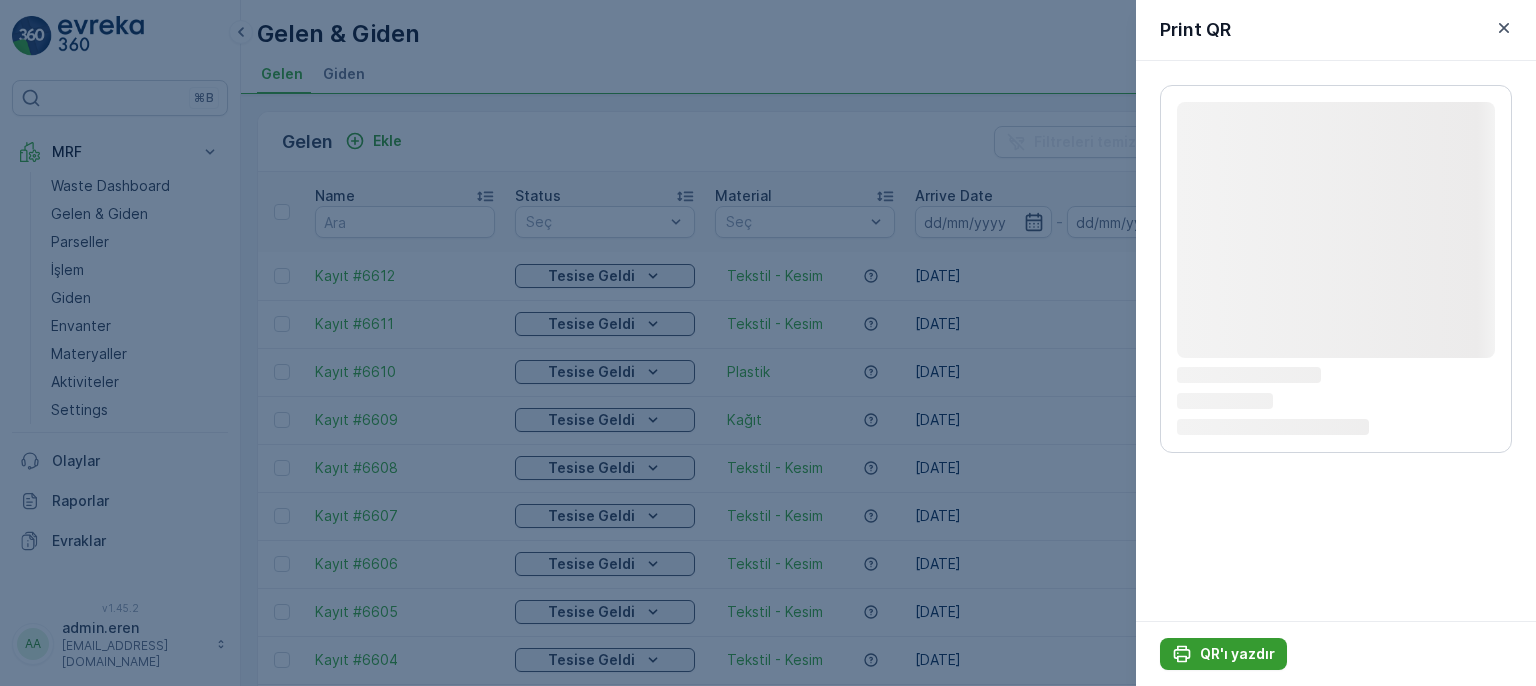 click on "QR'ı yazdır" at bounding box center [1237, 654] 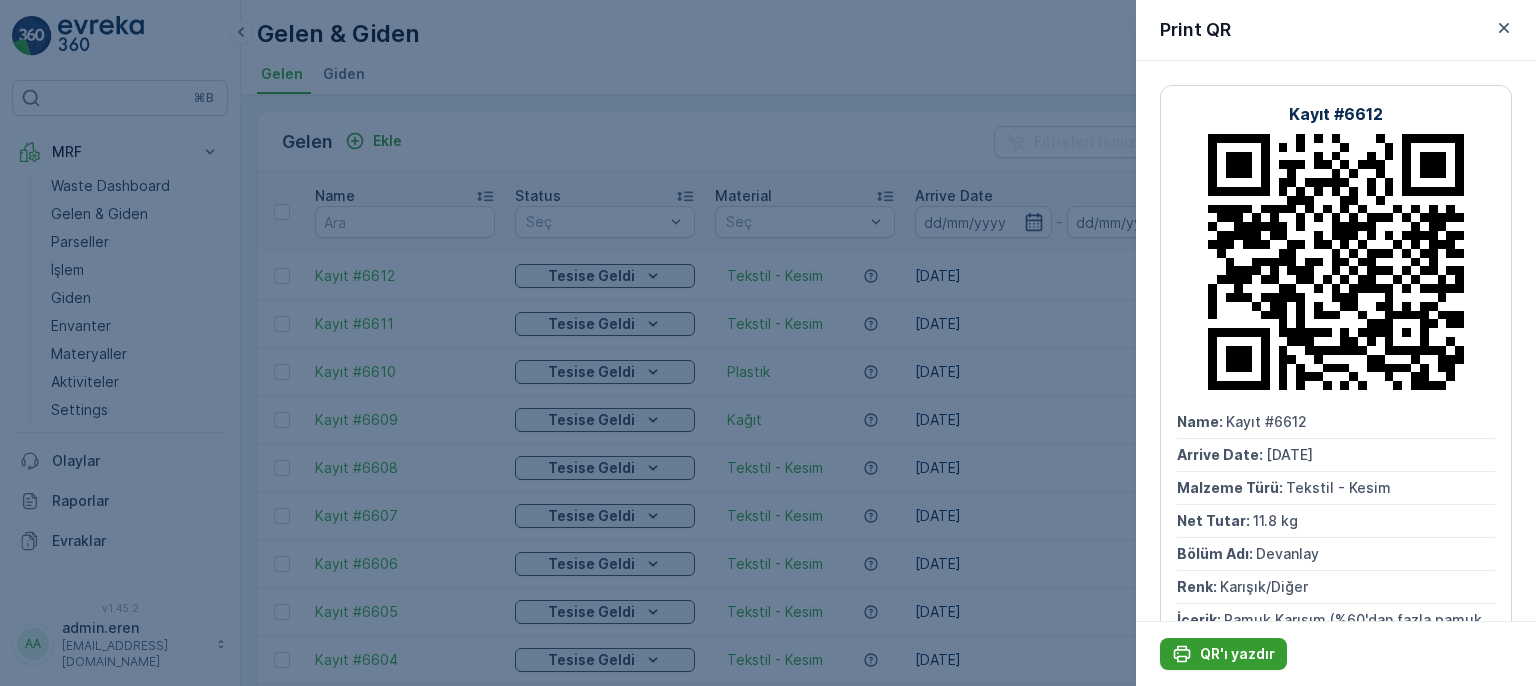 click on "QR'ı yazdır" at bounding box center (1237, 654) 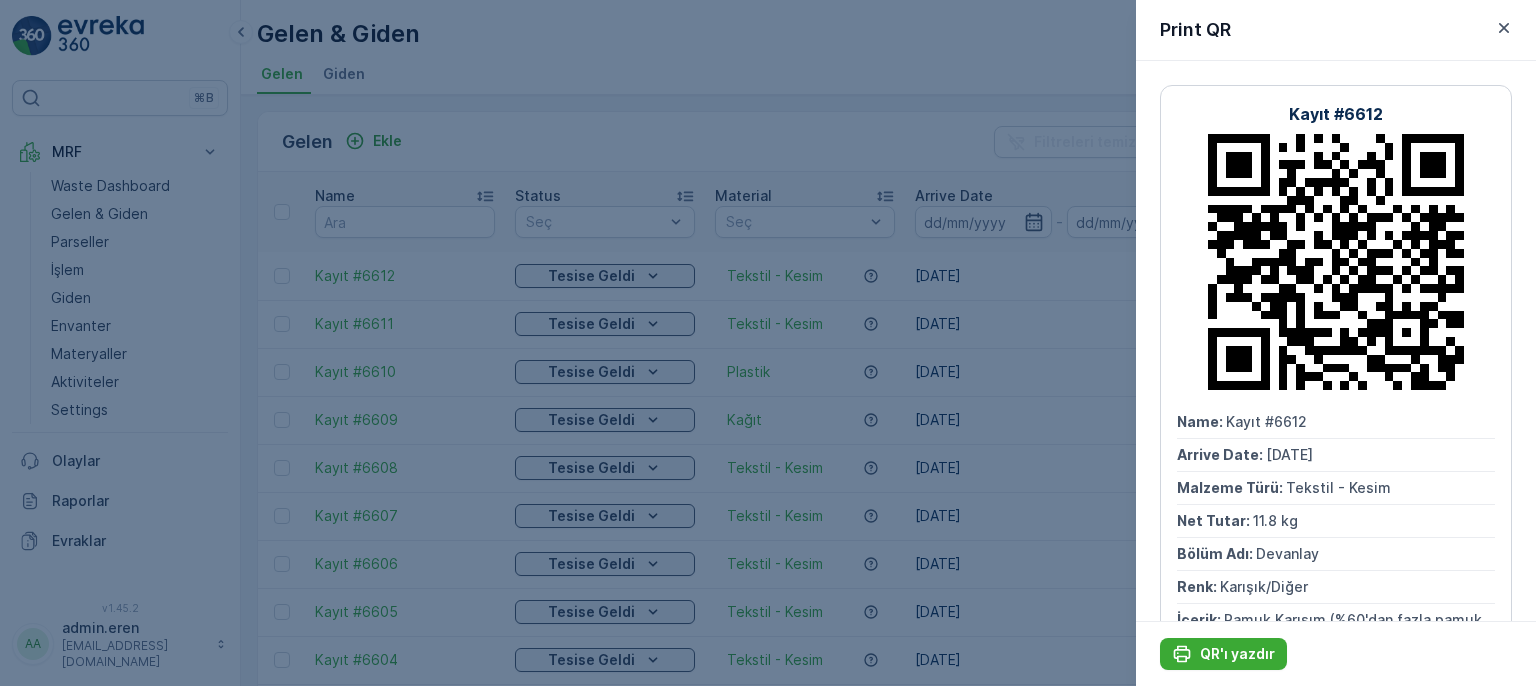 click at bounding box center (768, 343) 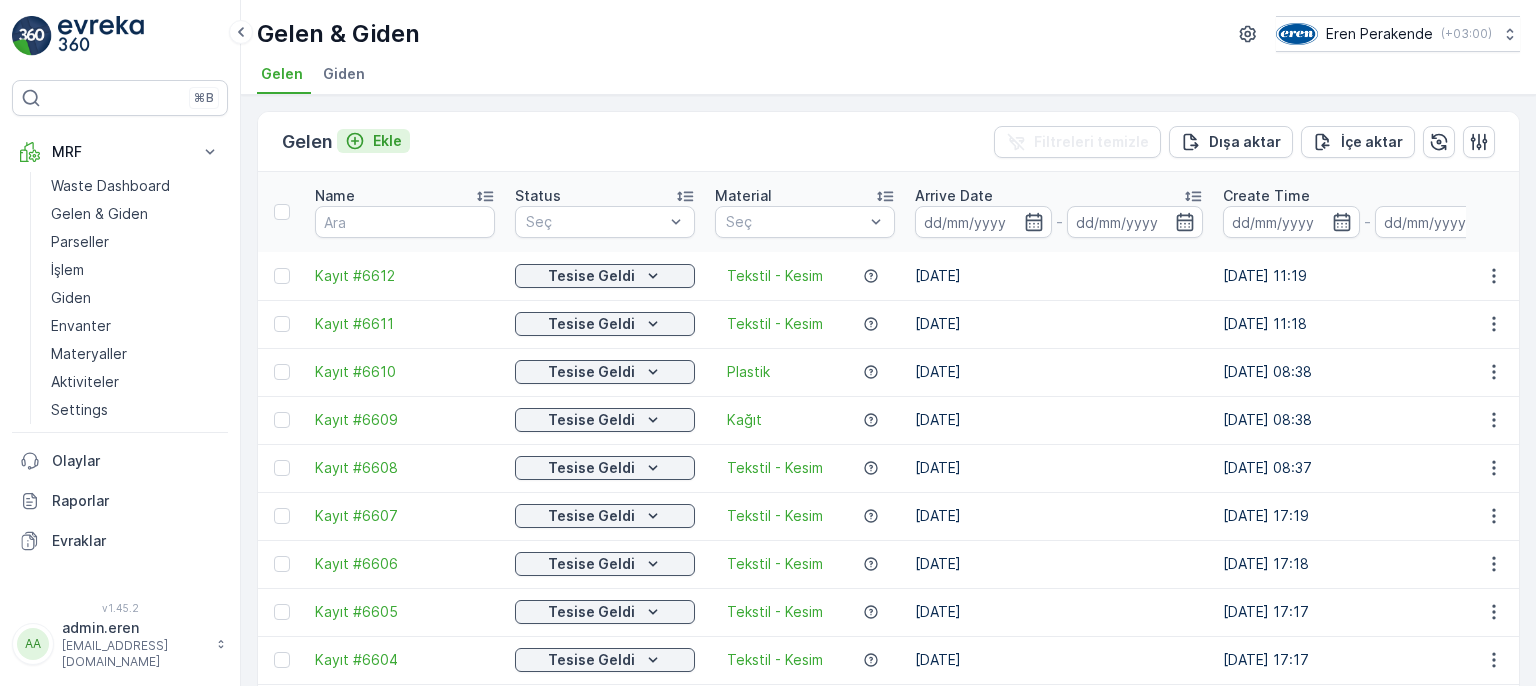 click on "Ekle" at bounding box center [387, 141] 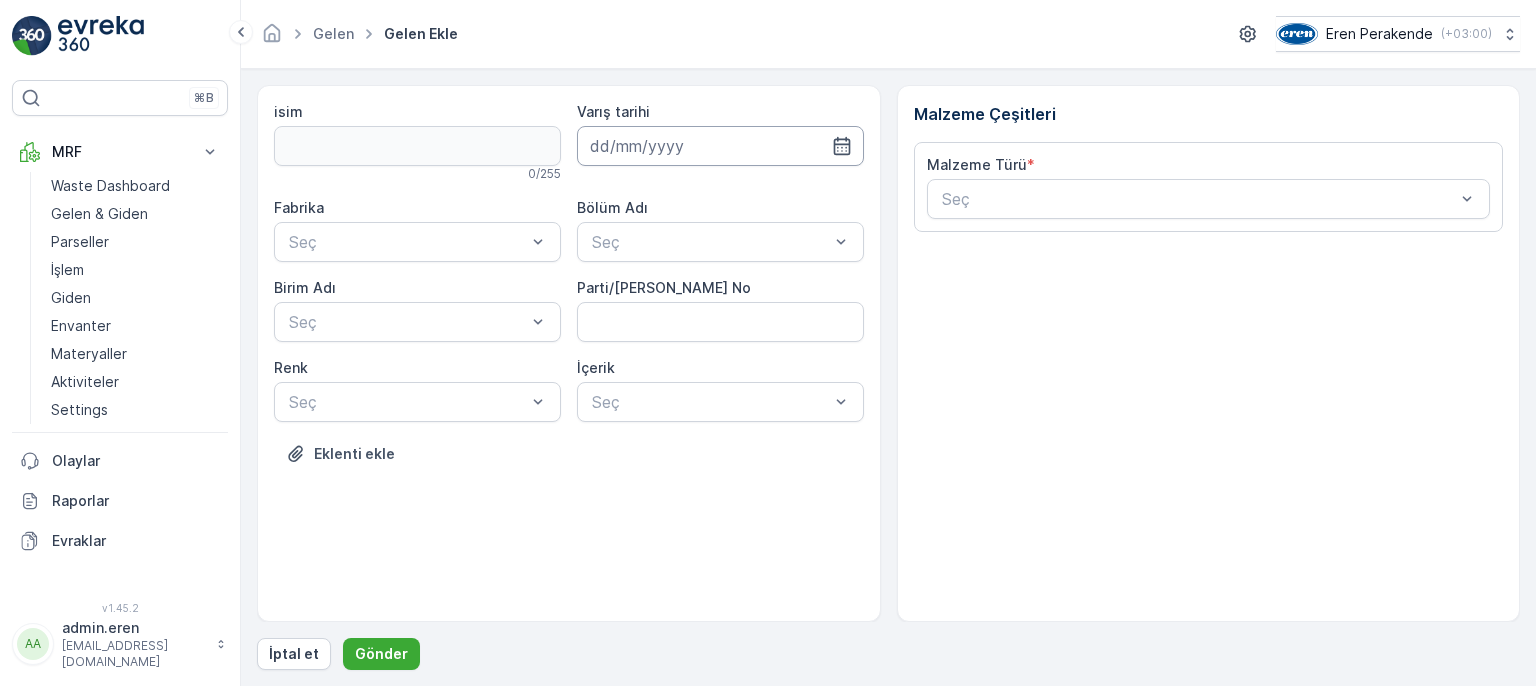 click at bounding box center [720, 146] 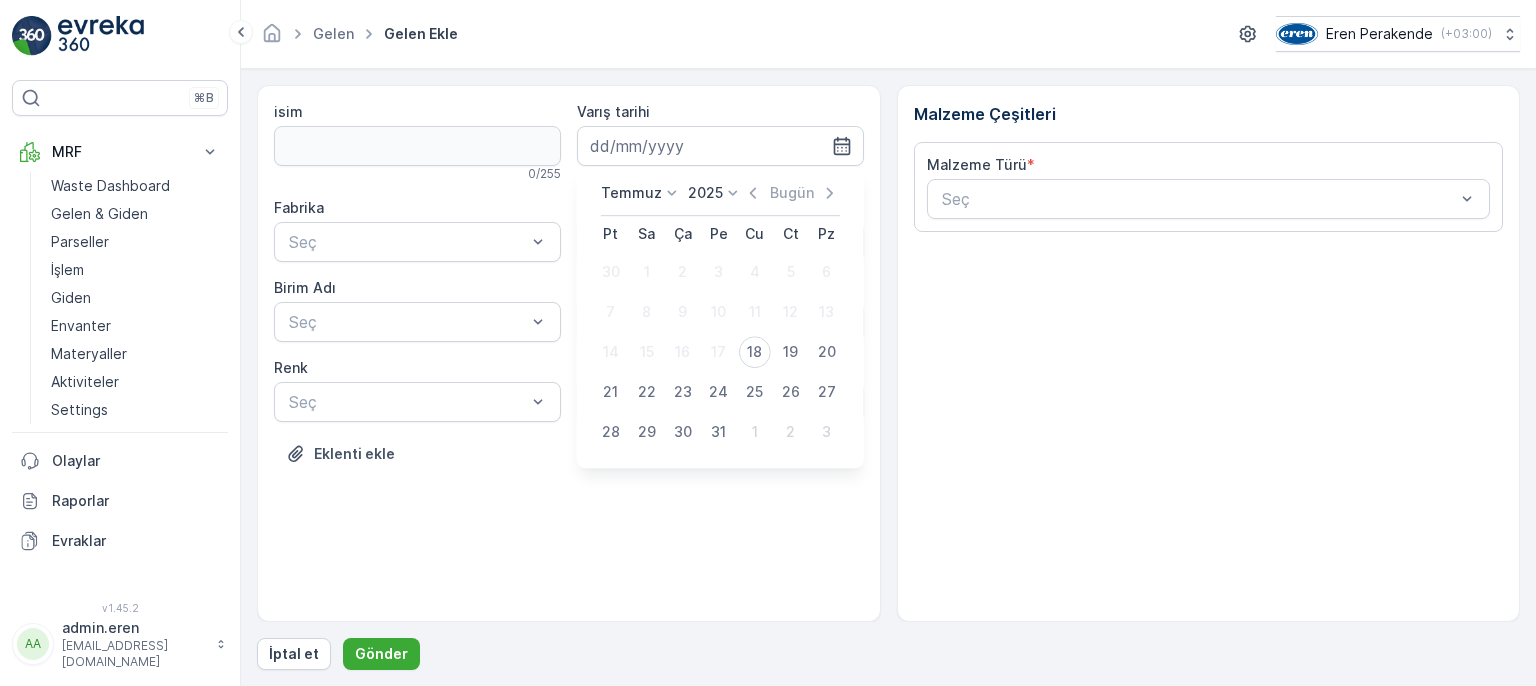 drag, startPoint x: 753, startPoint y: 357, endPoint x: 743, endPoint y: 353, distance: 10.770329 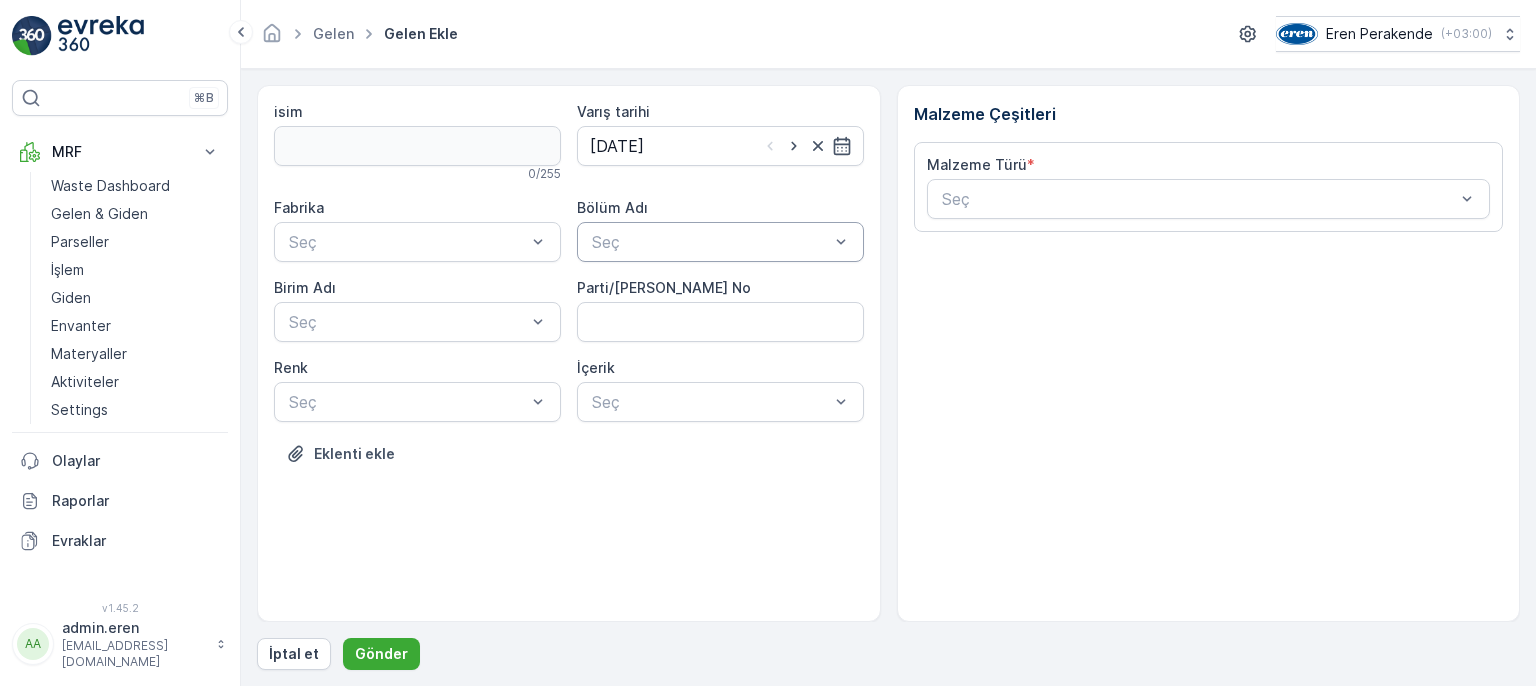 click at bounding box center (710, 242) 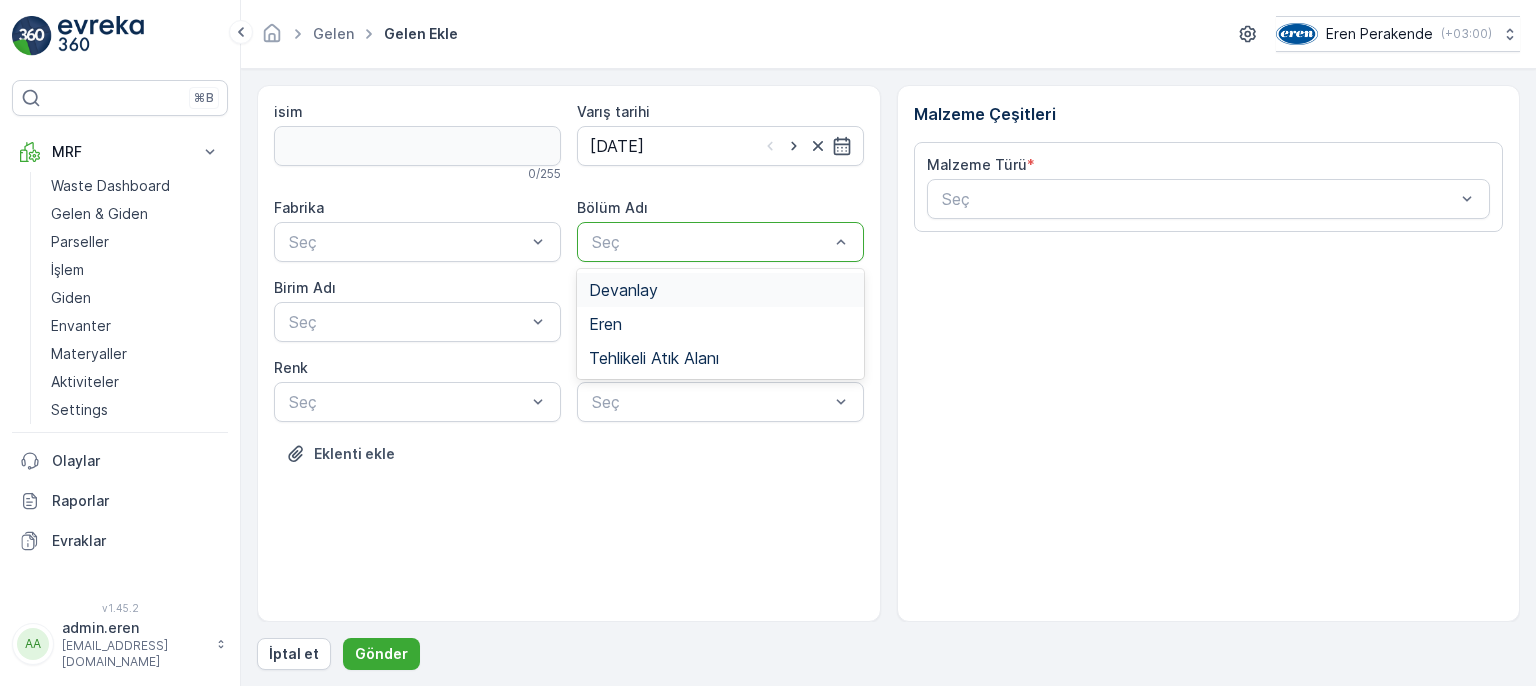 click on "Devanlay" at bounding box center [720, 290] 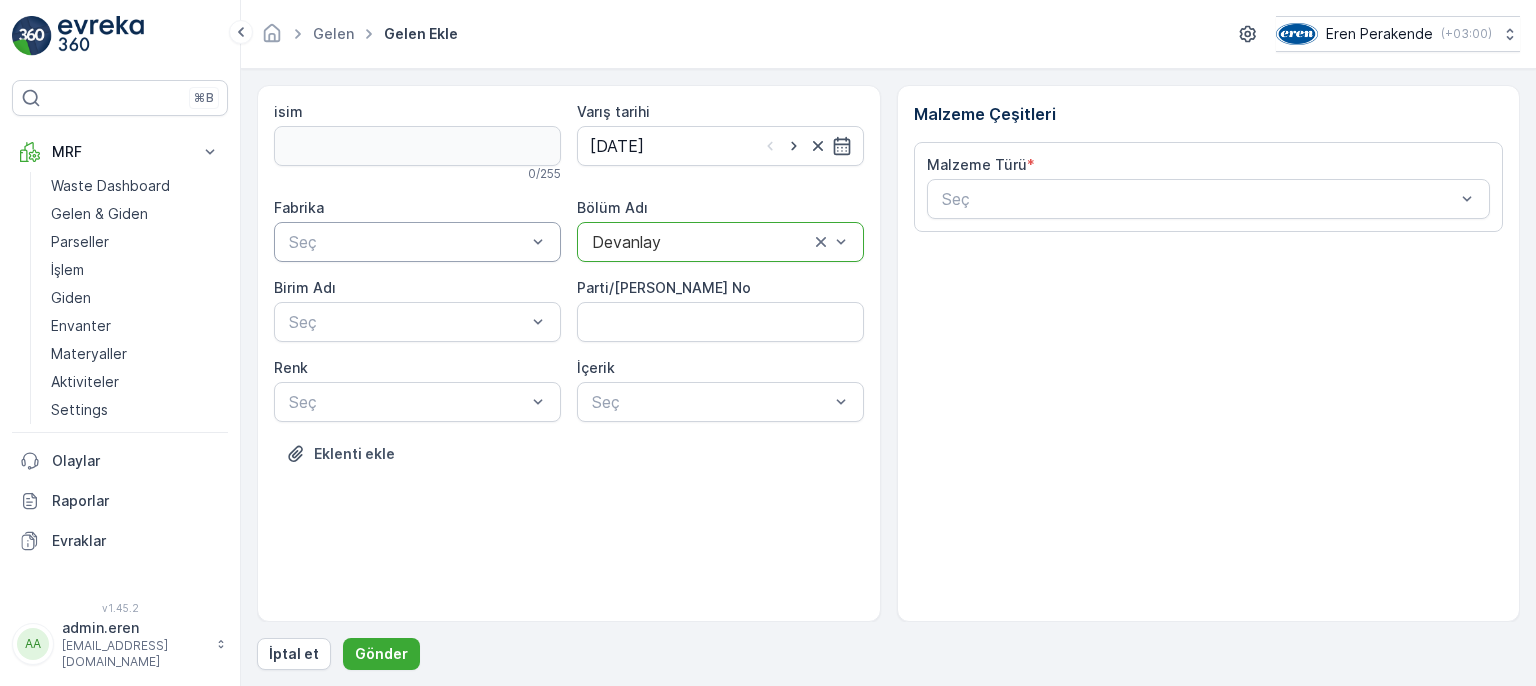 click at bounding box center [407, 242] 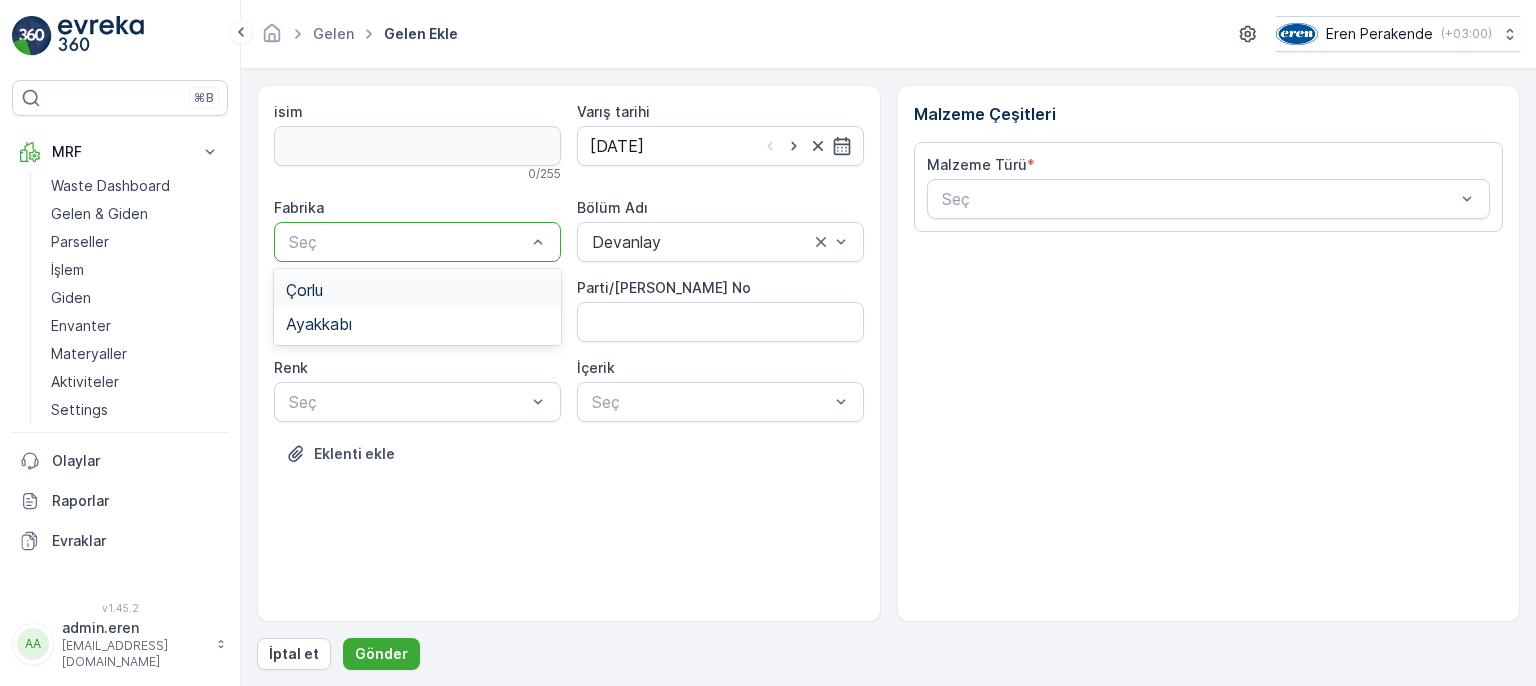click on "Çorlu" at bounding box center (417, 290) 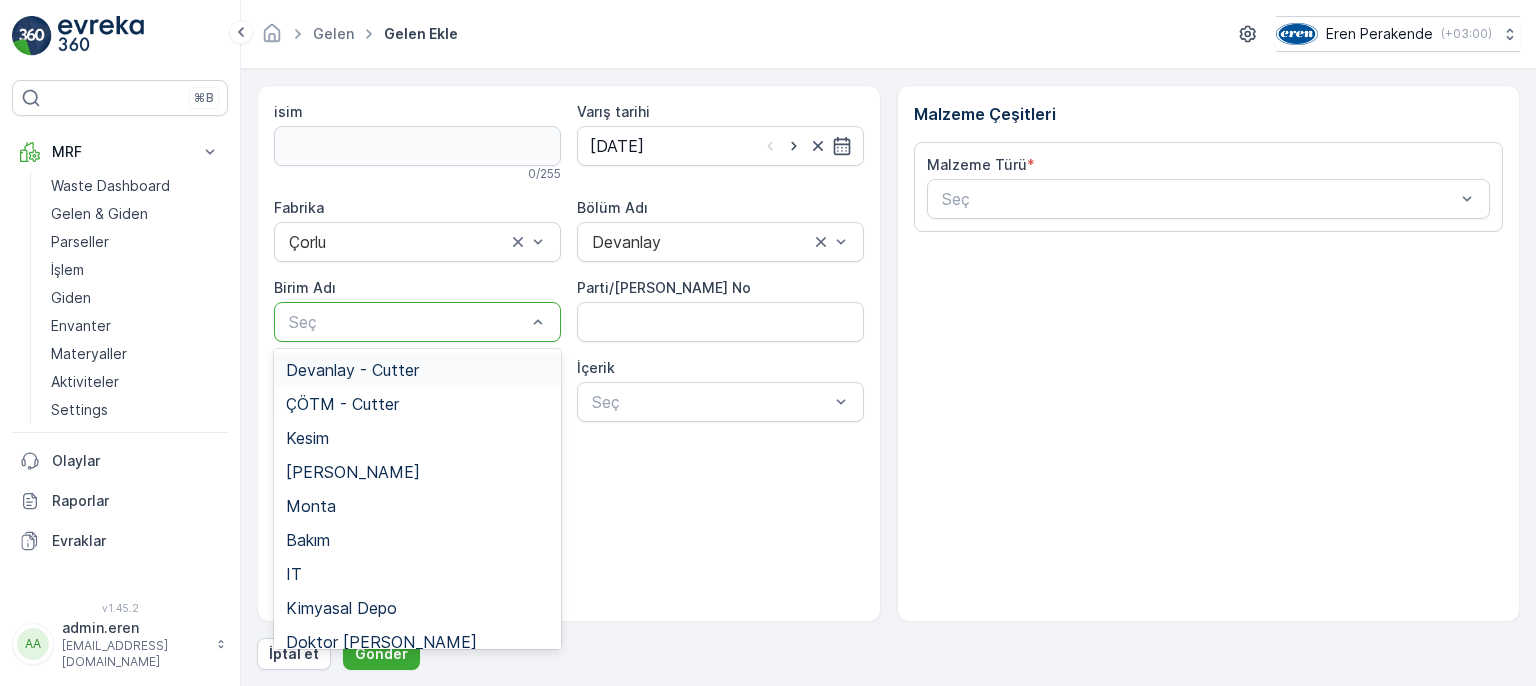 click on "Seç" at bounding box center [417, 322] 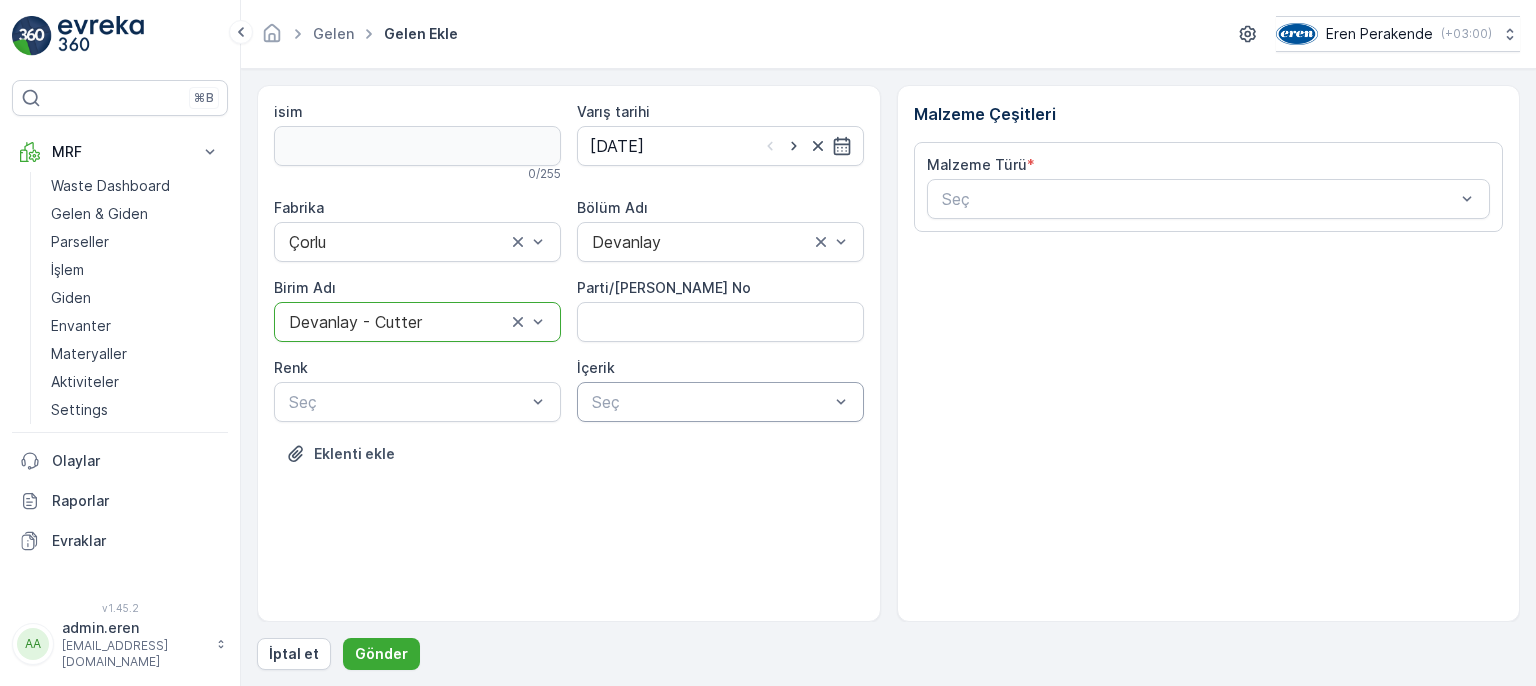 click on "Seç" at bounding box center (720, 402) 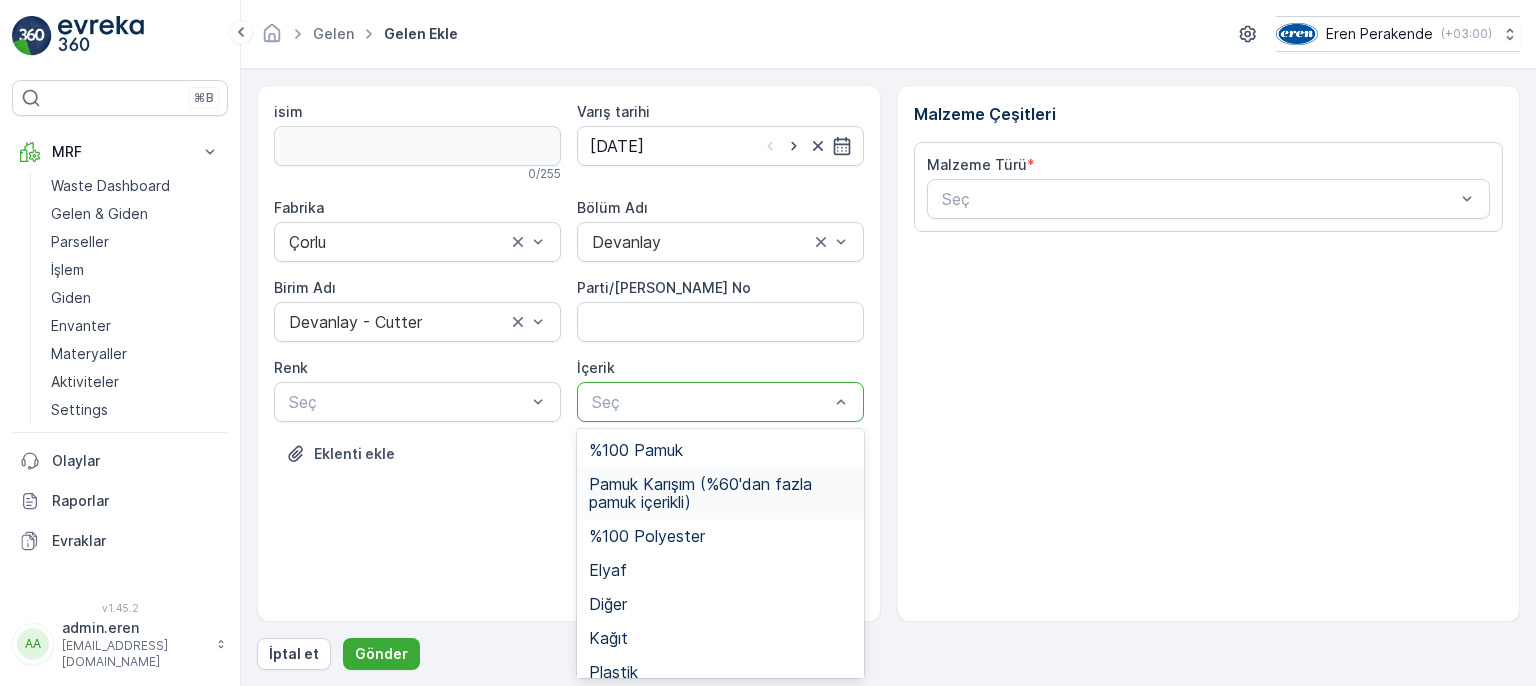 click on "Pamuk Karışım (%60'dan fazla pamuk içerikli)" at bounding box center [720, 493] 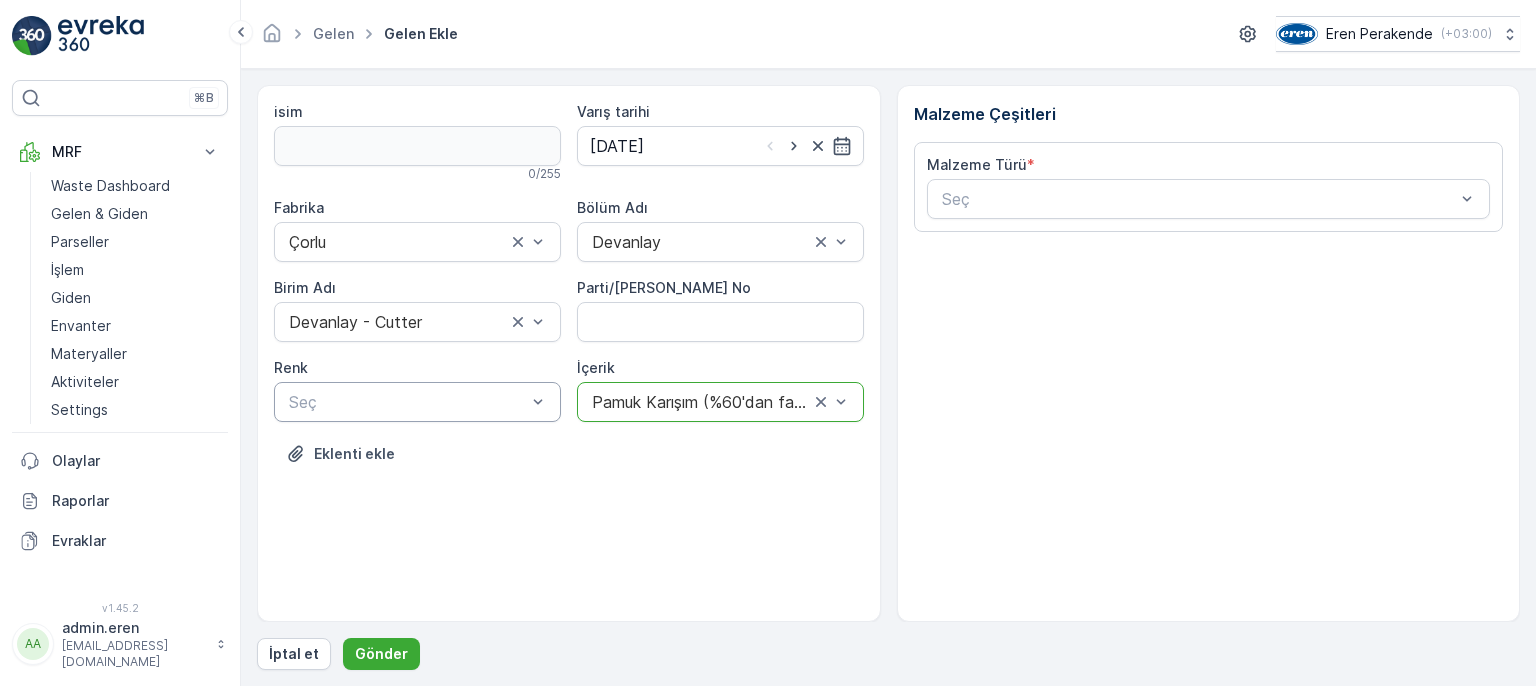 click at bounding box center [407, 402] 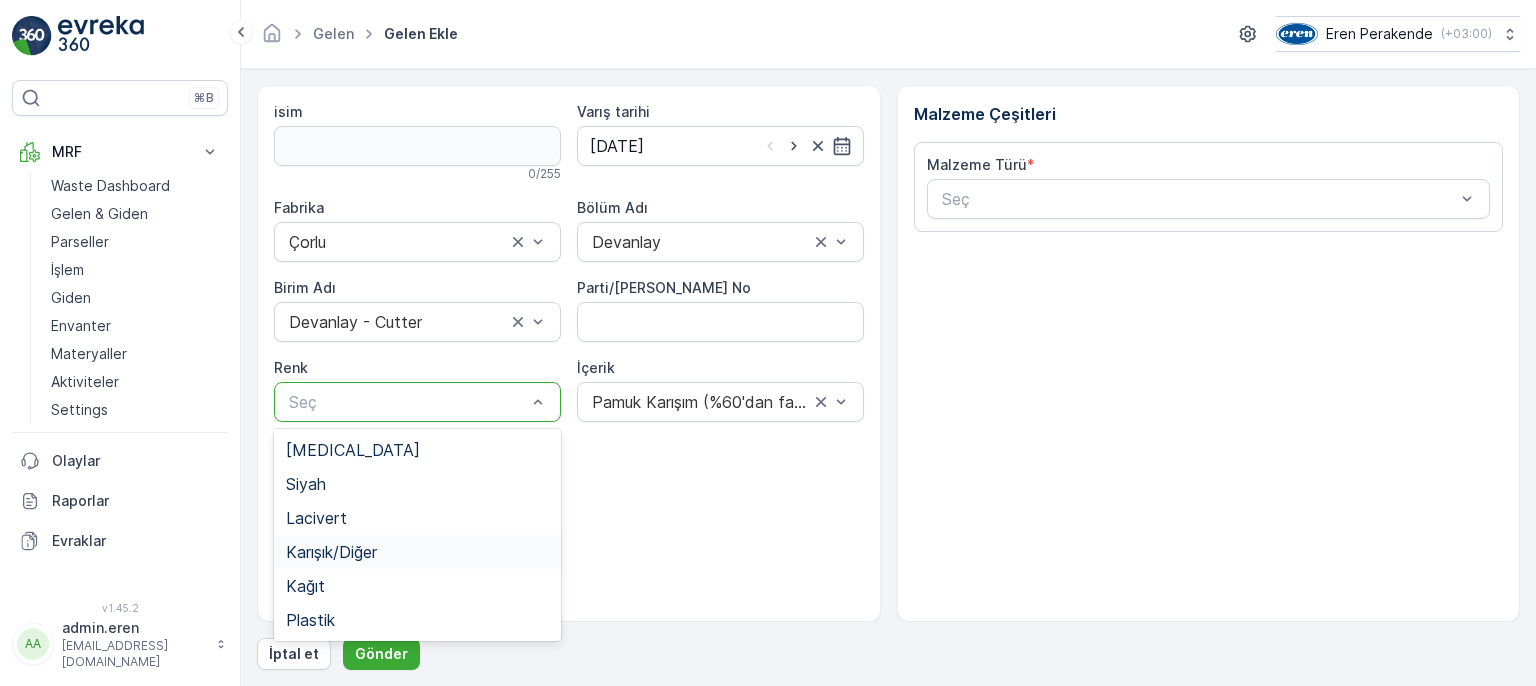 click on "Karışık/Diğer" at bounding box center (417, 552) 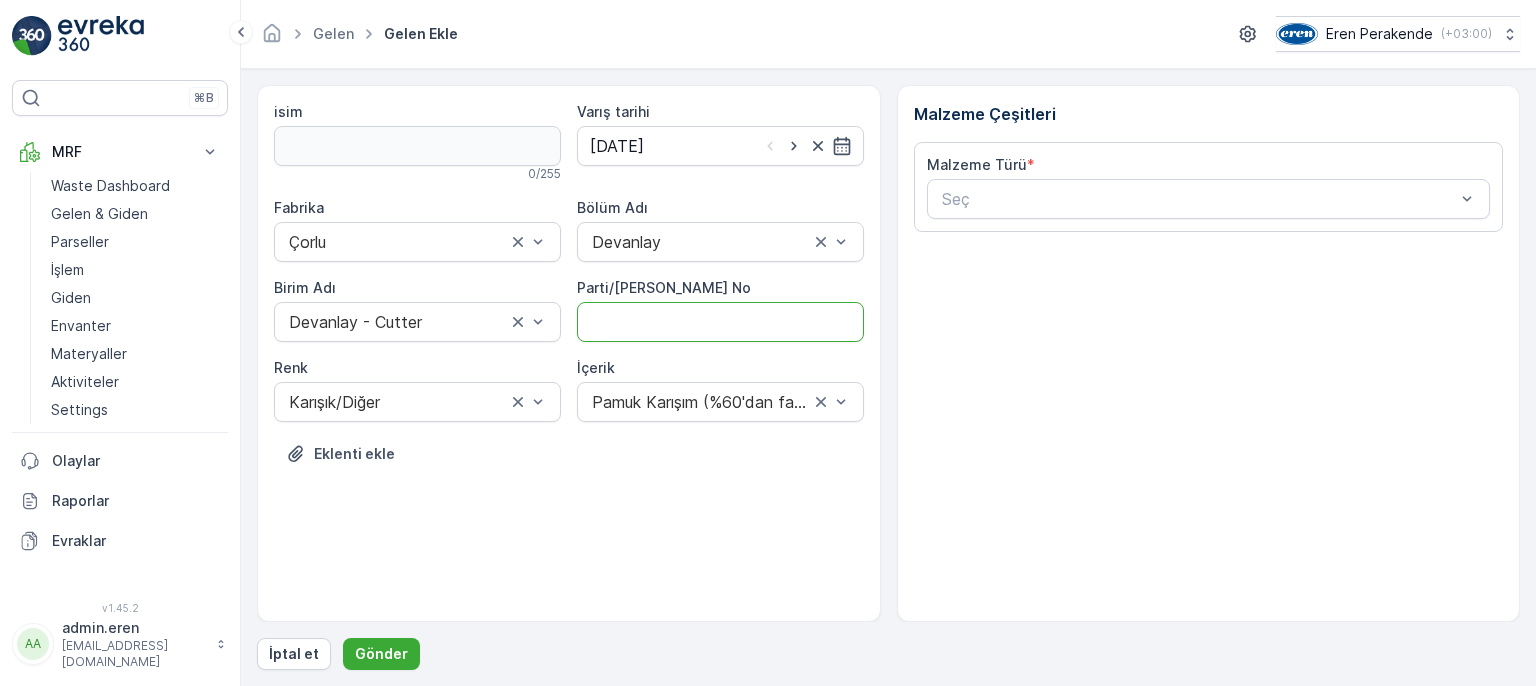 click on "Parti/[PERSON_NAME] No" at bounding box center (720, 322) 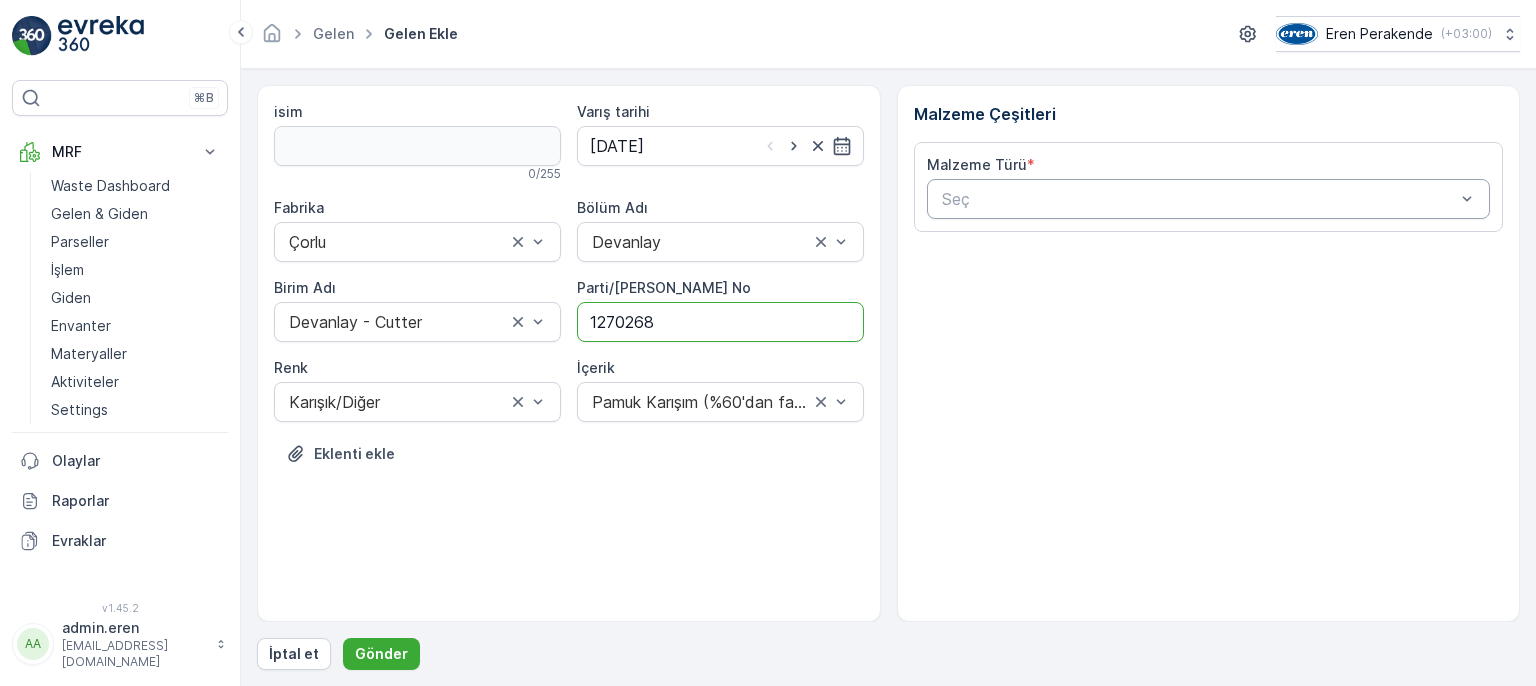 type on "1270268" 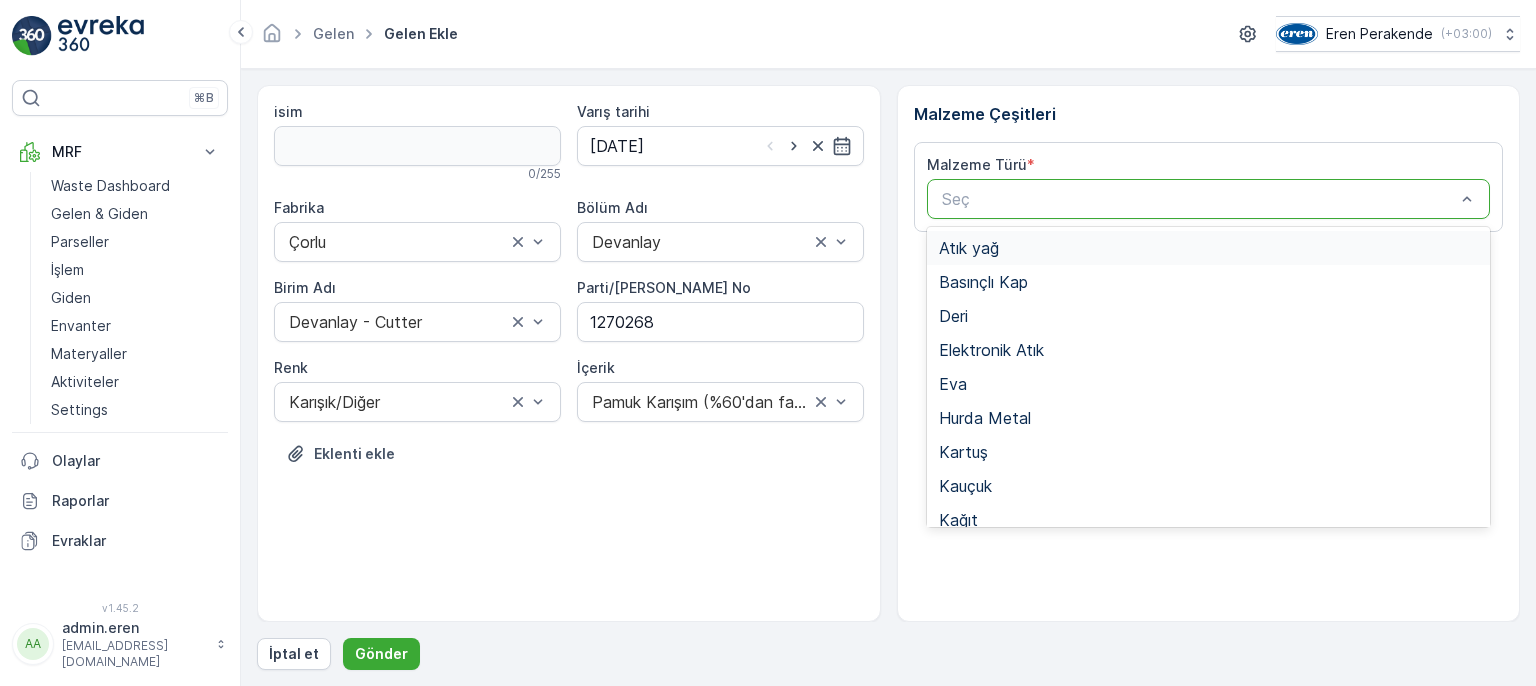 drag, startPoint x: 1028, startPoint y: 192, endPoint x: 1028, endPoint y: 241, distance: 49 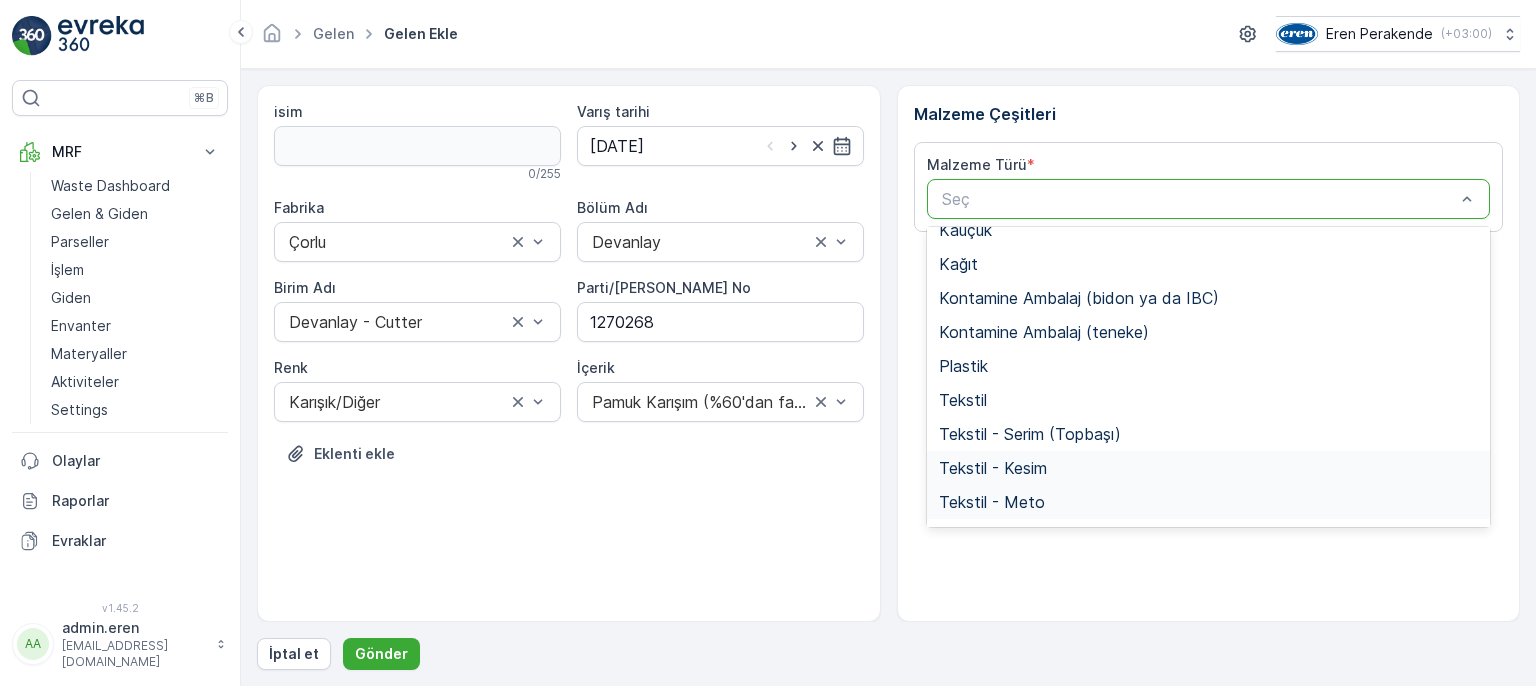 scroll, scrollTop: 388, scrollLeft: 0, axis: vertical 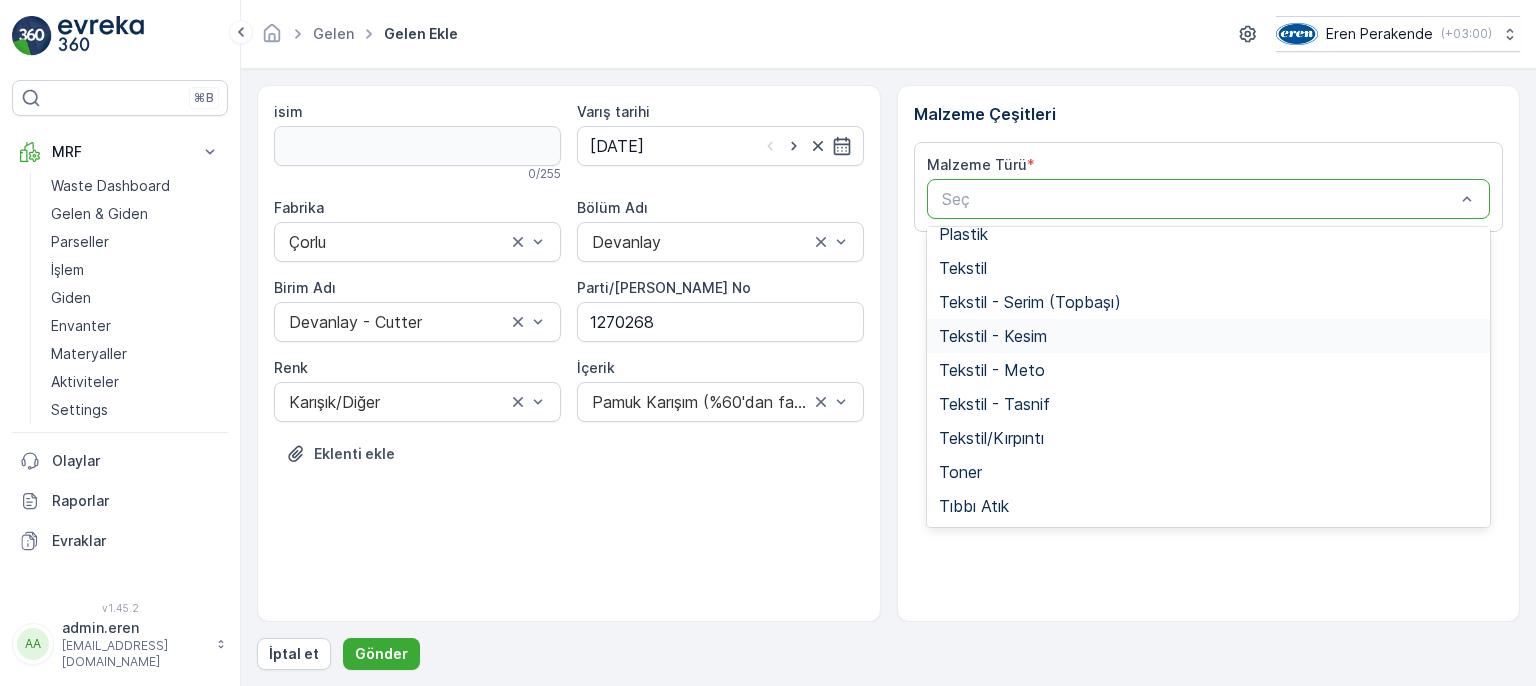 click on "Tekstil - Kesim" at bounding box center (1209, 336) 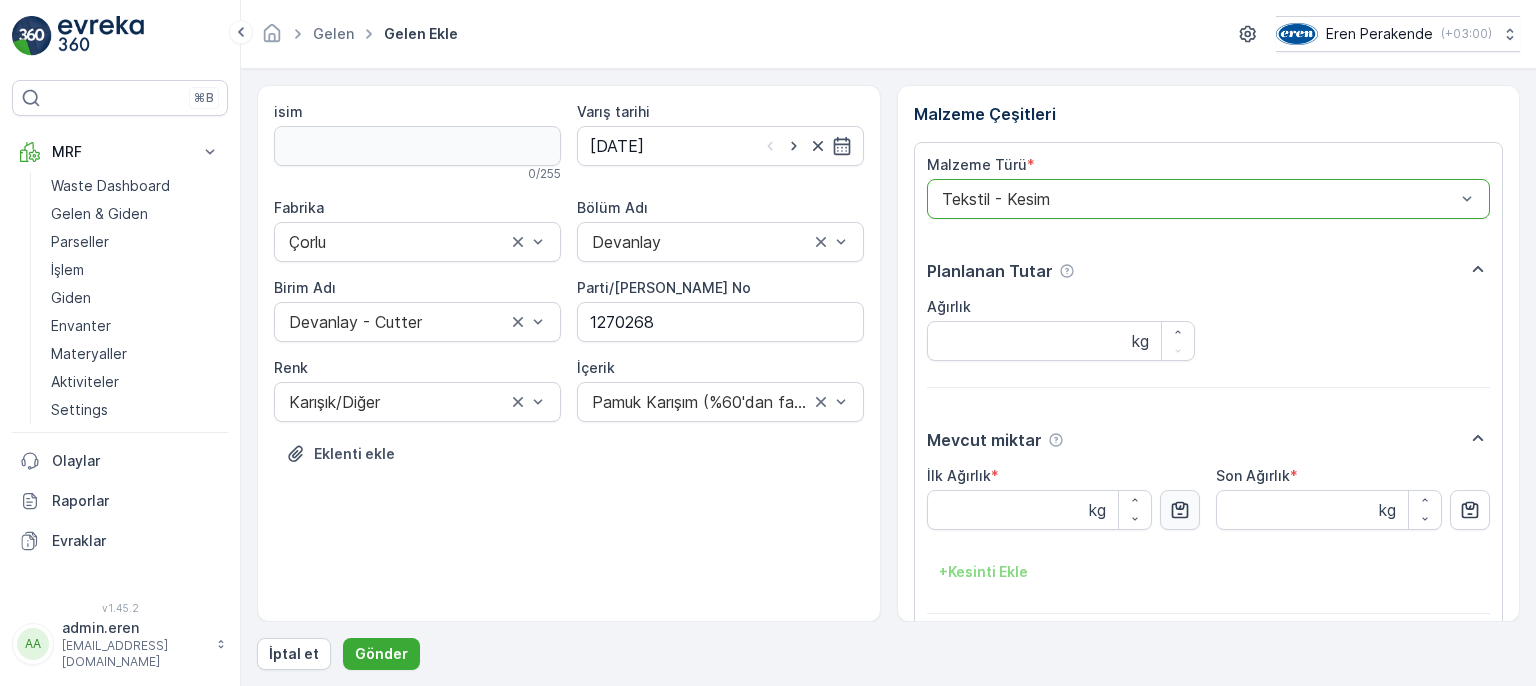 click 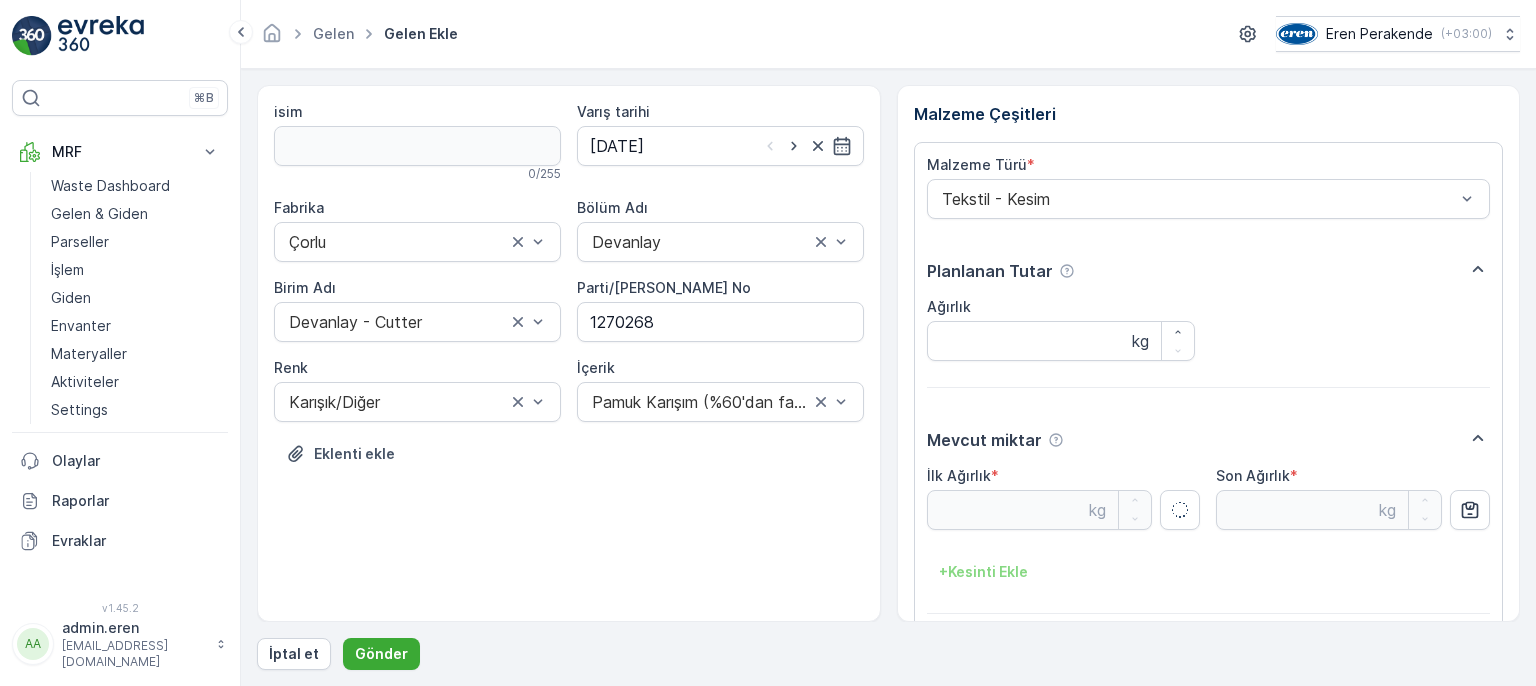 scroll, scrollTop: 84, scrollLeft: 0, axis: vertical 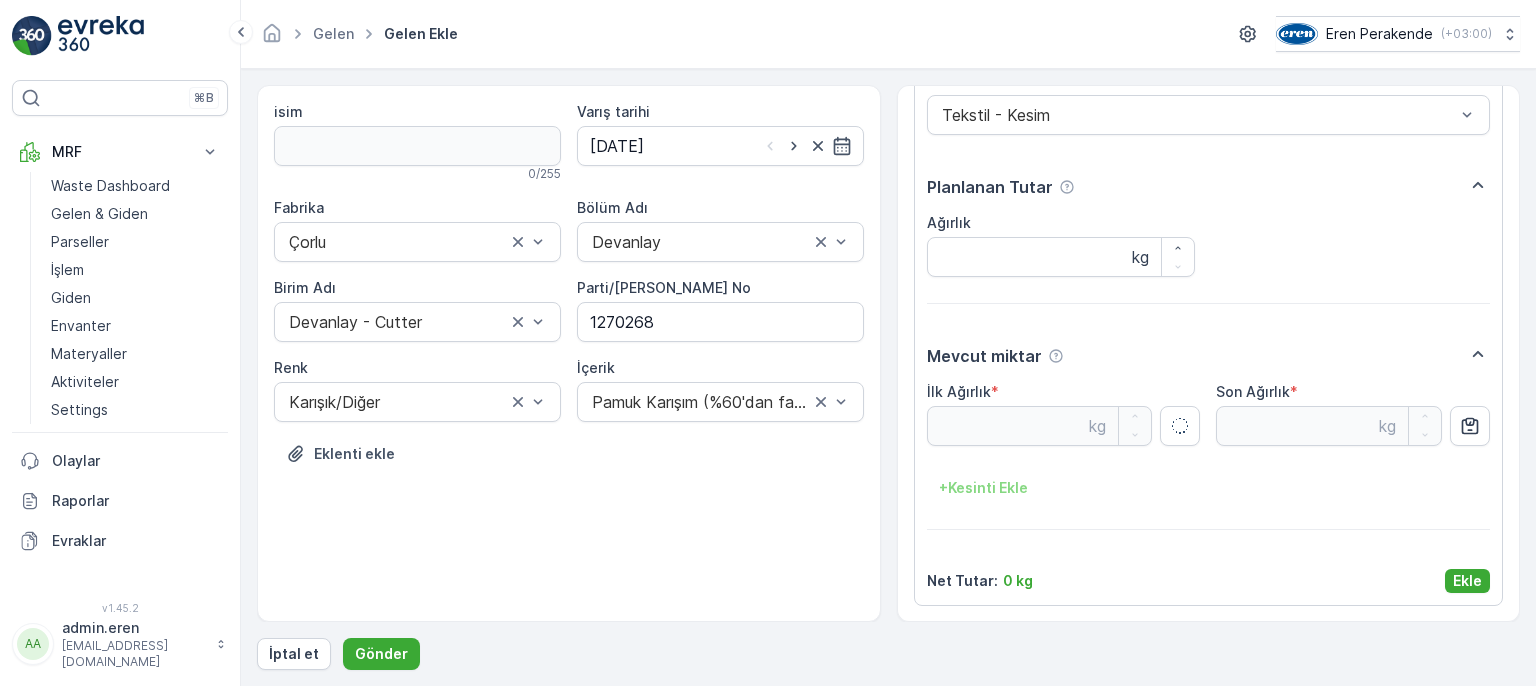 type on "12.21" 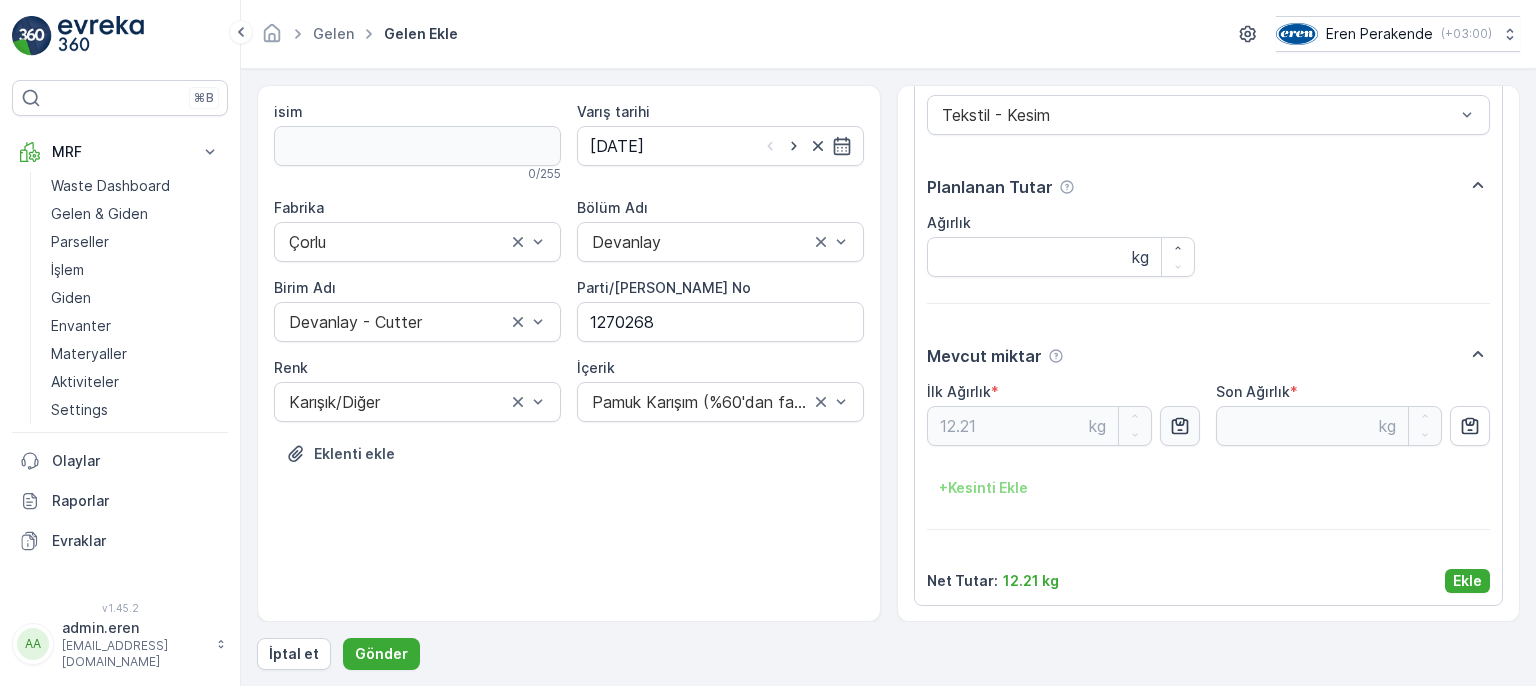drag, startPoint x: 1501, startPoint y: 592, endPoint x: 1476, endPoint y: 593, distance: 25.019993 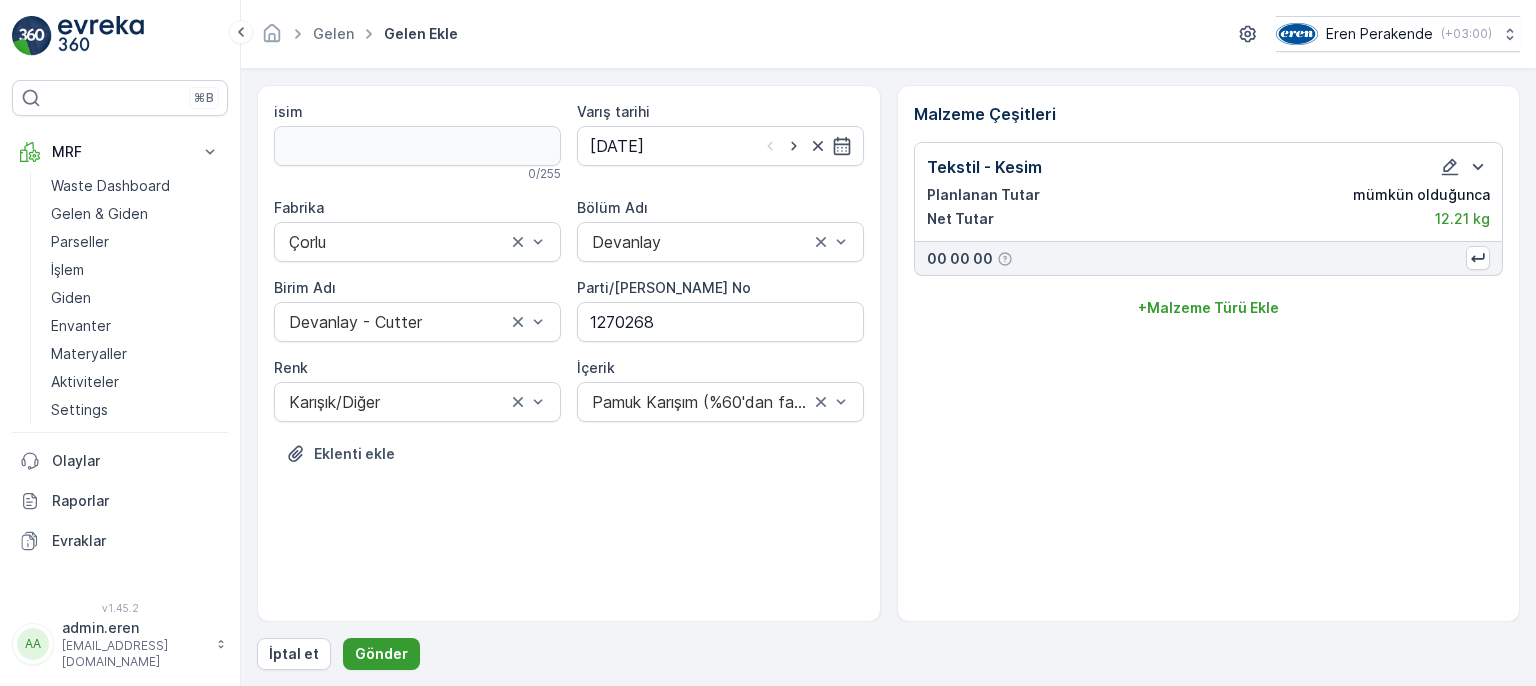 click on "Gönder" at bounding box center (381, 654) 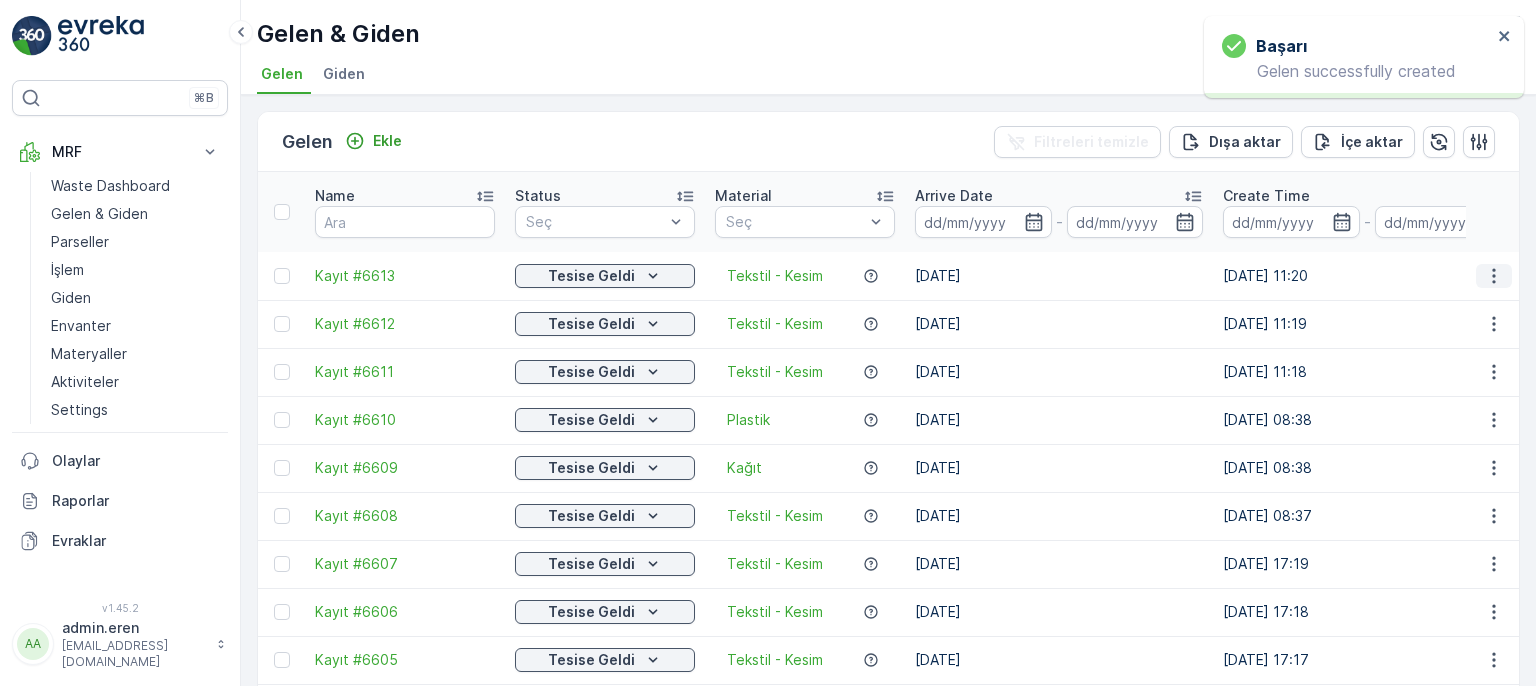 click 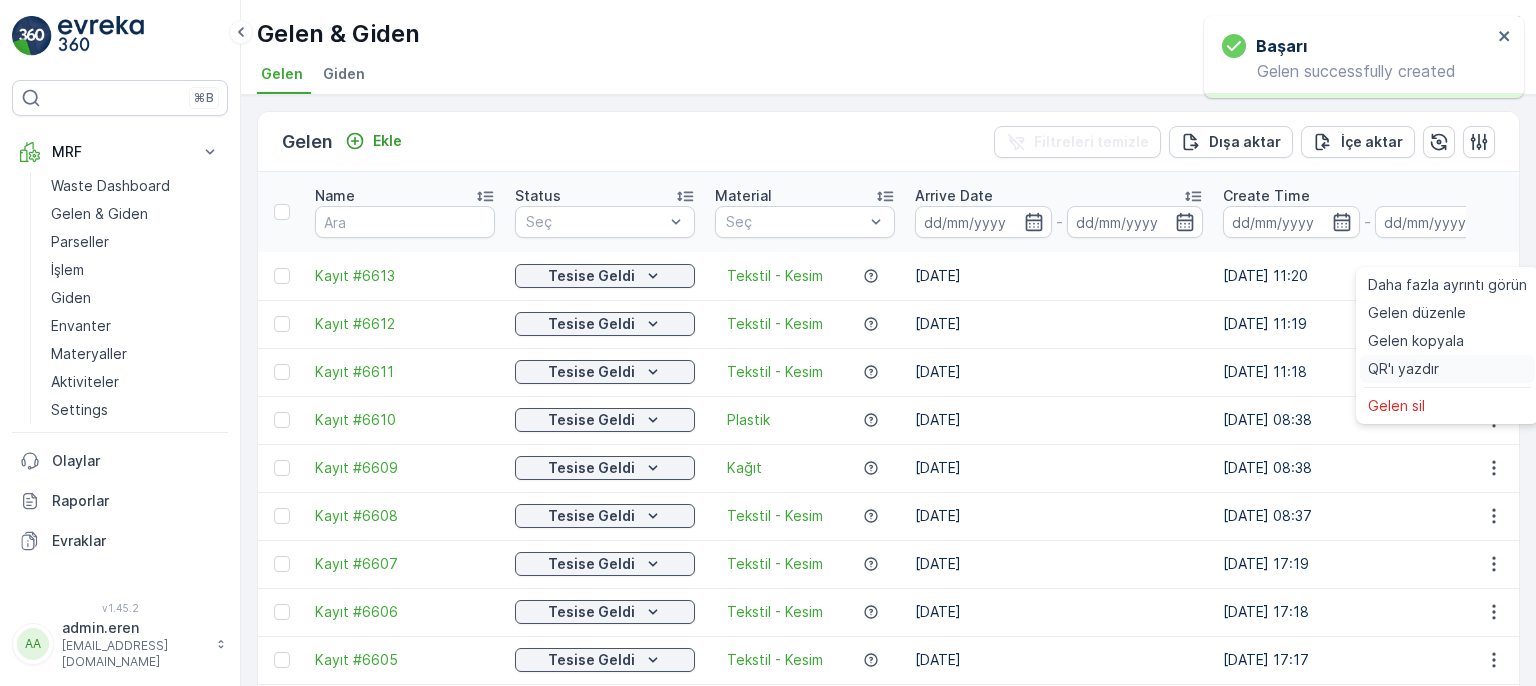 click on "QR'ı yazdır" at bounding box center (1447, 369) 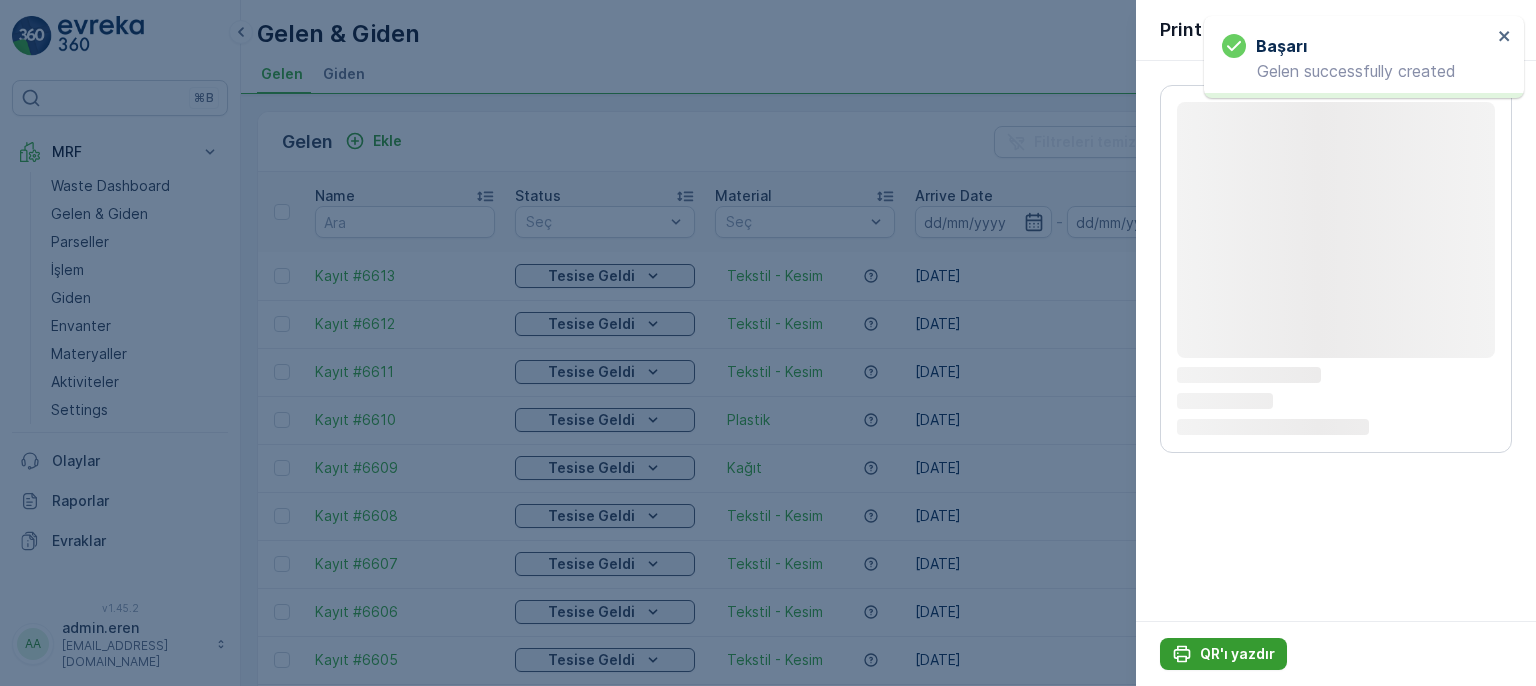 click on "QR'ı yazdır" at bounding box center (1223, 654) 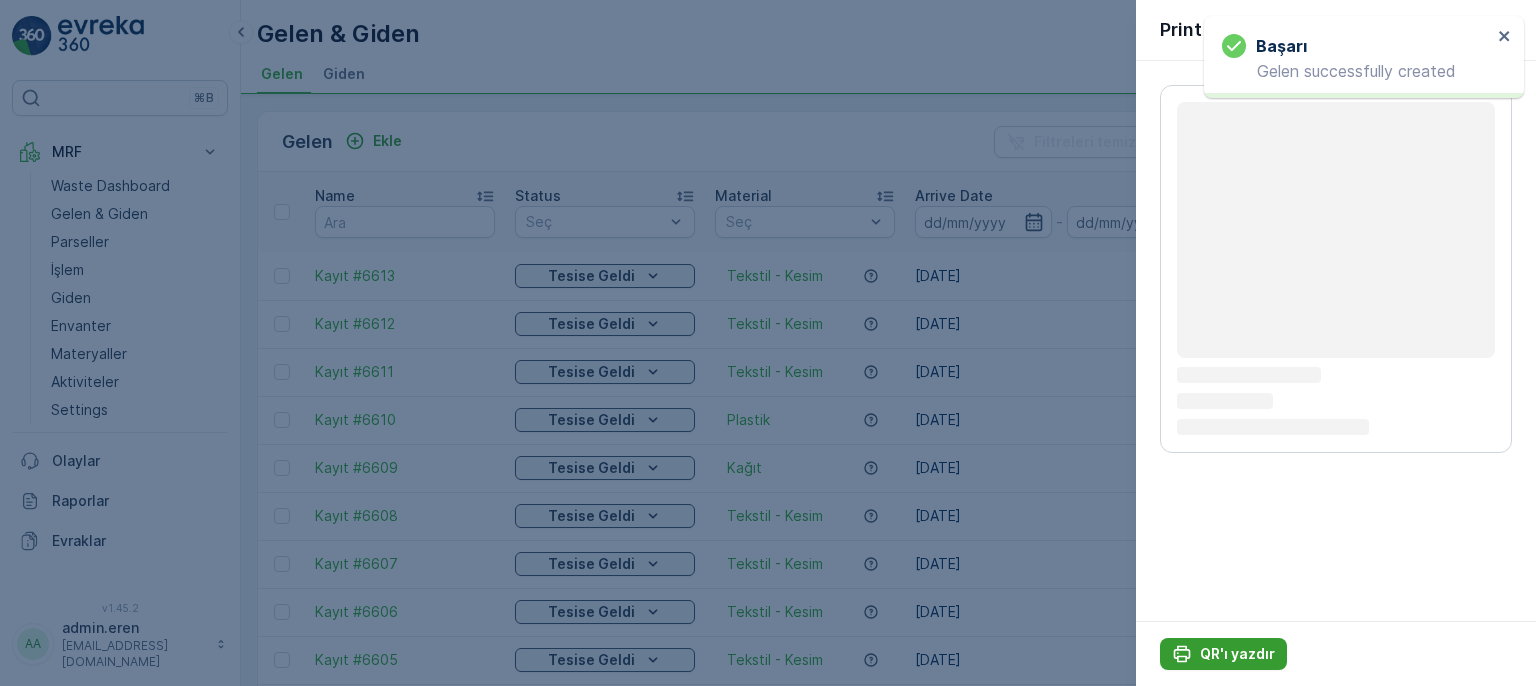 click on "QR'ı yazdır" at bounding box center [1237, 654] 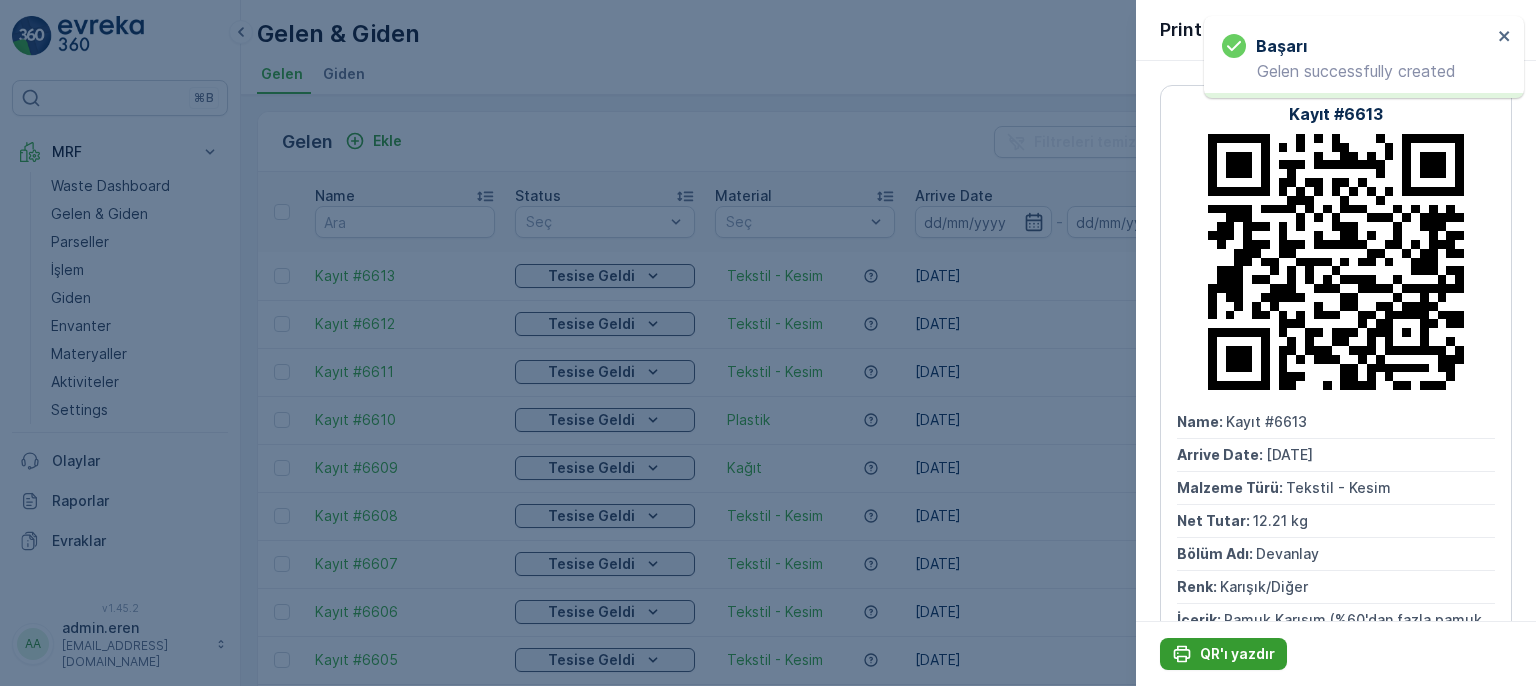 click on "QR'ı yazdır" at bounding box center [1237, 654] 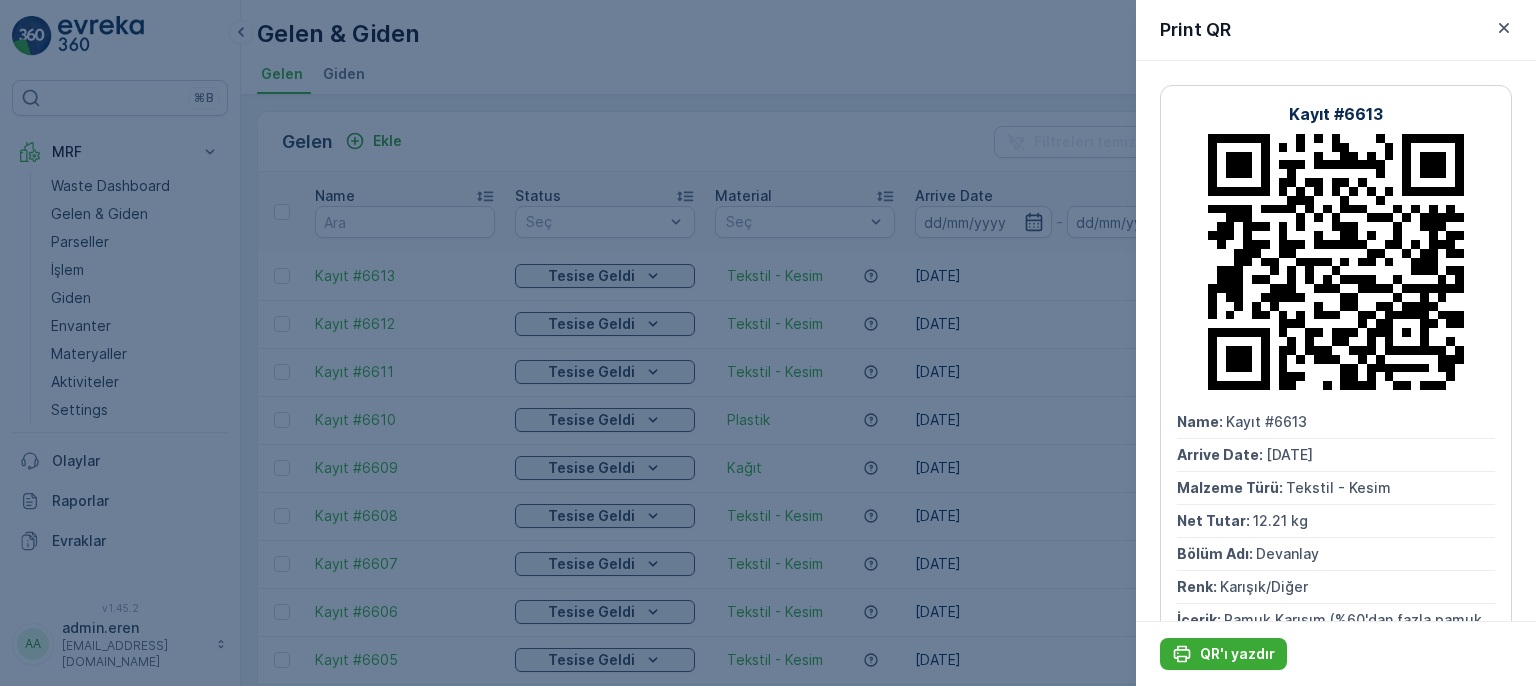 drag, startPoint x: 634, startPoint y: 119, endPoint x: 505, endPoint y: 149, distance: 132.44244 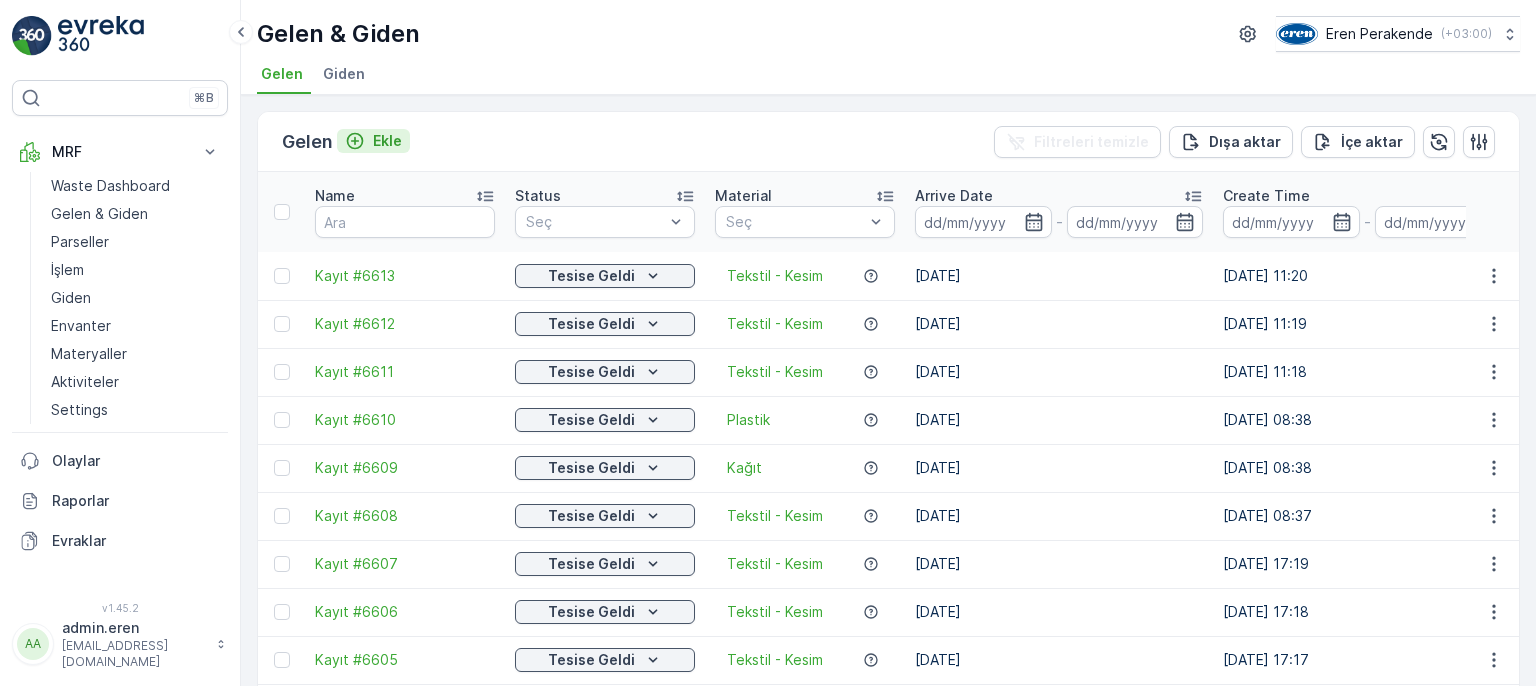 click on "Ekle" at bounding box center [373, 141] 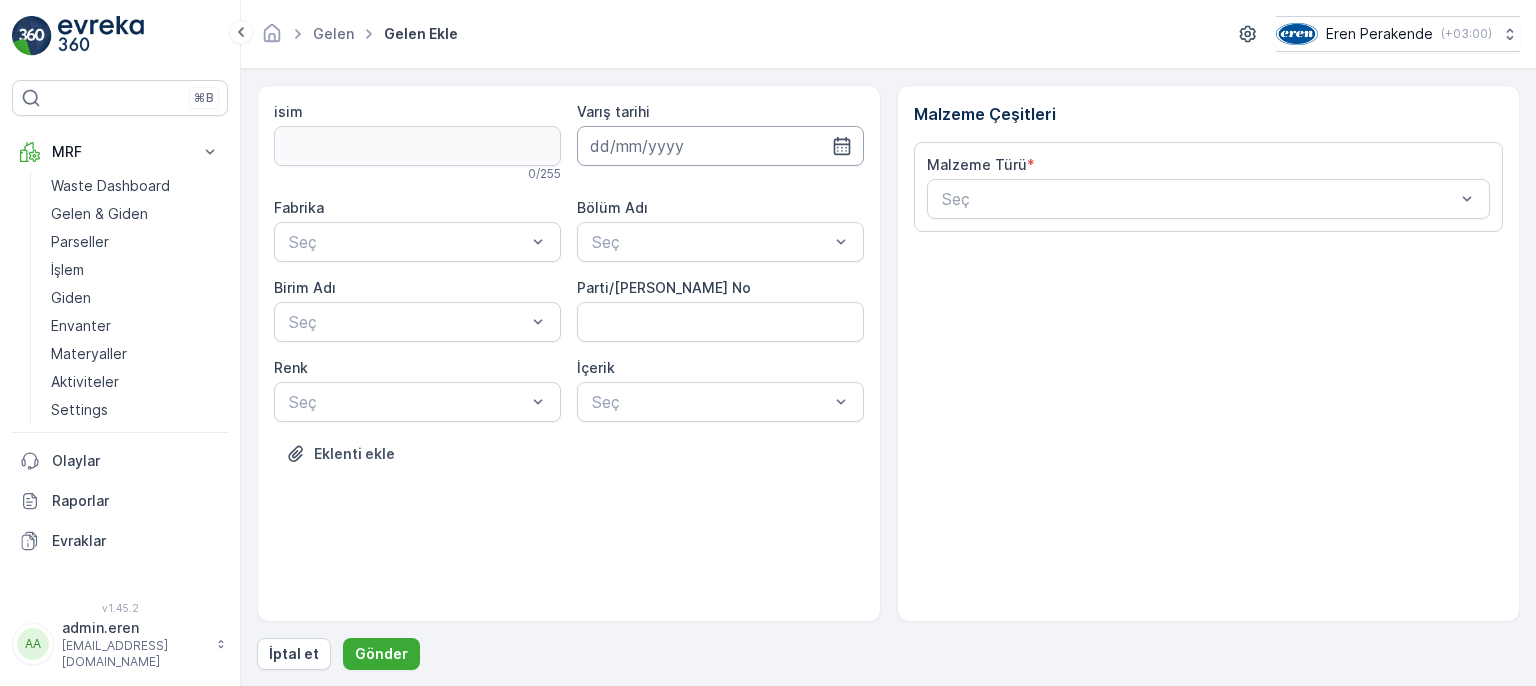 drag, startPoint x: 642, startPoint y: 148, endPoint x: 632, endPoint y: 163, distance: 18.027756 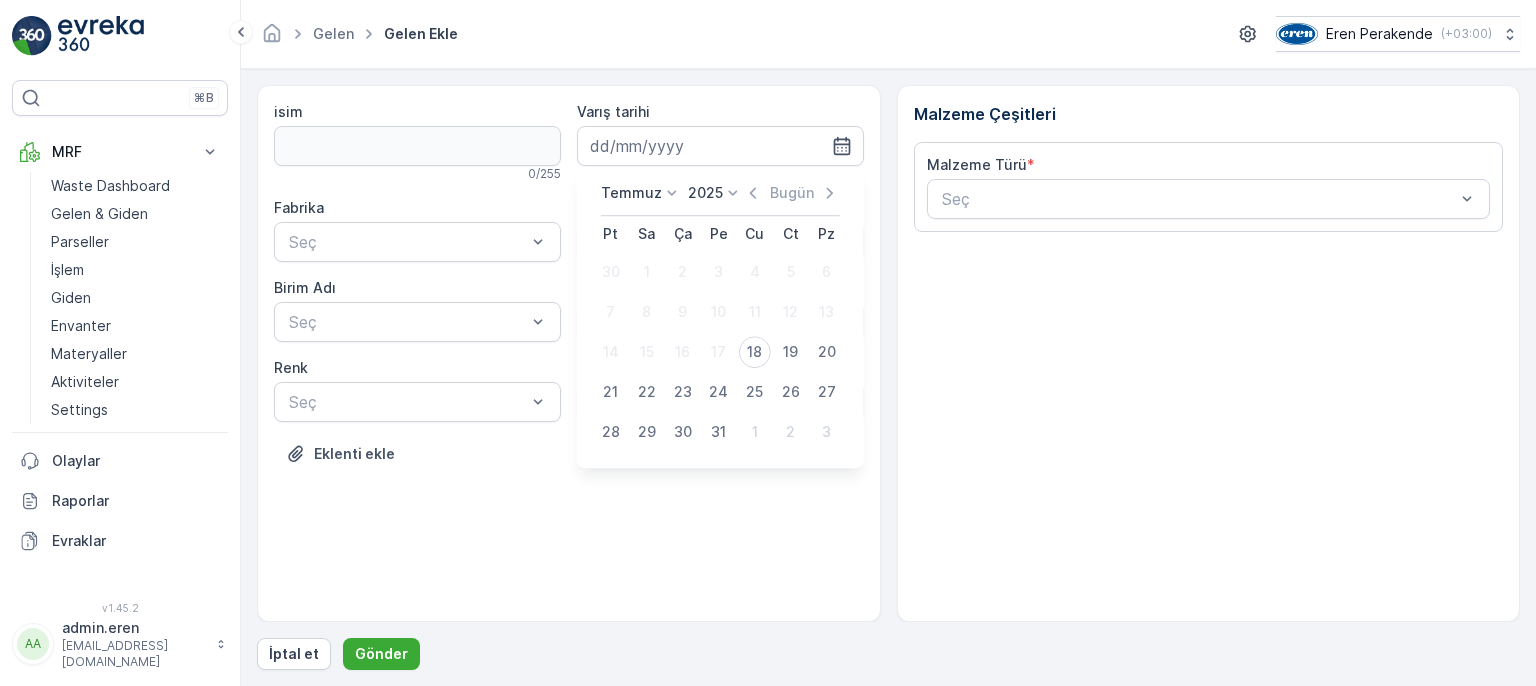 click on "18" at bounding box center (755, 352) 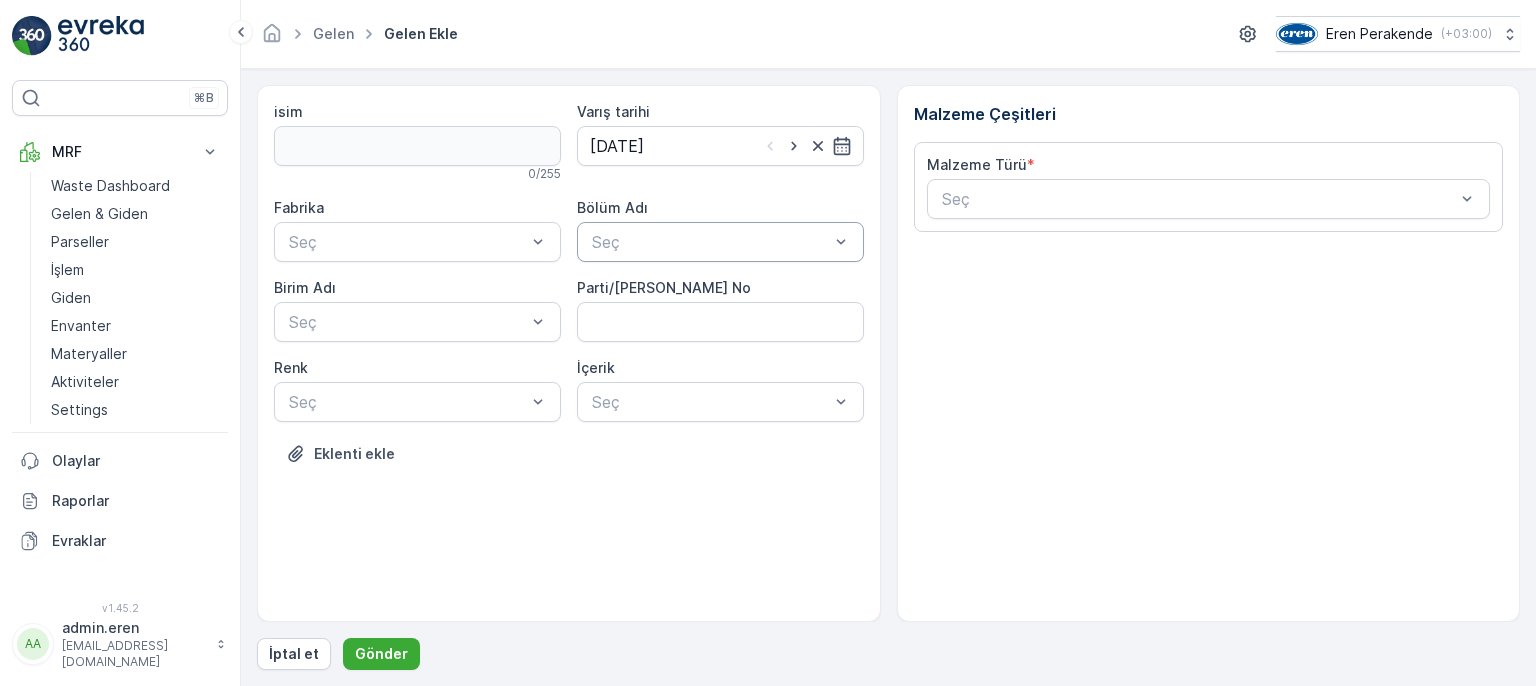 click on "Seç" at bounding box center (710, 242) 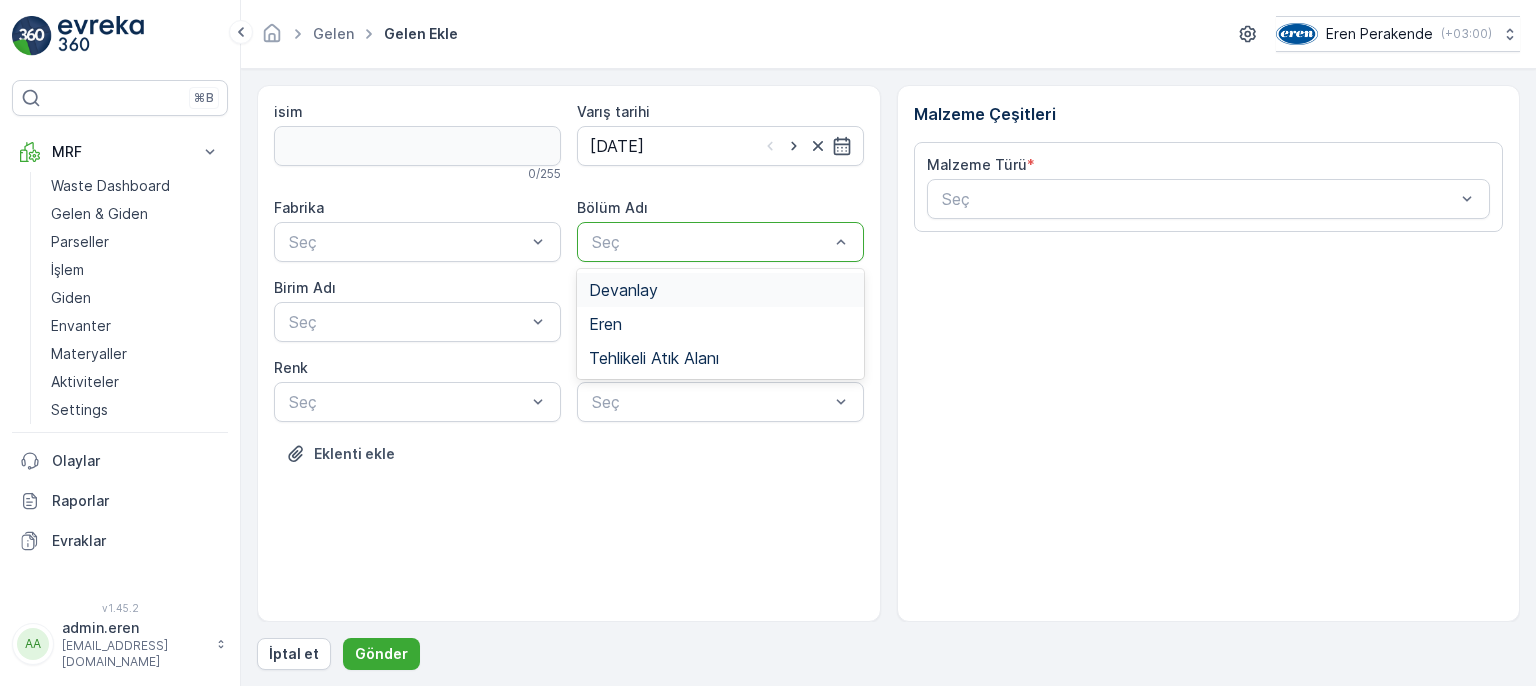 click on "Devanlay" at bounding box center (720, 290) 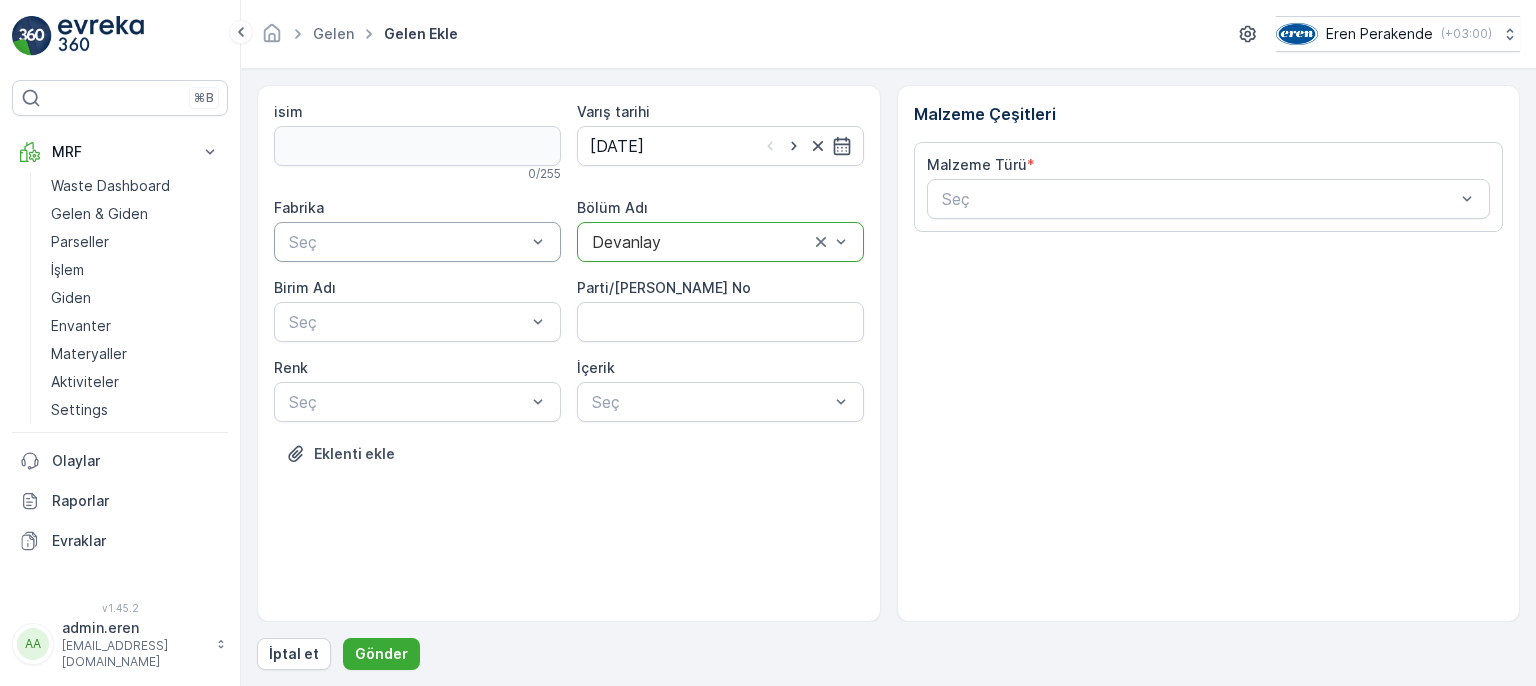 click at bounding box center [407, 242] 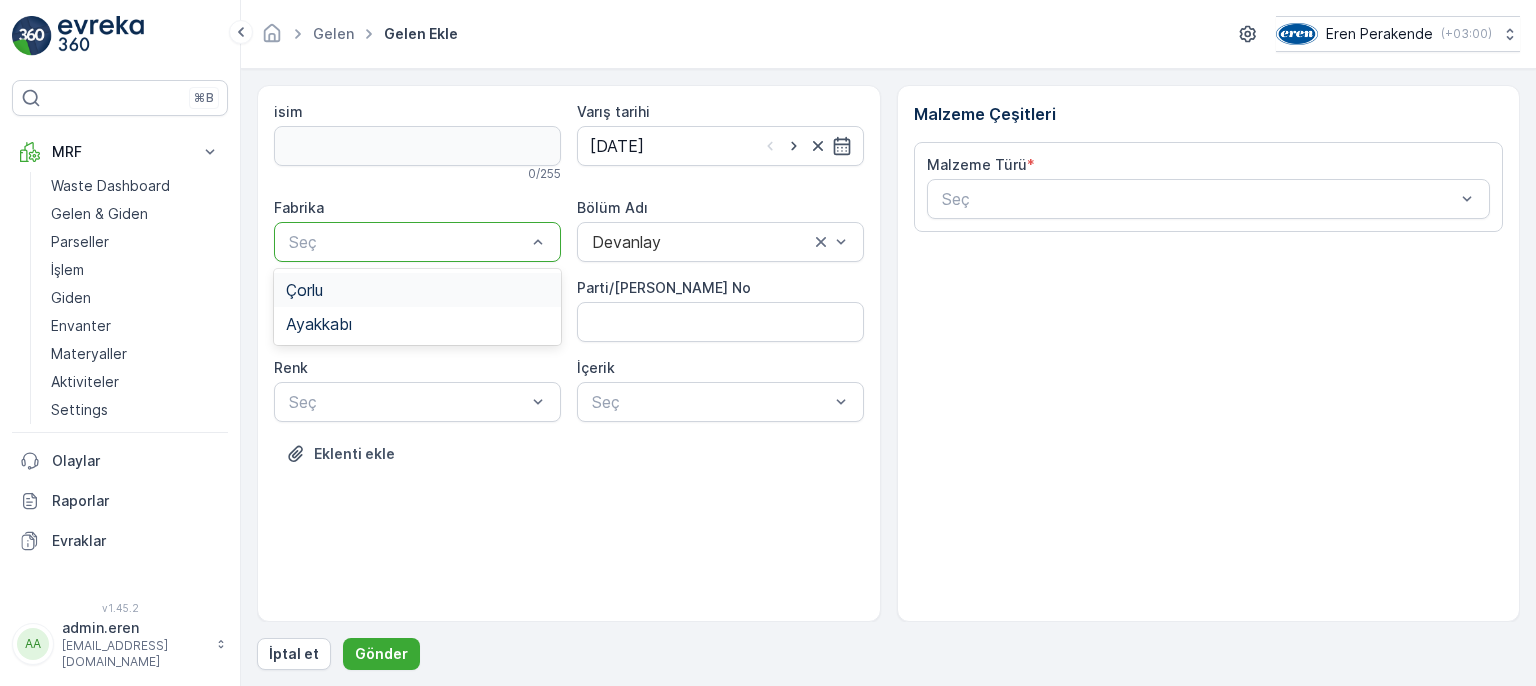 click on "Çorlu" at bounding box center (417, 290) 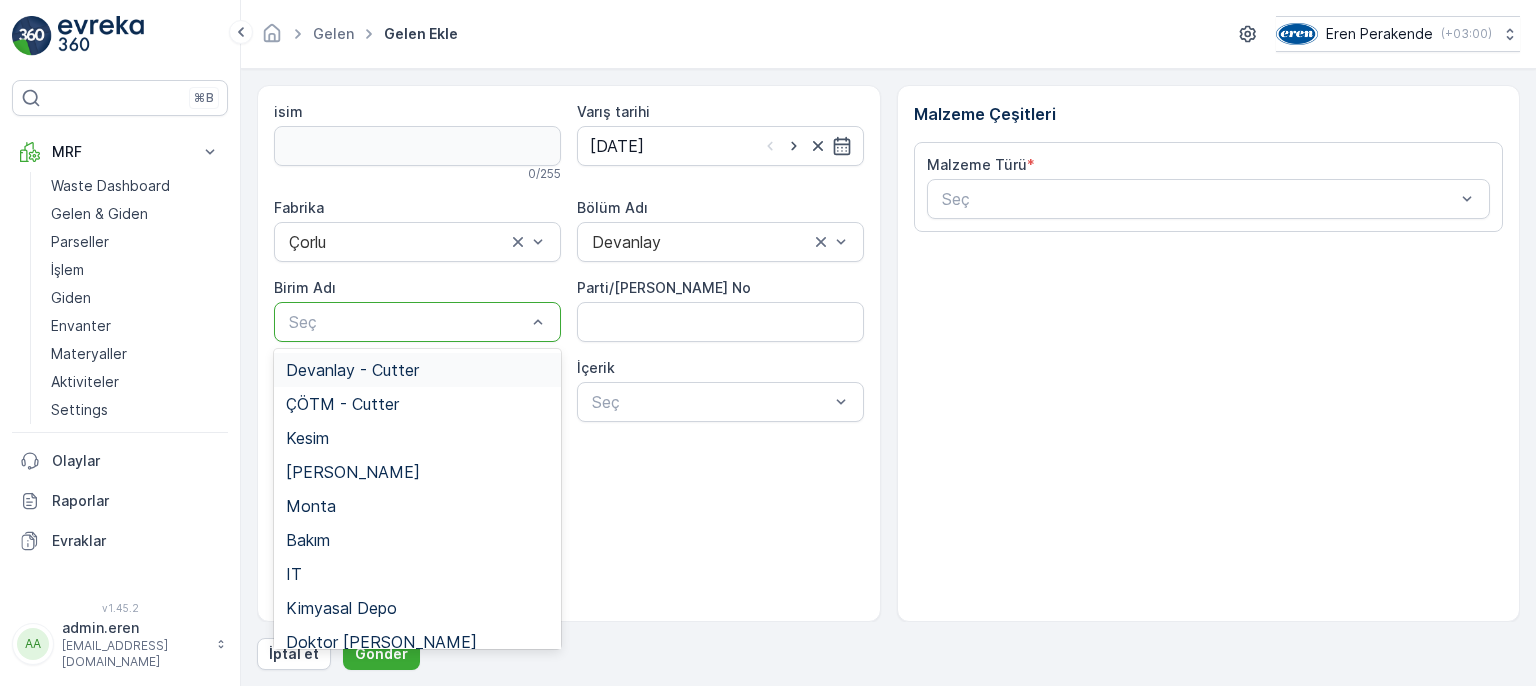 click at bounding box center [407, 322] 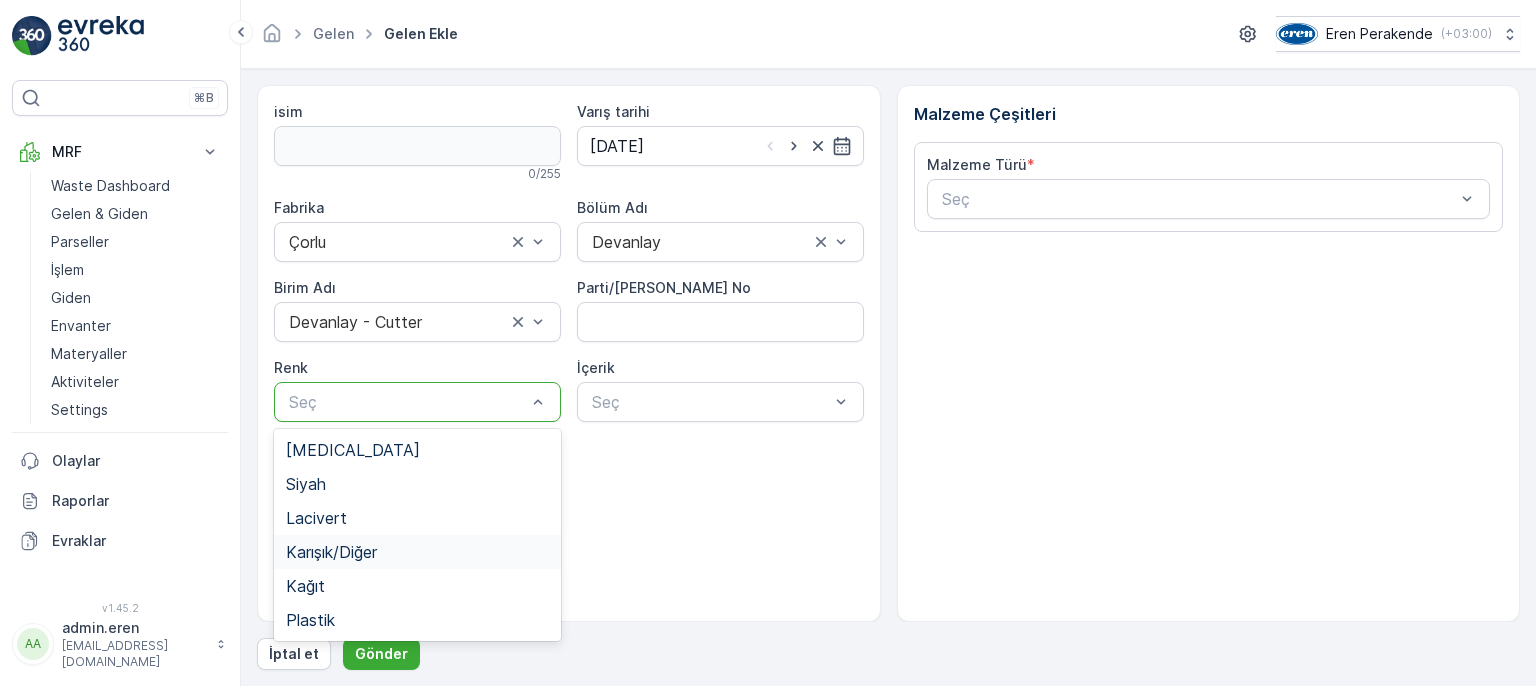 click on "Karışık/Diğer" at bounding box center [417, 552] 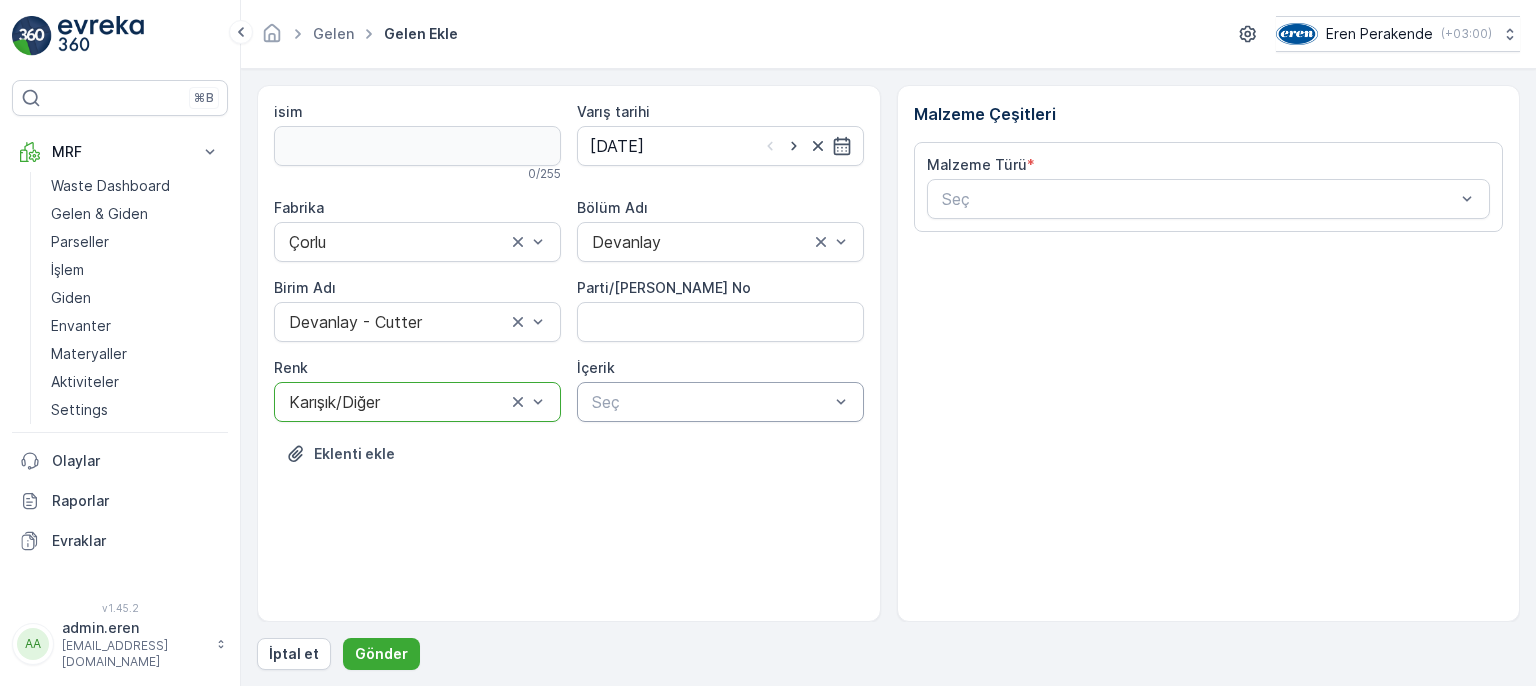 click at bounding box center [710, 402] 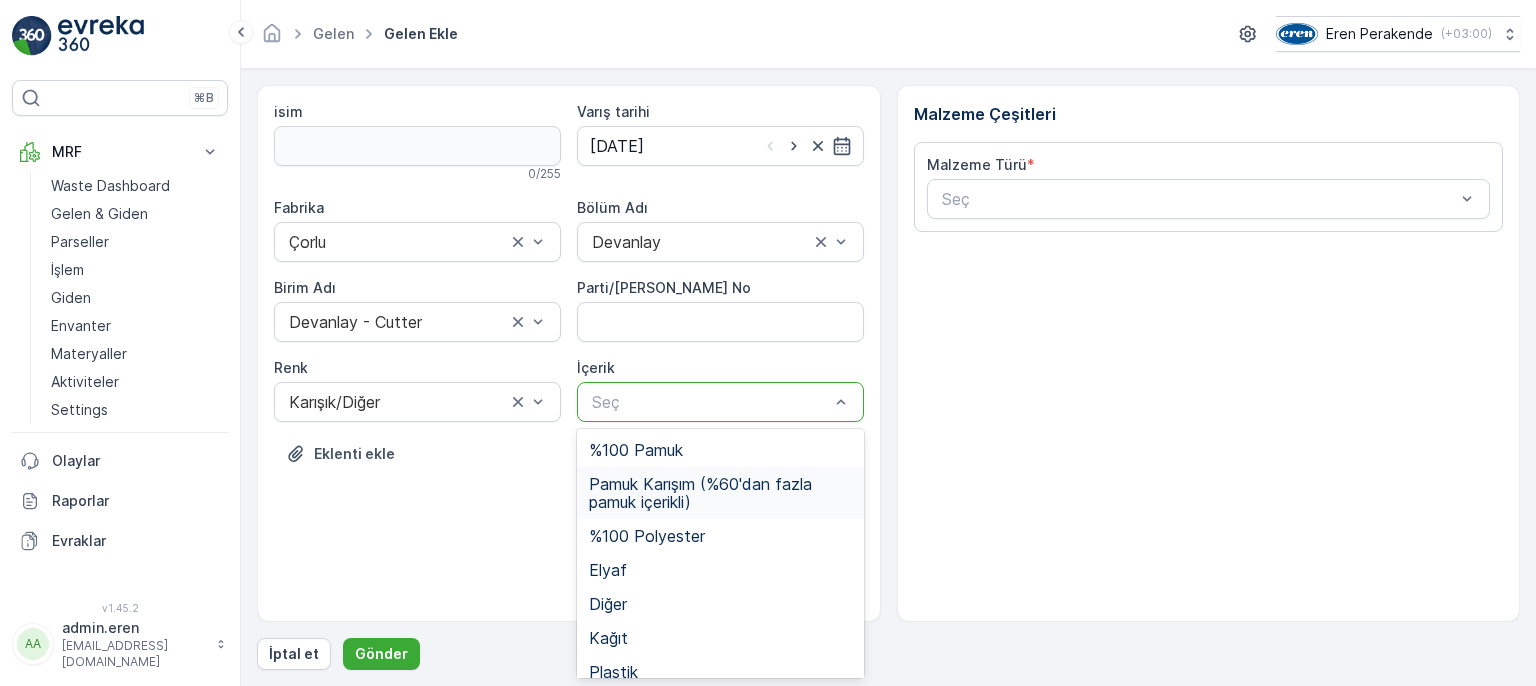 click on "Pamuk Karışım (%60'dan fazla pamuk içerikli)" at bounding box center (720, 493) 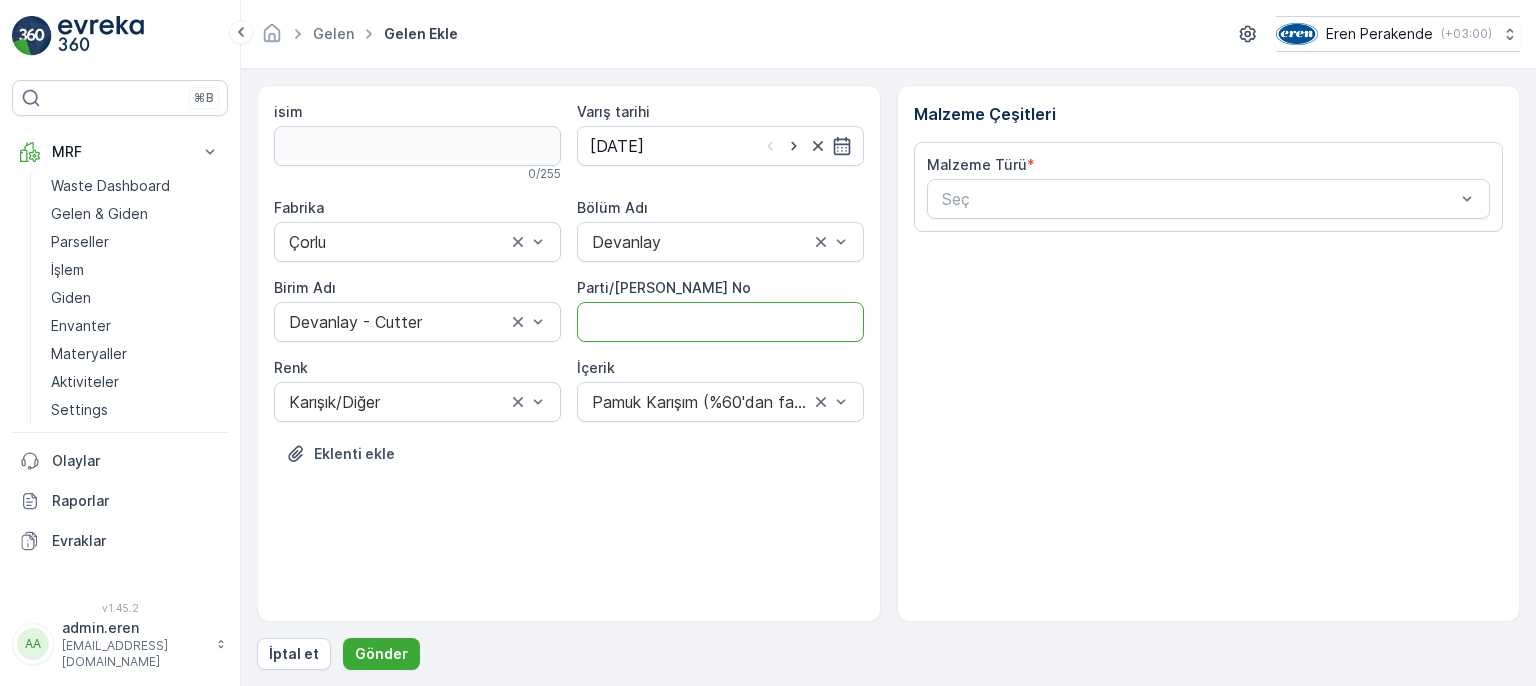 drag, startPoint x: 628, startPoint y: 321, endPoint x: 630, endPoint y: 335, distance: 14.142136 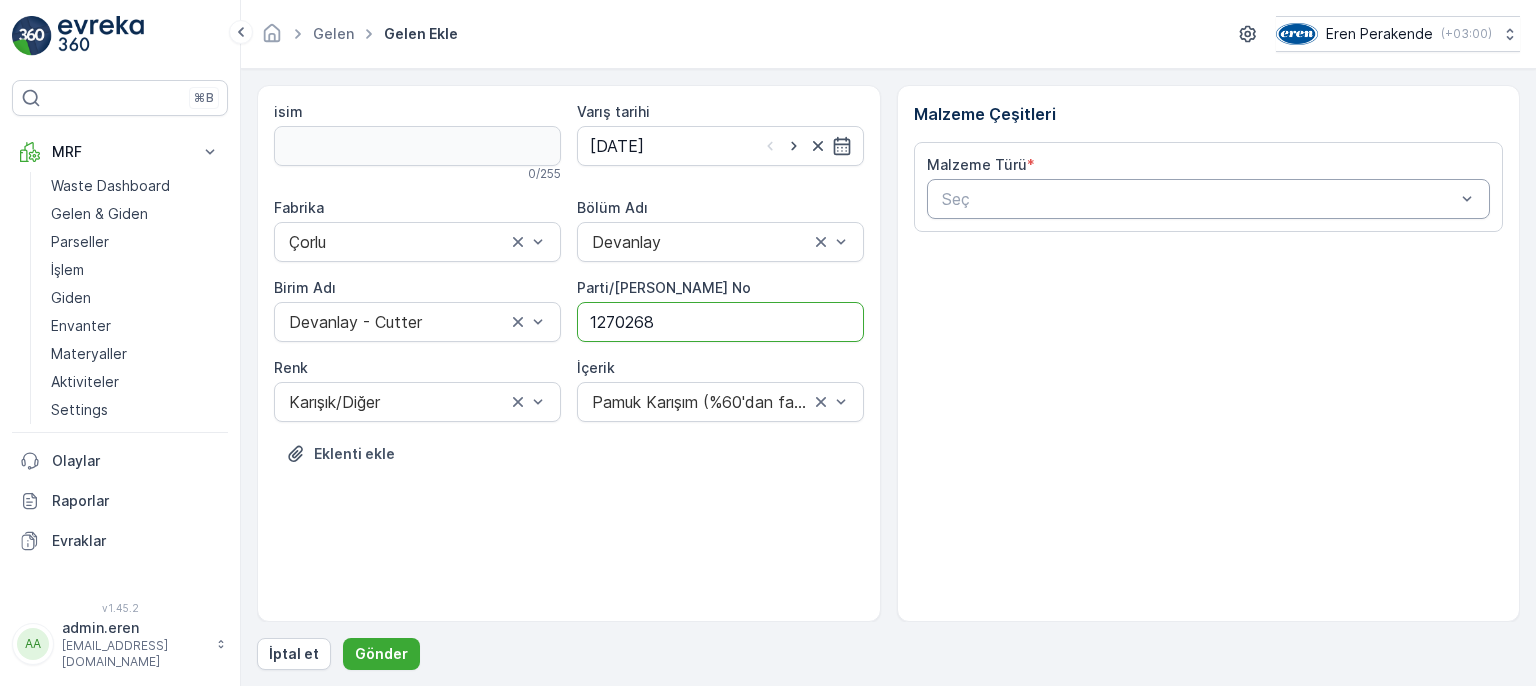 type on "1270268" 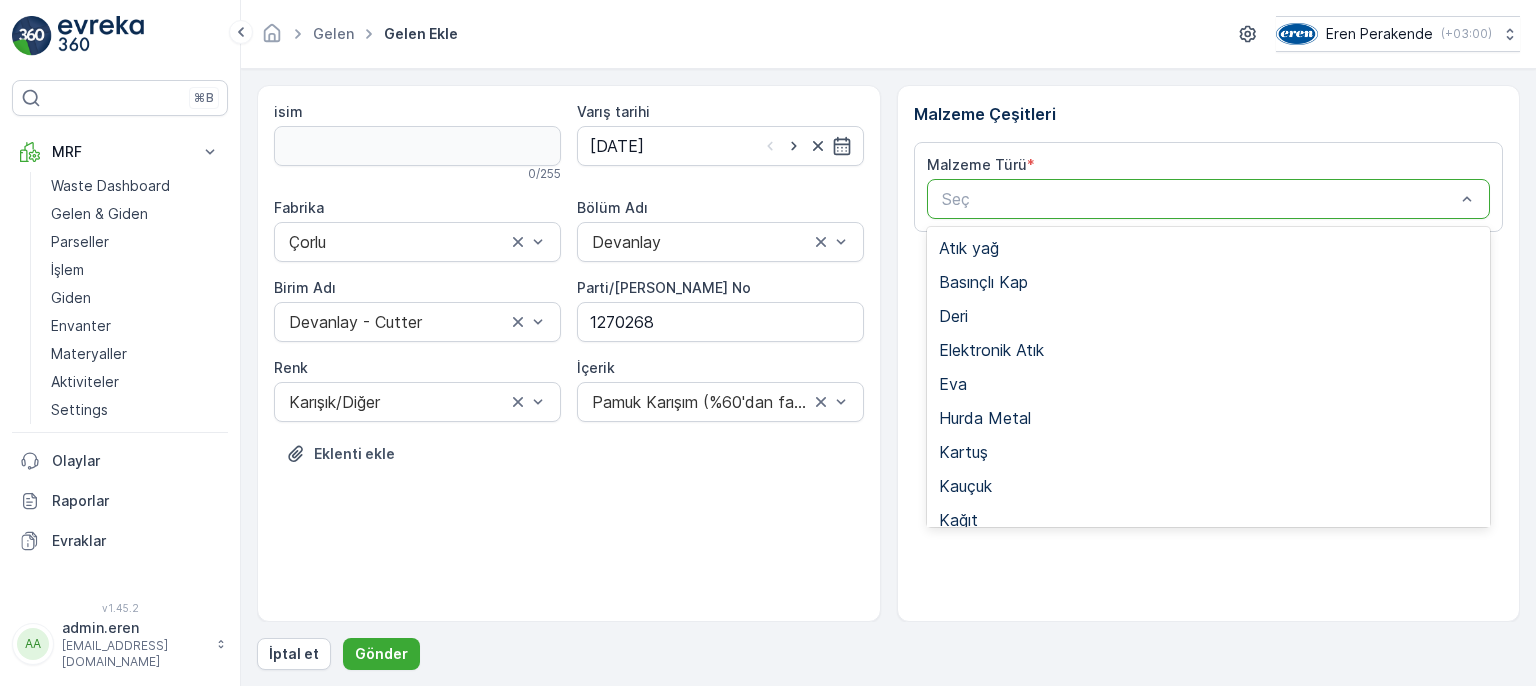 click on "Tekstil - Kesim" at bounding box center (1209, 724) 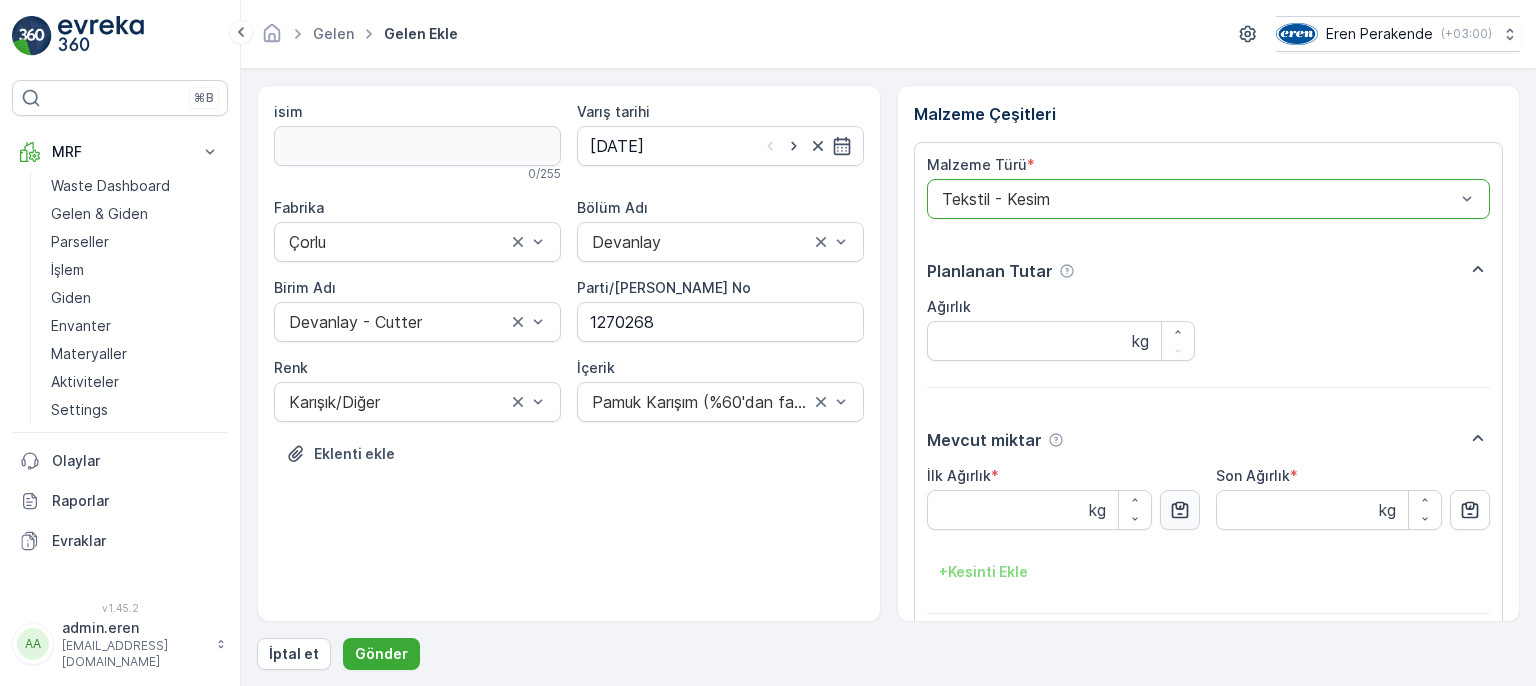click 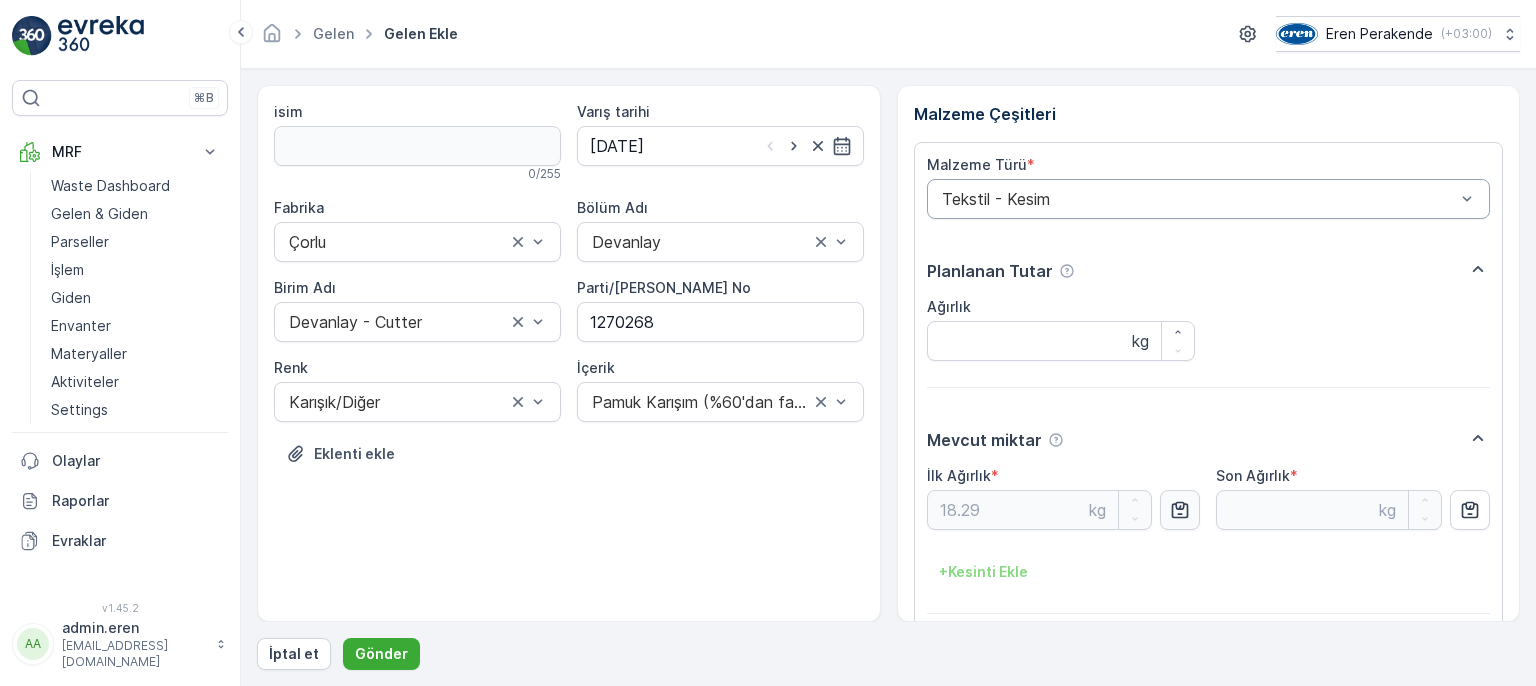 drag, startPoint x: 1461, startPoint y: 577, endPoint x: 848, endPoint y: 640, distance: 616.2289 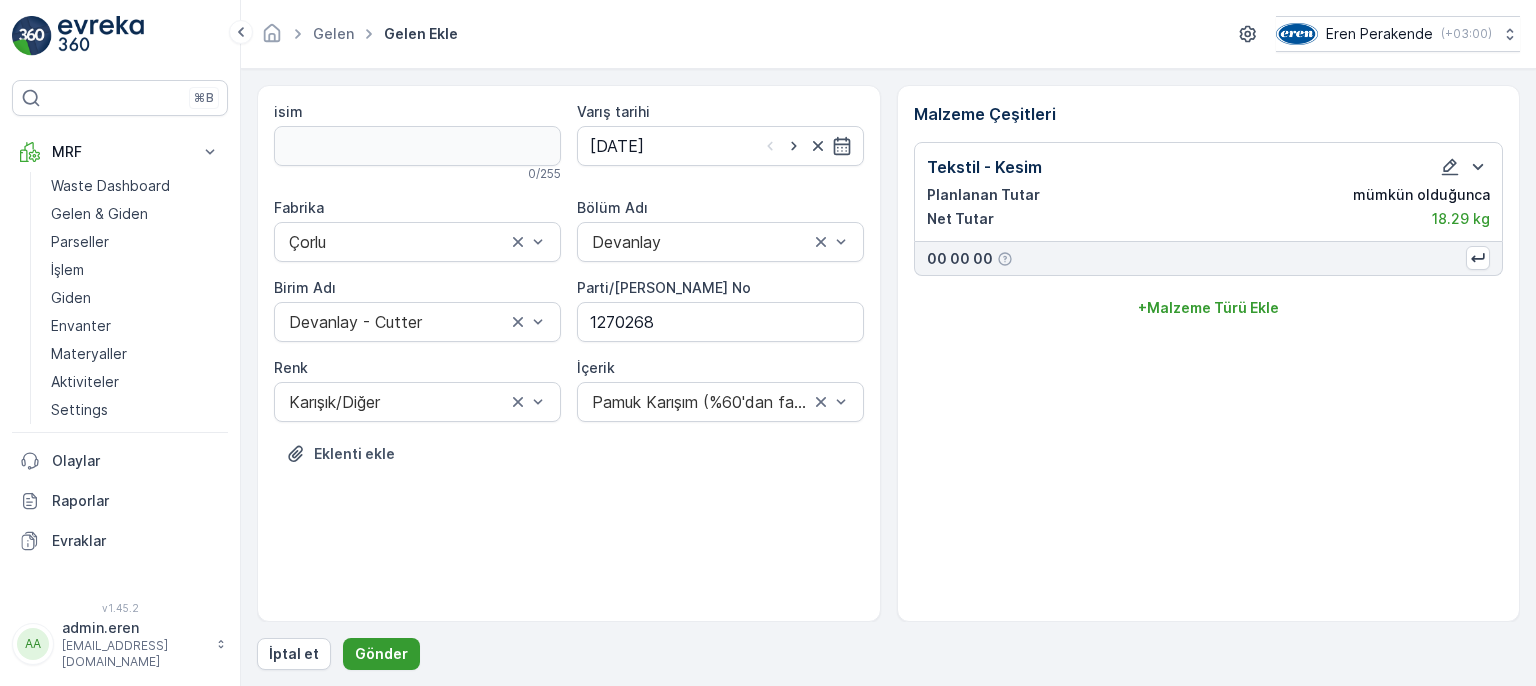 click on "Gönder" at bounding box center [381, 654] 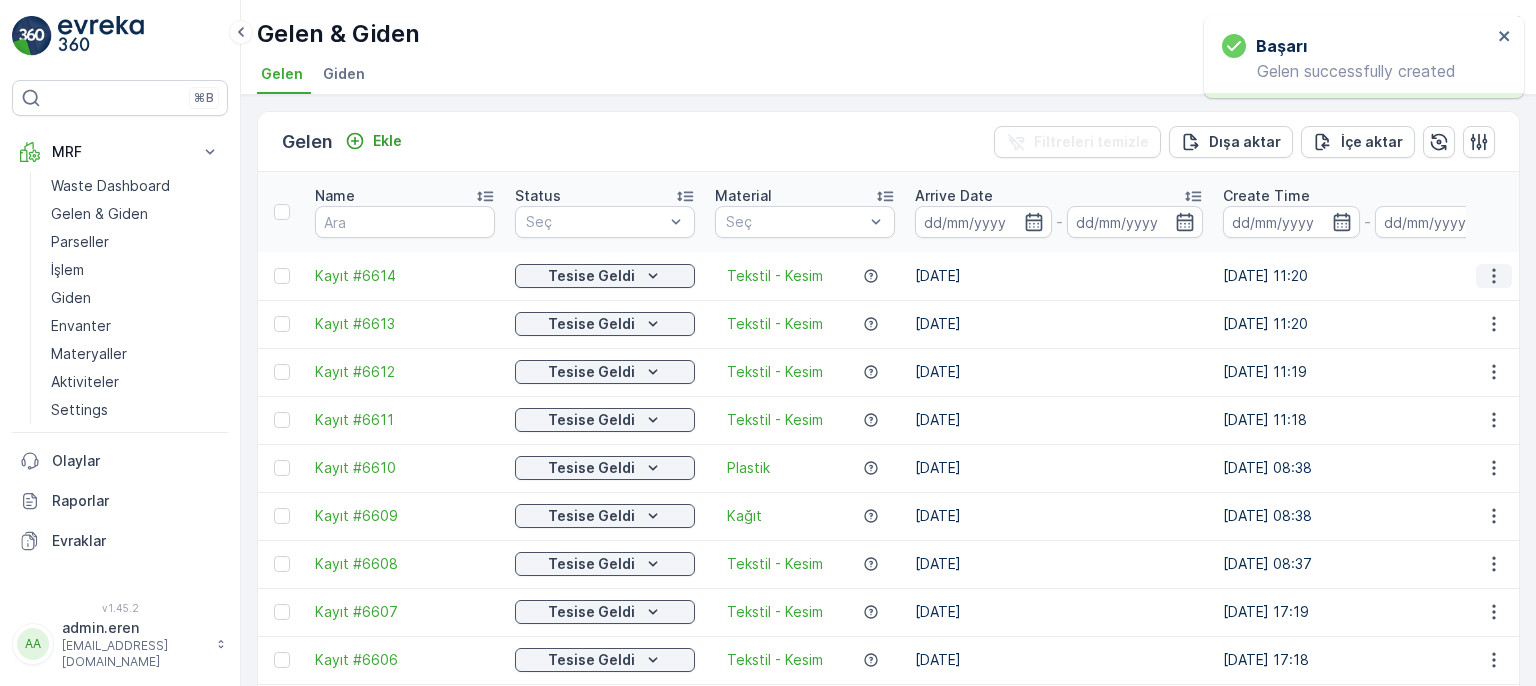 click 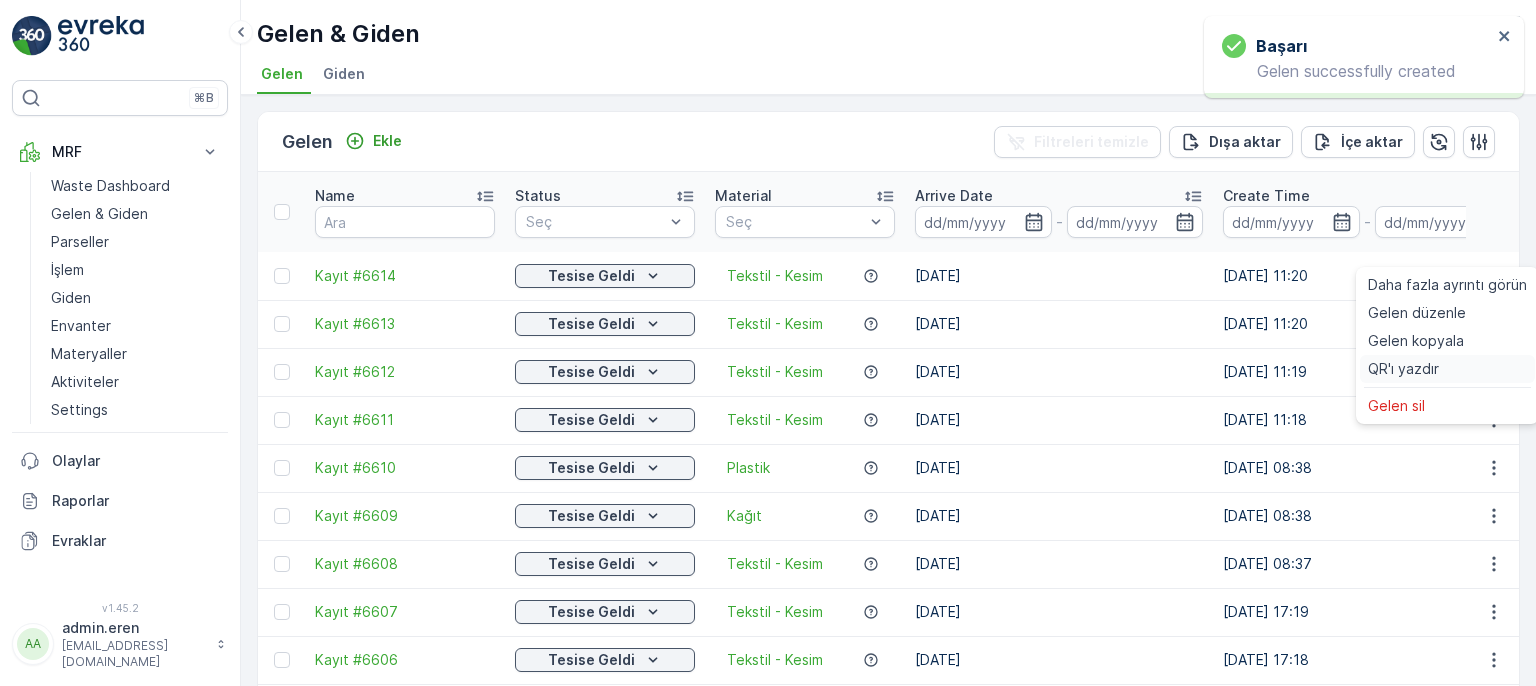 click on "QR'ı yazdır" at bounding box center (1403, 369) 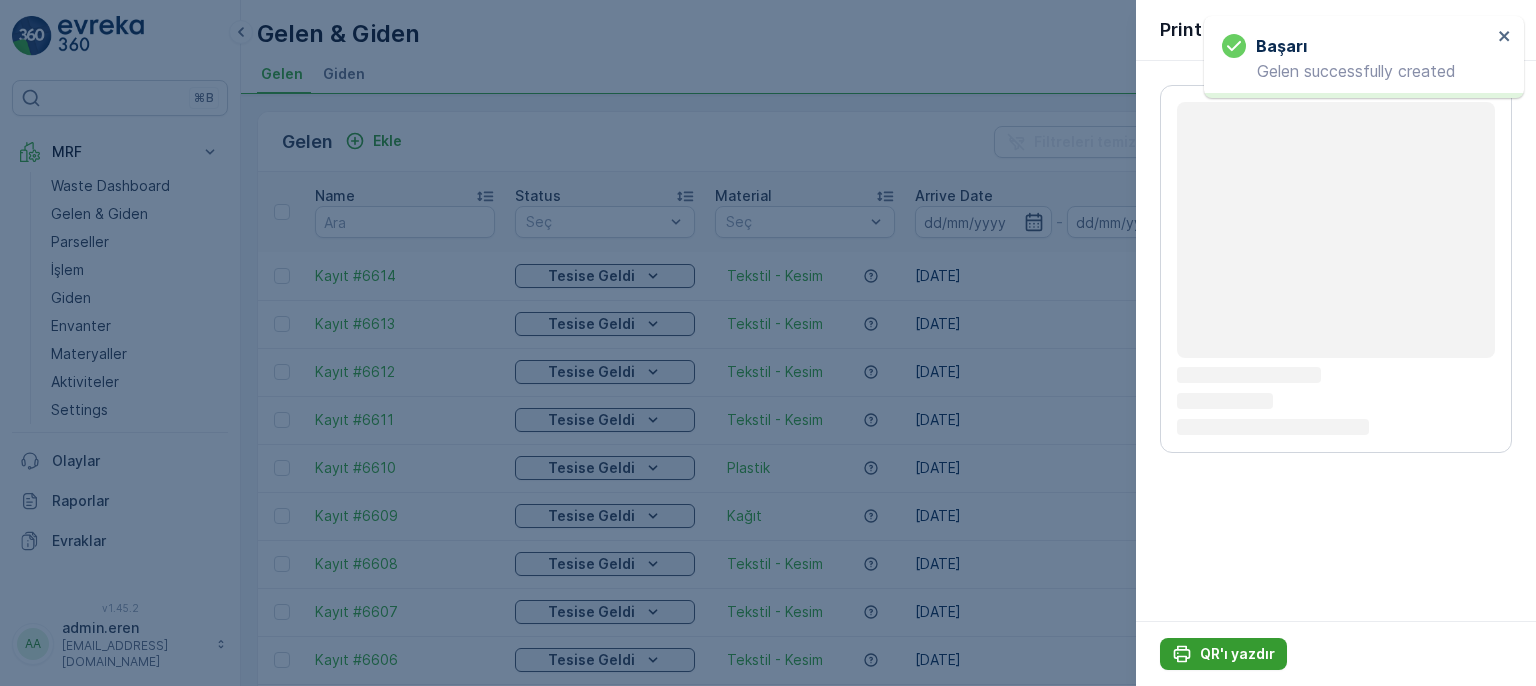 click on "QR'ı yazdır" at bounding box center (1237, 654) 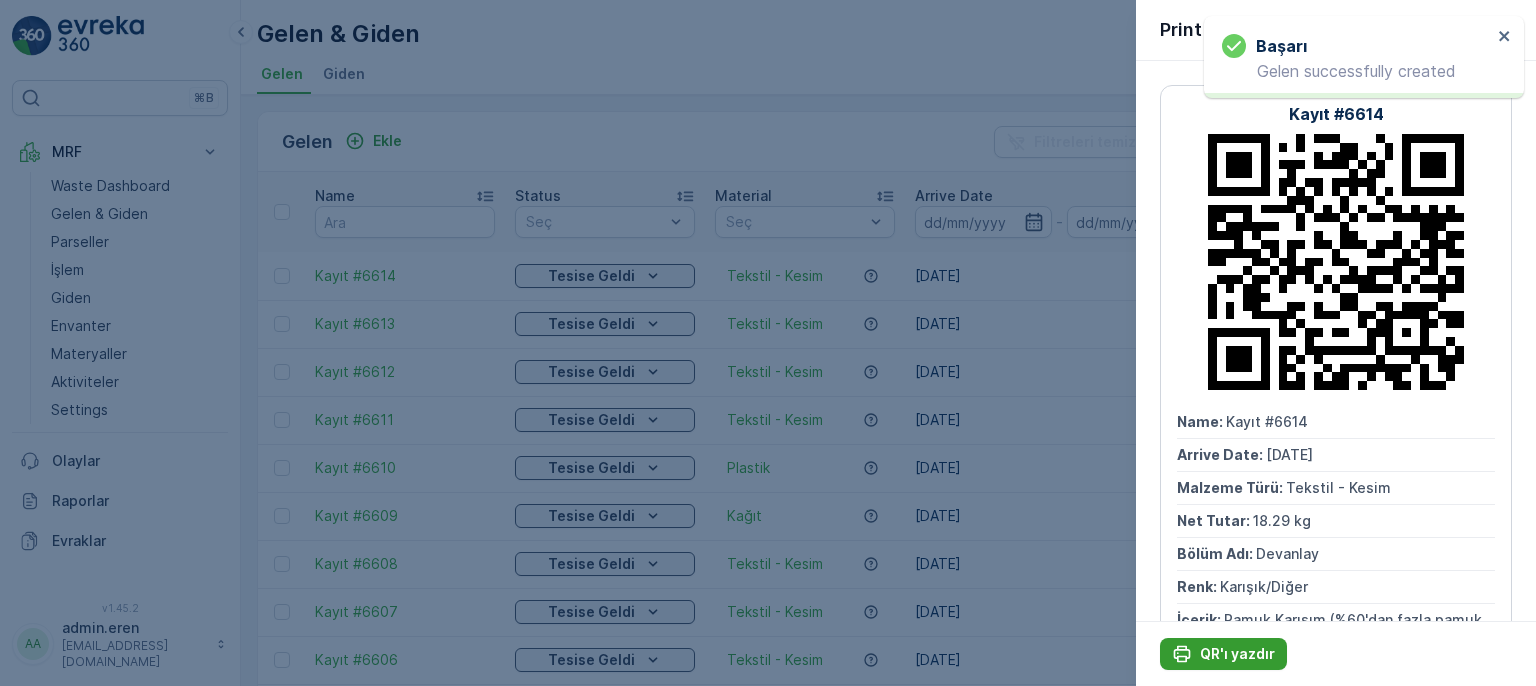 click on "QR'ı yazdır" at bounding box center (1237, 654) 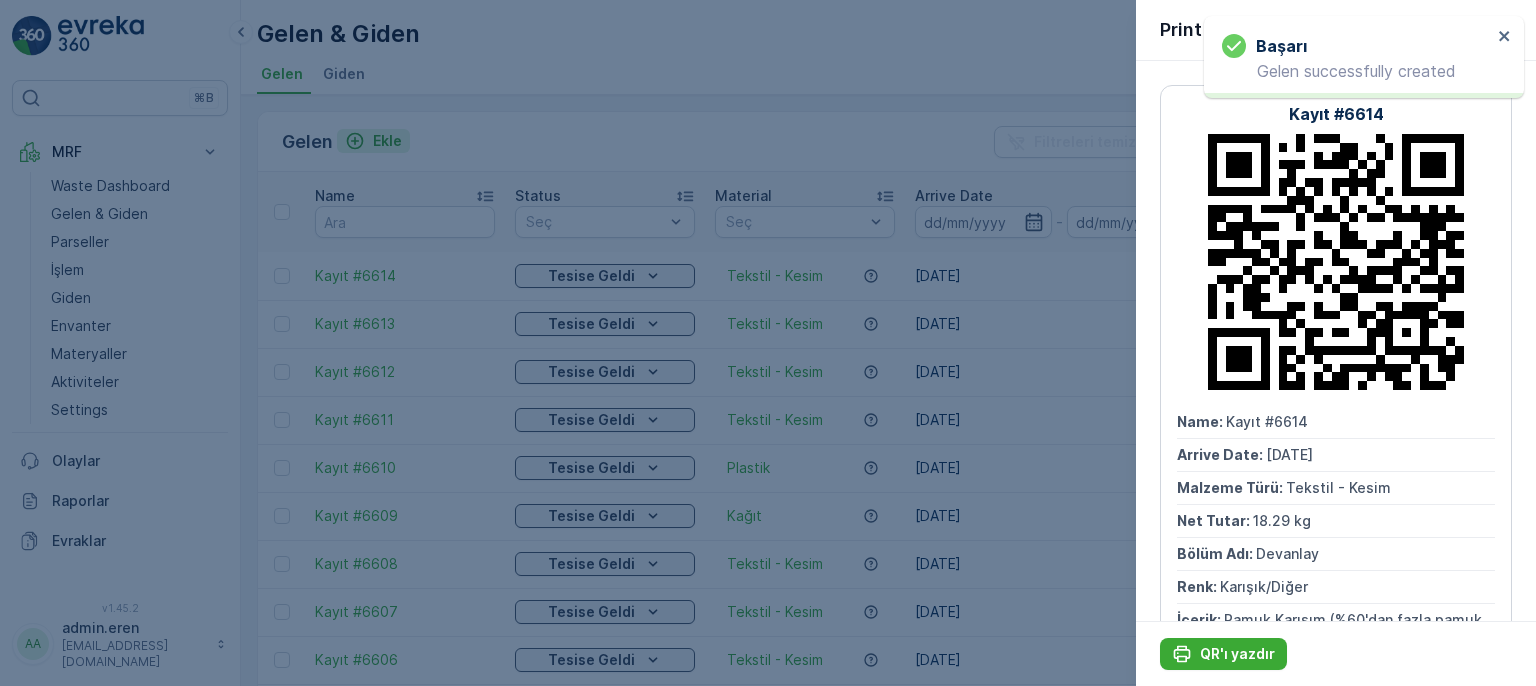 drag, startPoint x: 685, startPoint y: 101, endPoint x: 408, endPoint y: 143, distance: 280.16602 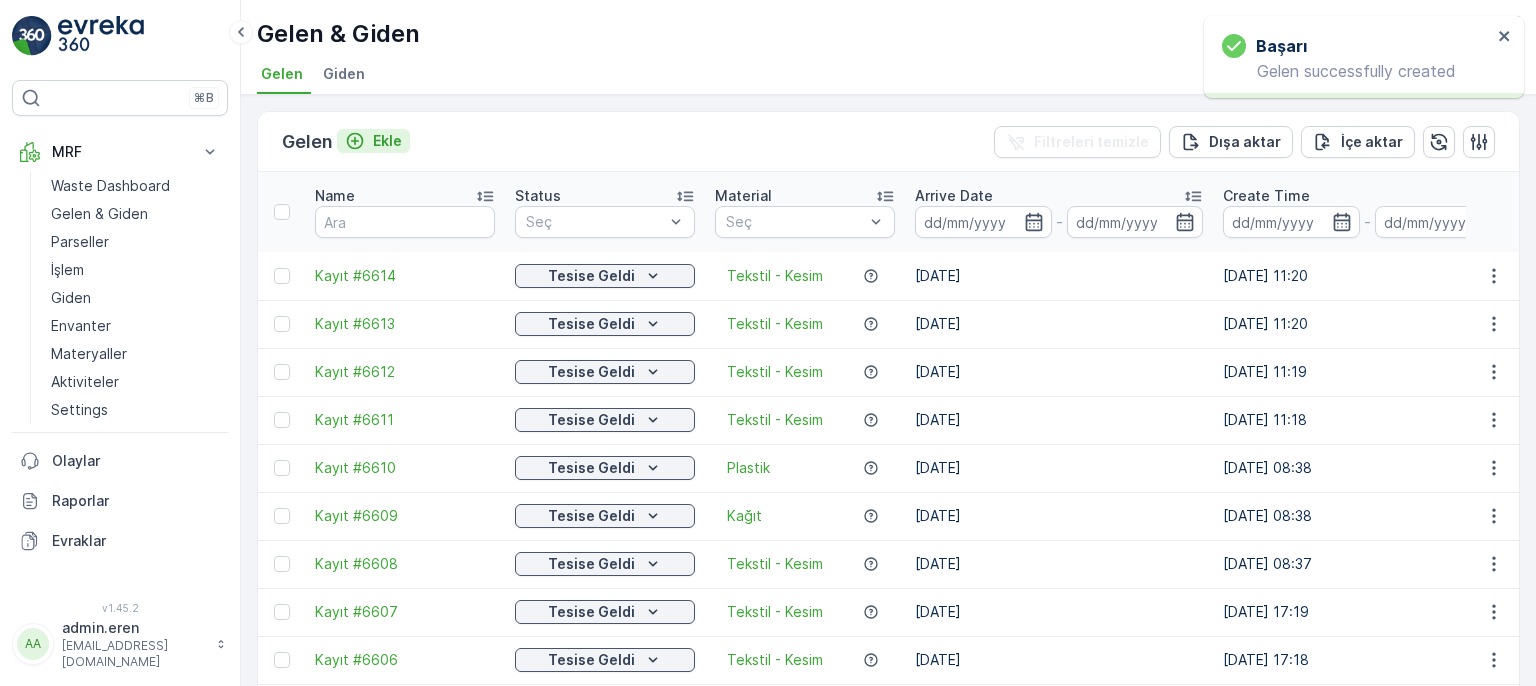 click on "Ekle" at bounding box center [373, 141] 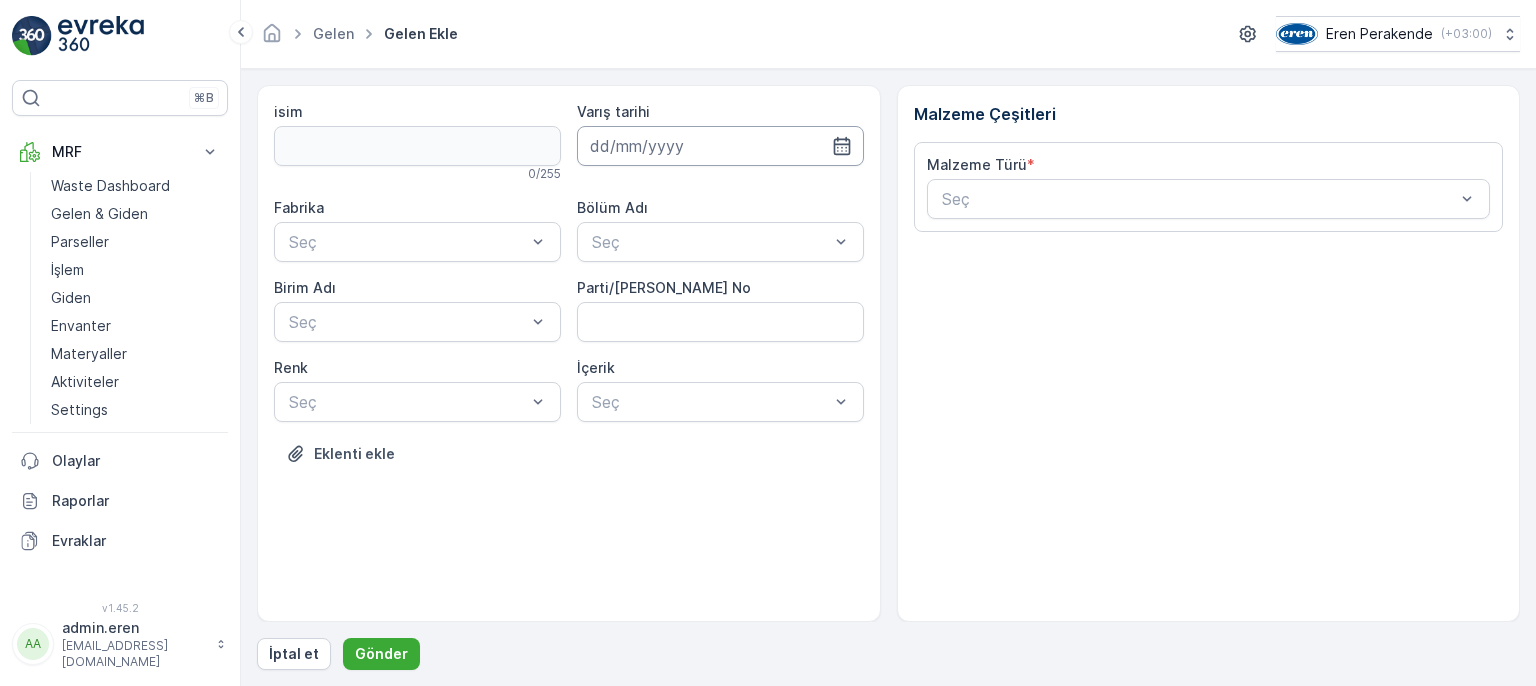 click at bounding box center [720, 146] 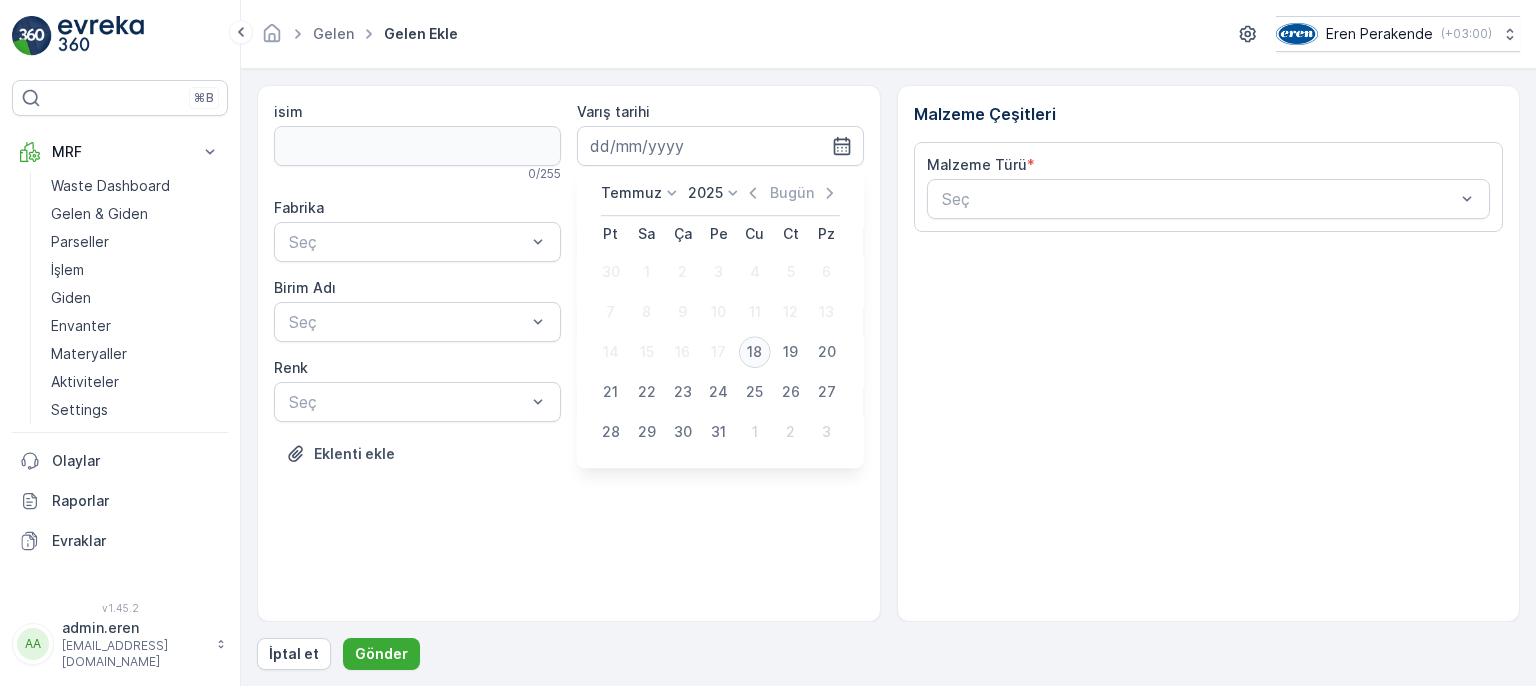 click on "18" at bounding box center (755, 352) 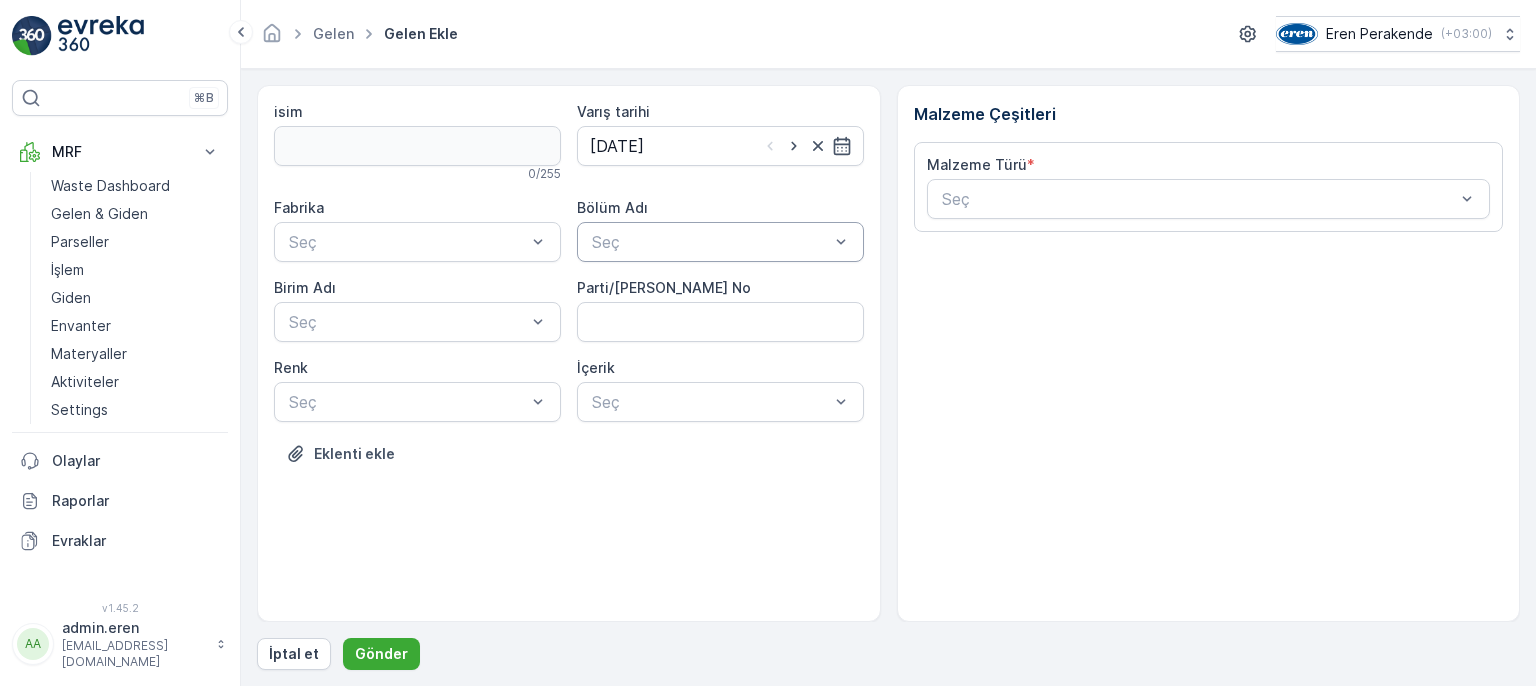 click on "Seç" at bounding box center (720, 242) 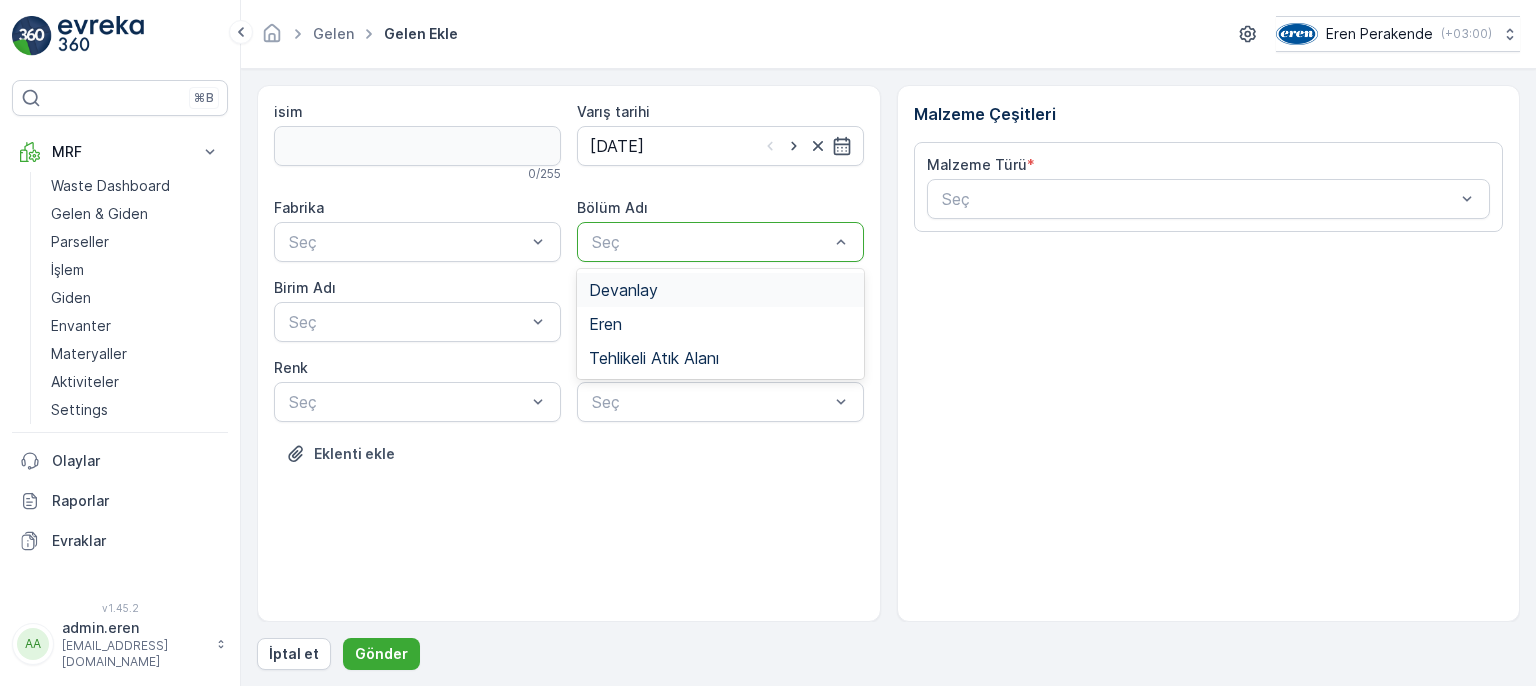 click on "Devanlay" at bounding box center [720, 290] 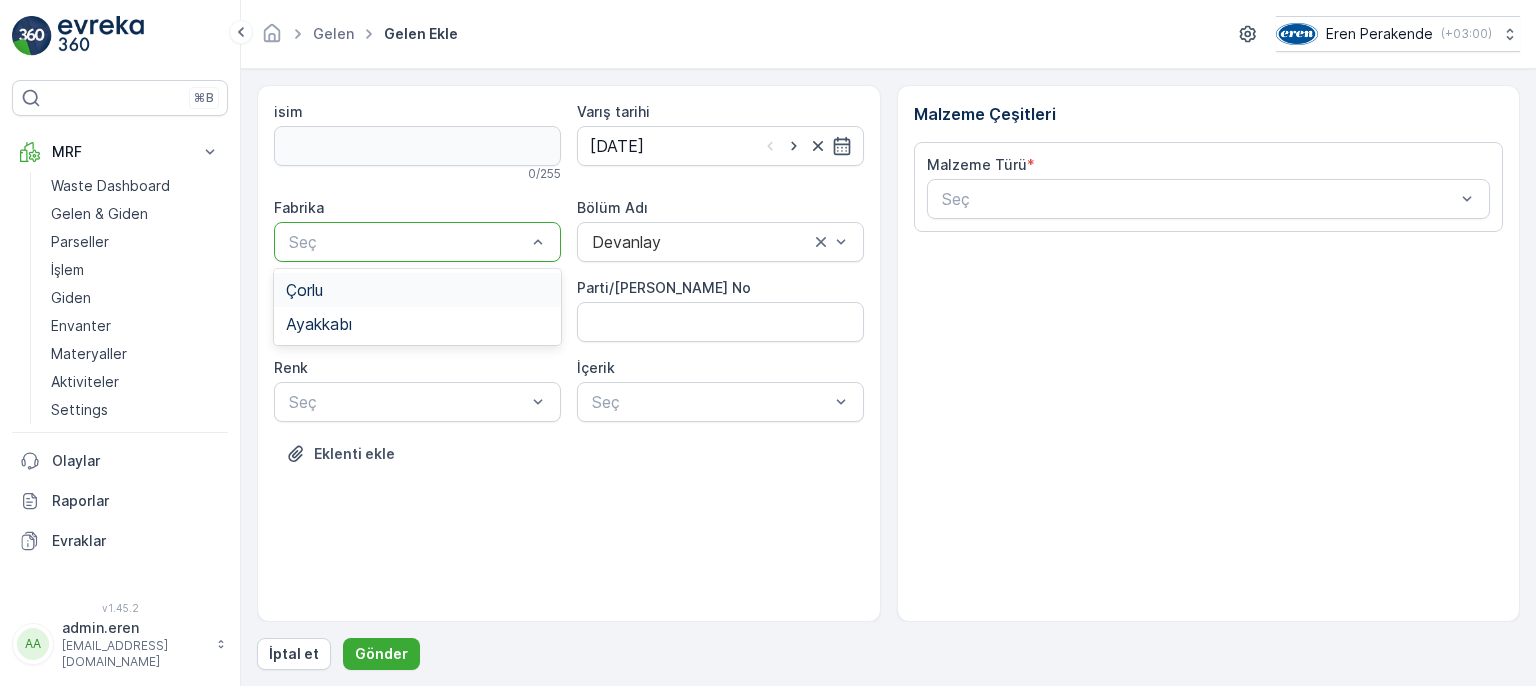 click at bounding box center (407, 242) 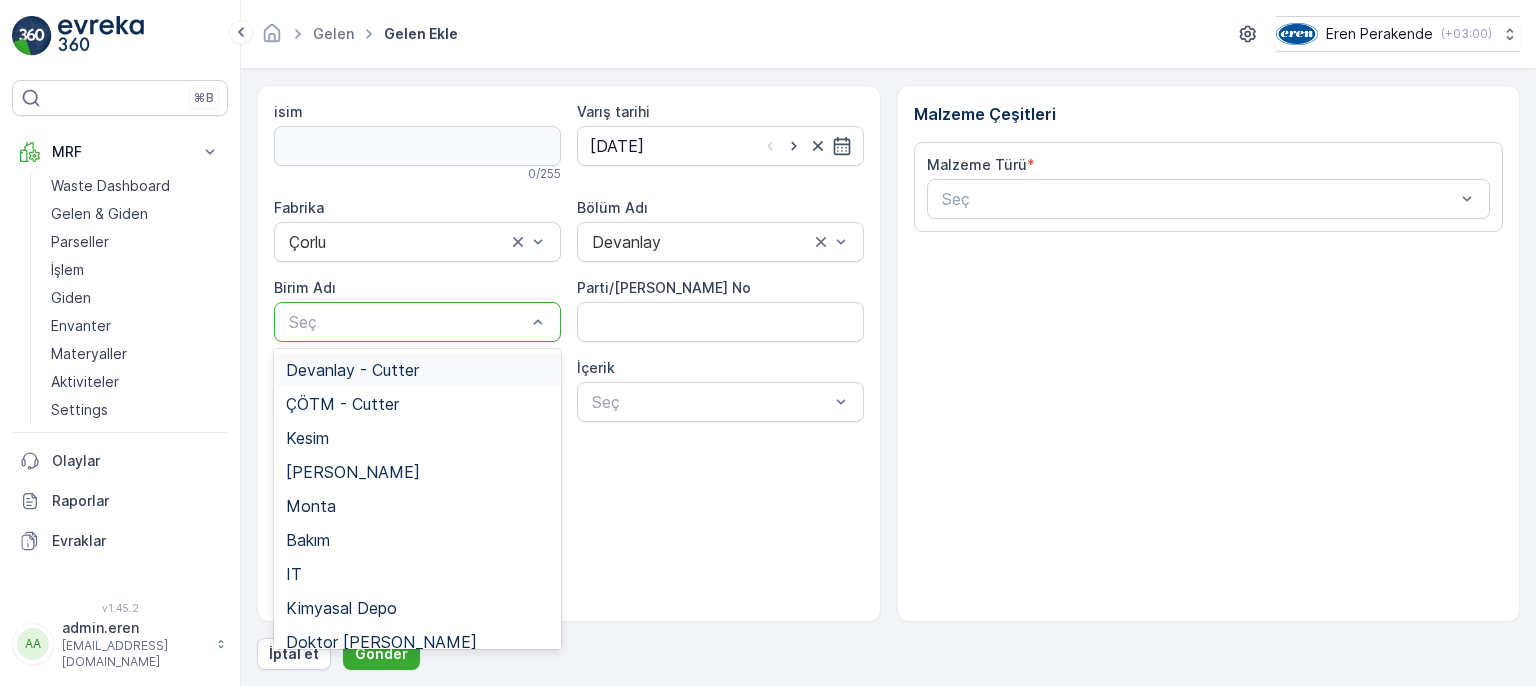 click on "Devanlay  - Cutter" at bounding box center (417, 370) 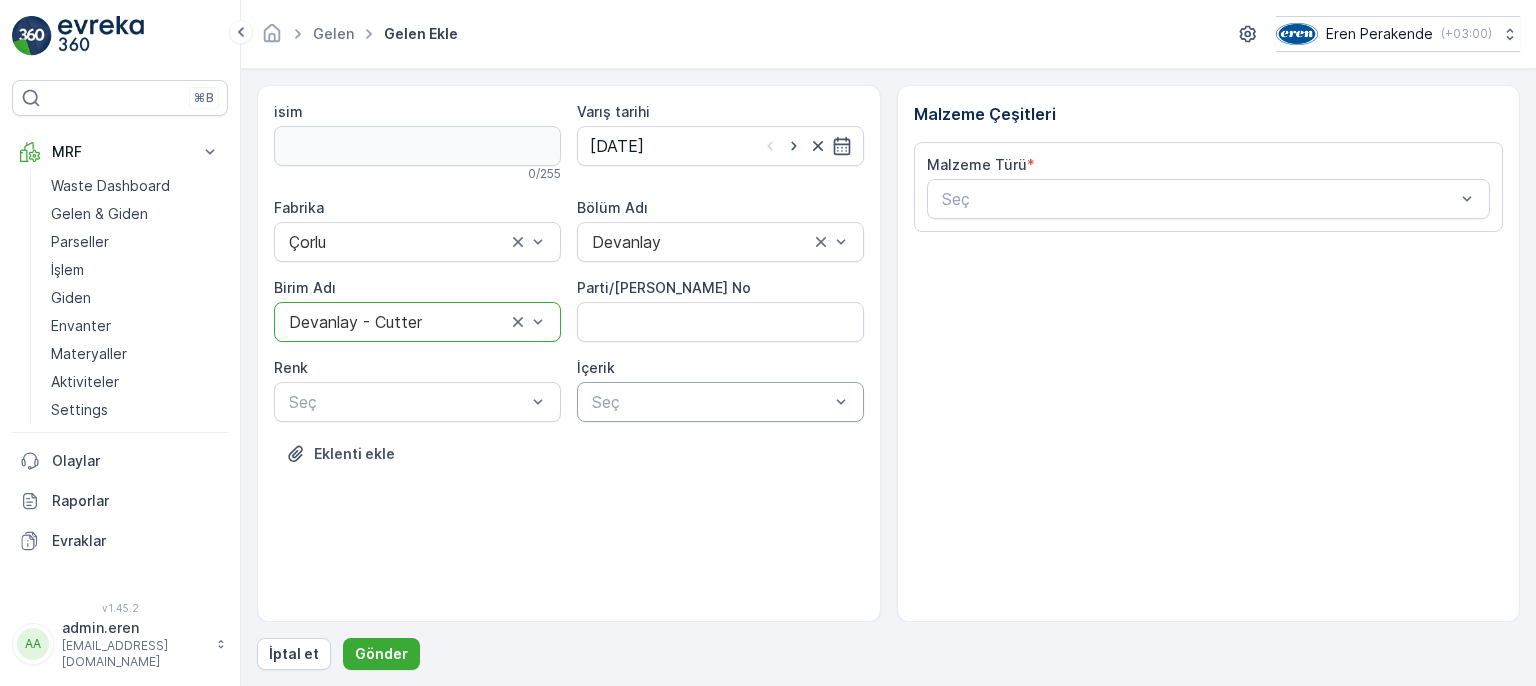 click at bounding box center (710, 402) 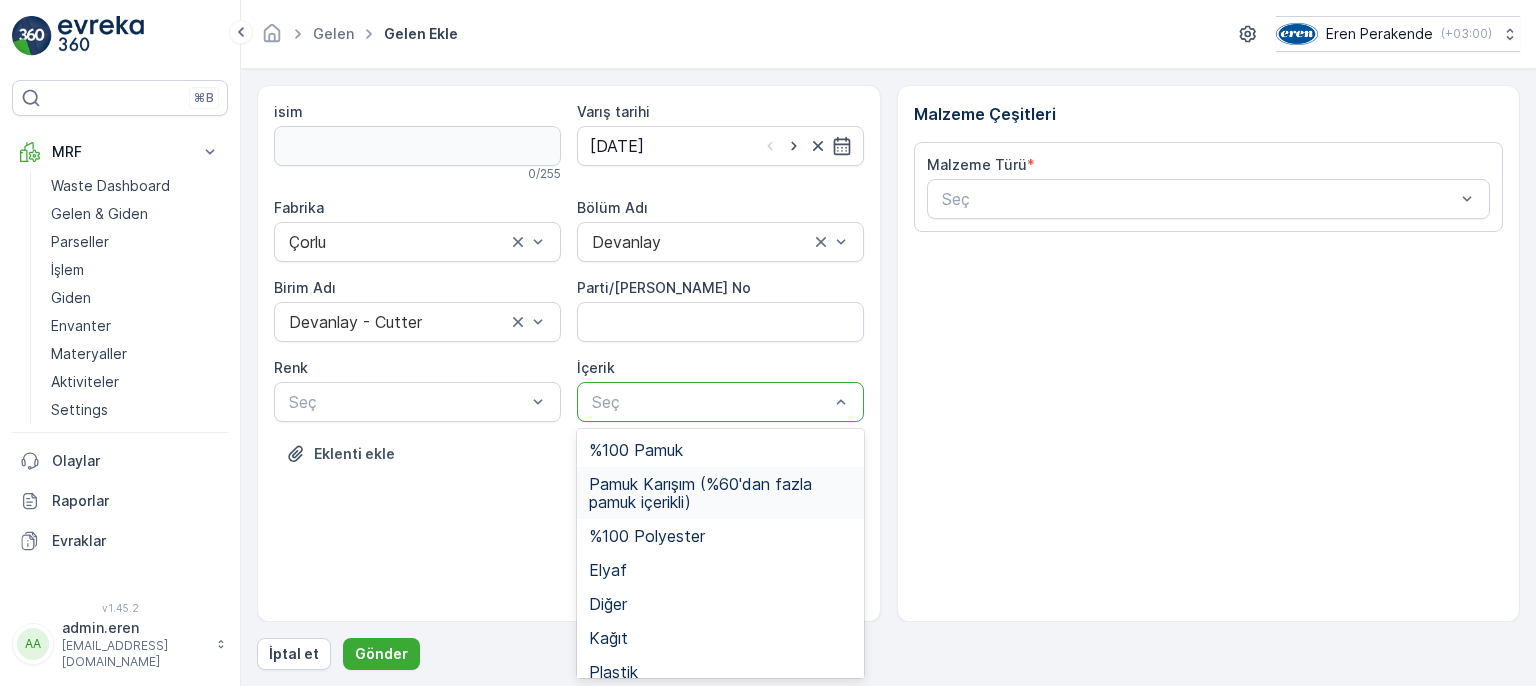 click on "Pamuk Karışım (%60'dan fazla pamuk içerikli)" at bounding box center [720, 493] 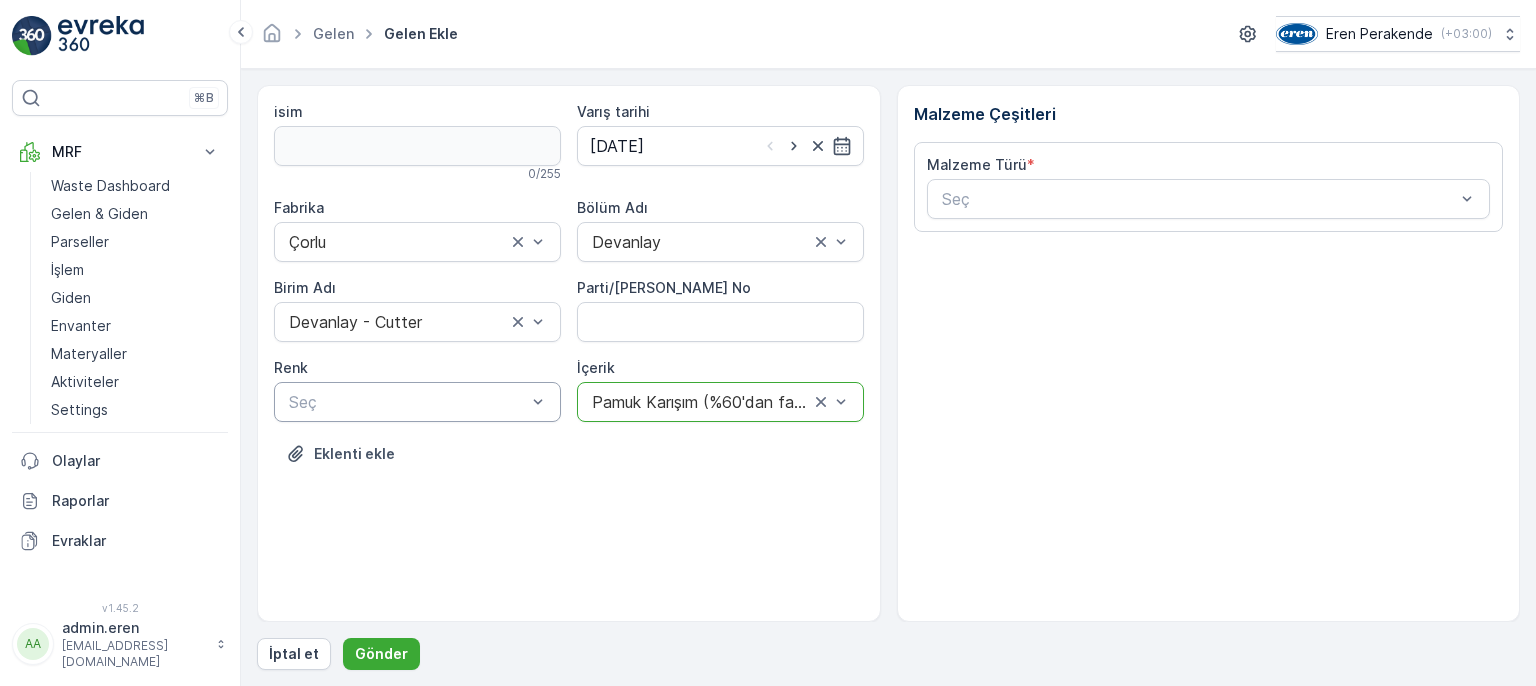 click at bounding box center [407, 402] 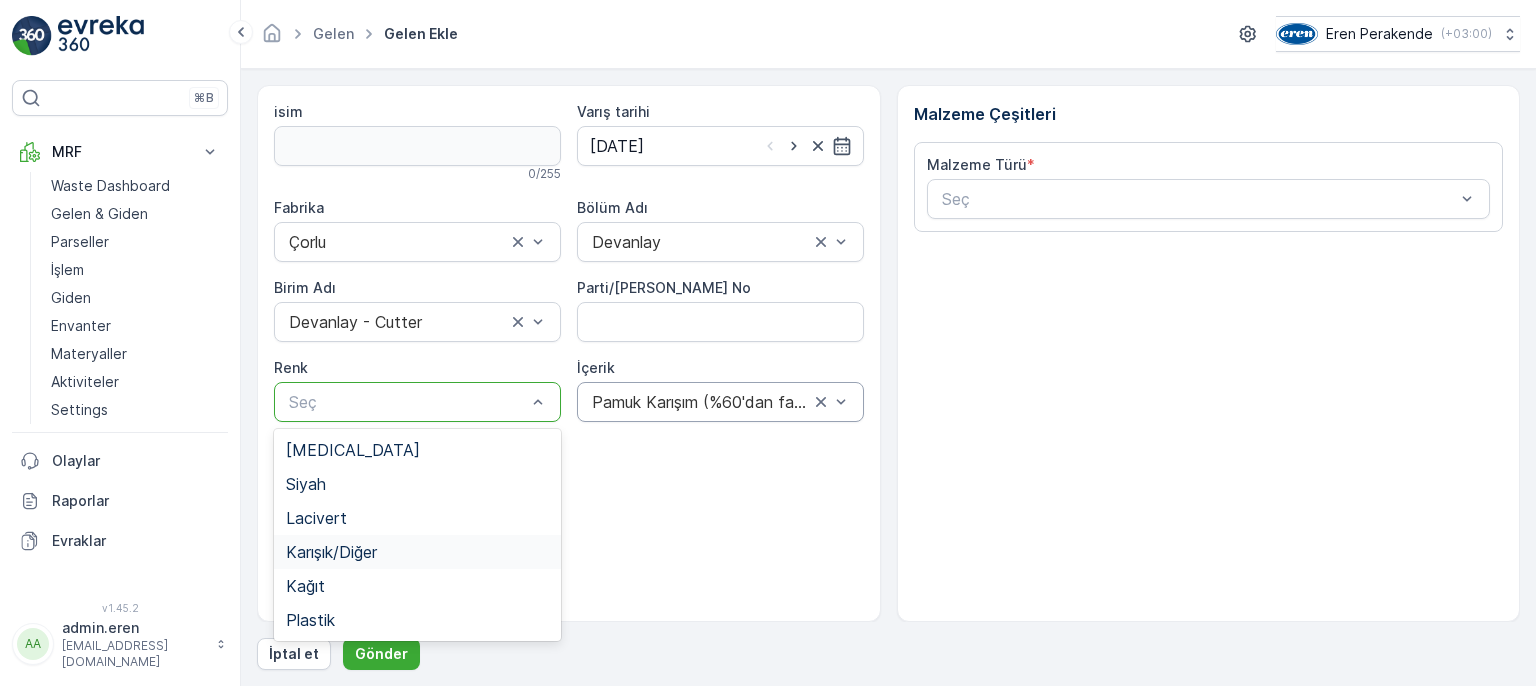 drag, startPoint x: 436, startPoint y: 544, endPoint x: 645, endPoint y: 399, distance: 254.37373 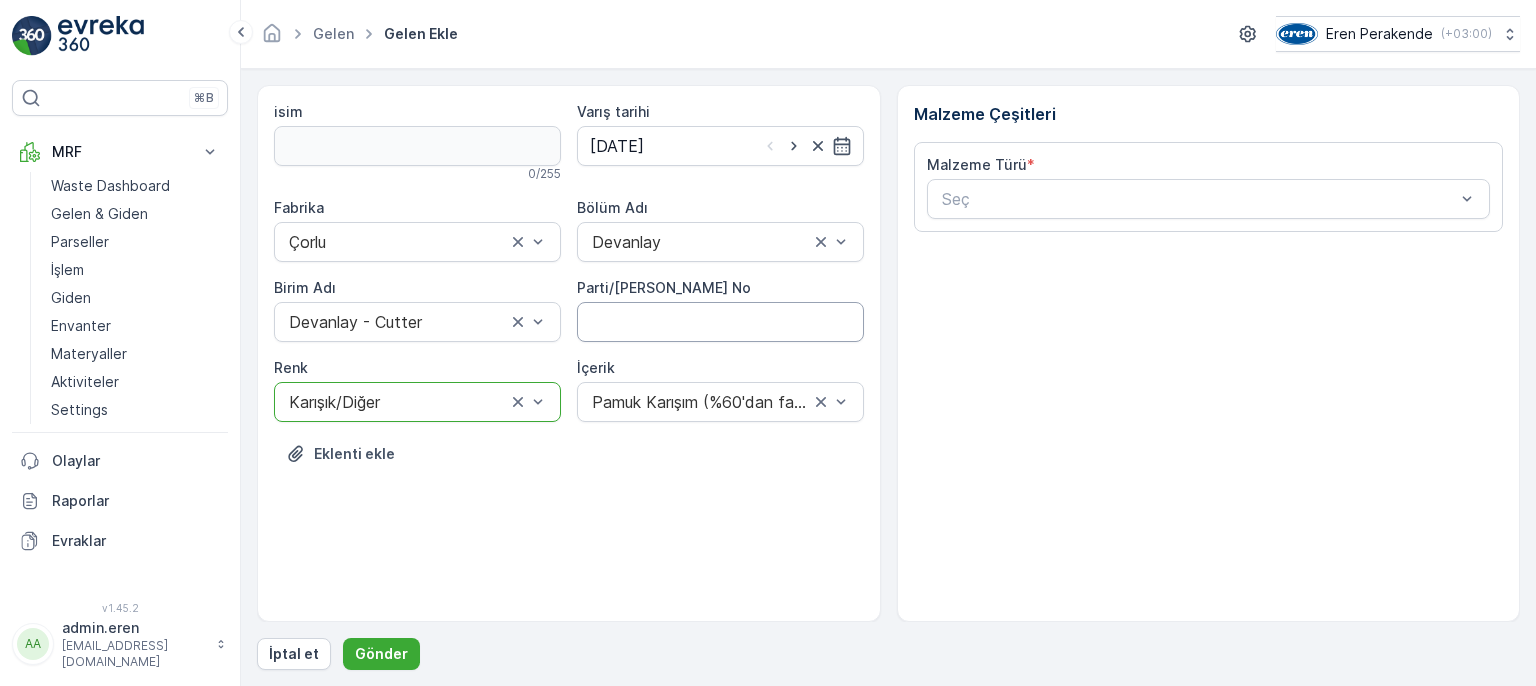 click on "Parti/[PERSON_NAME] No" at bounding box center (720, 322) 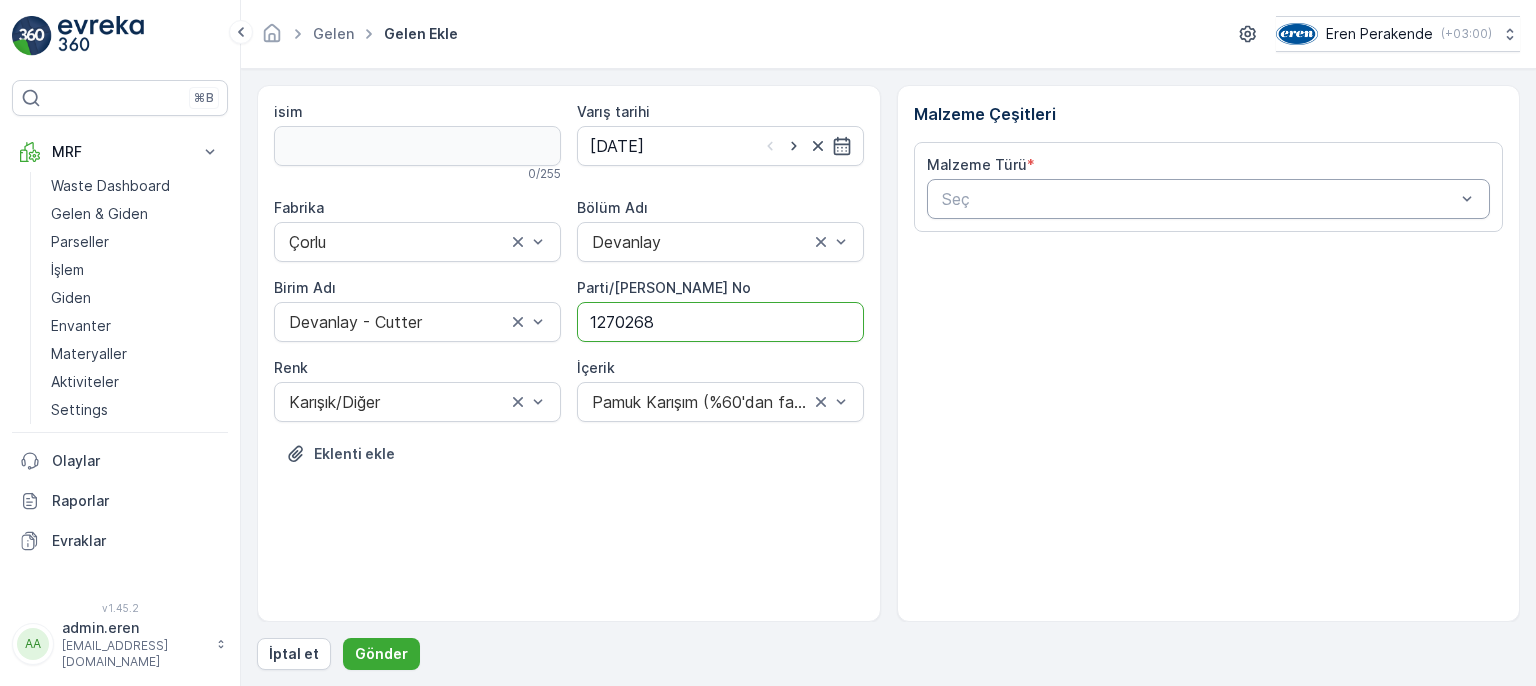 type on "1270268" 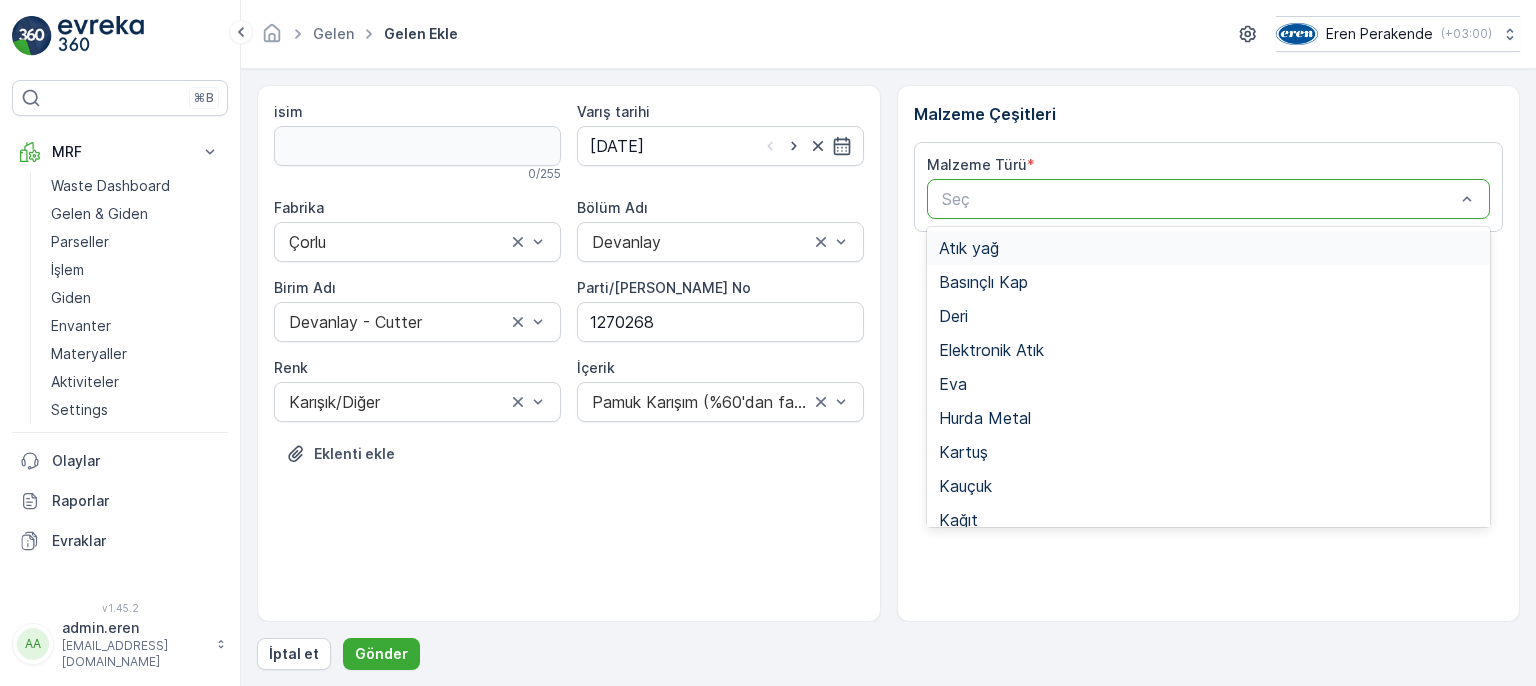 drag, startPoint x: 952, startPoint y: 197, endPoint x: 948, endPoint y: 227, distance: 30.265491 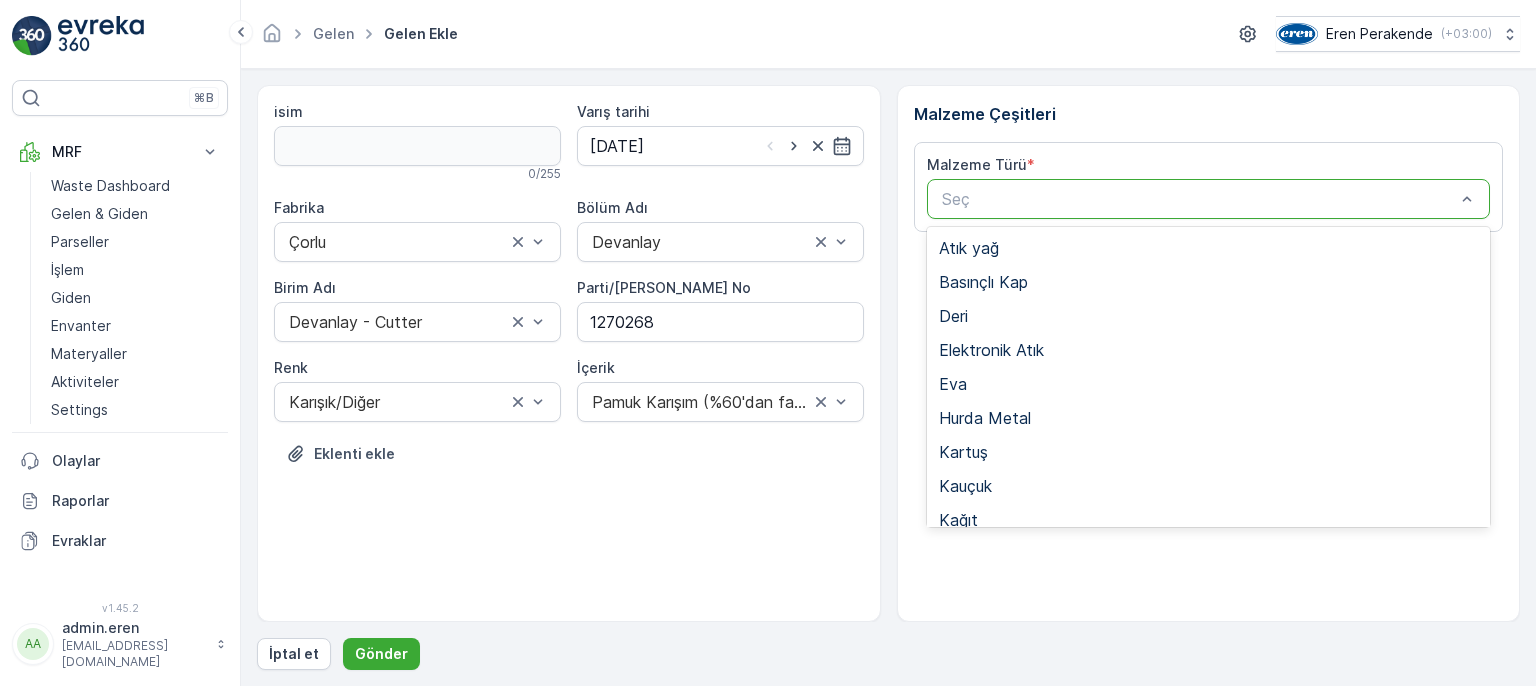 click on "Tekstil - Kesim" at bounding box center (1209, 724) 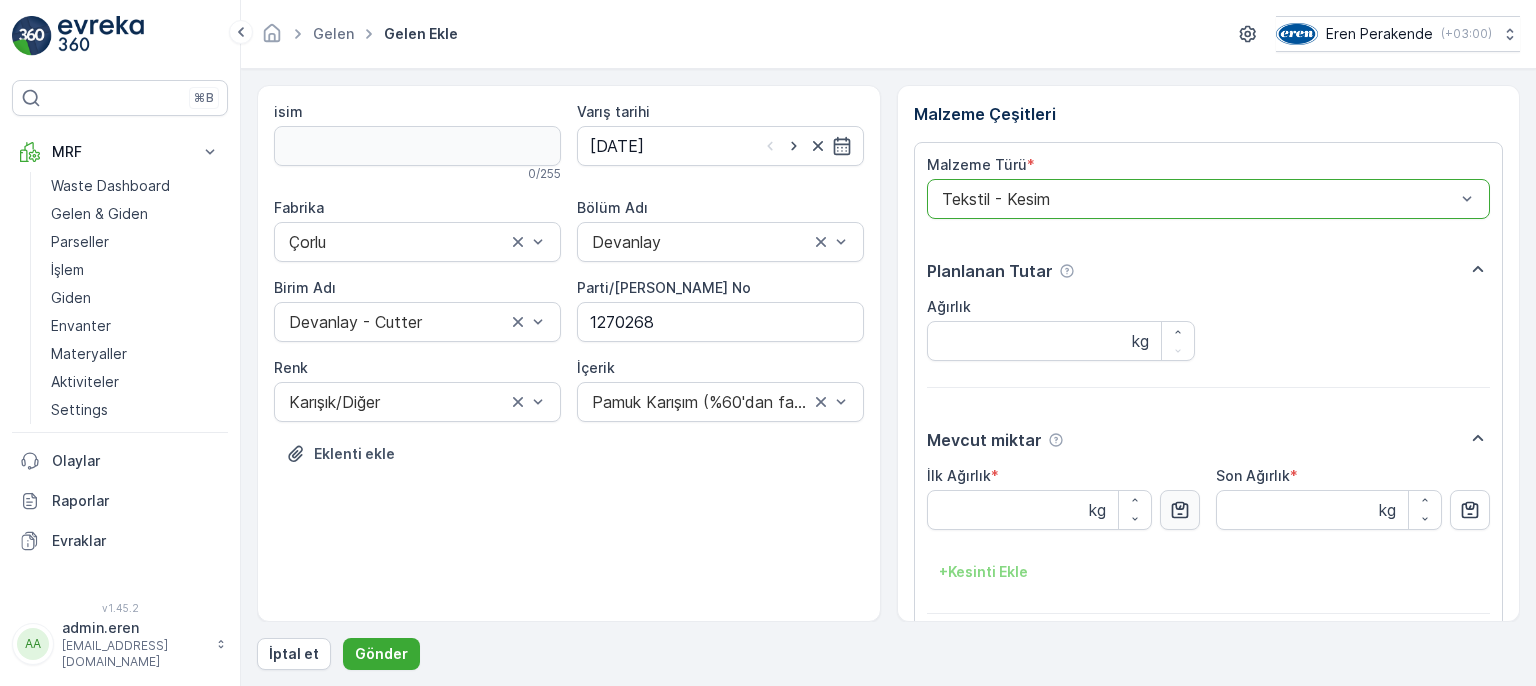 click at bounding box center [1180, 510] 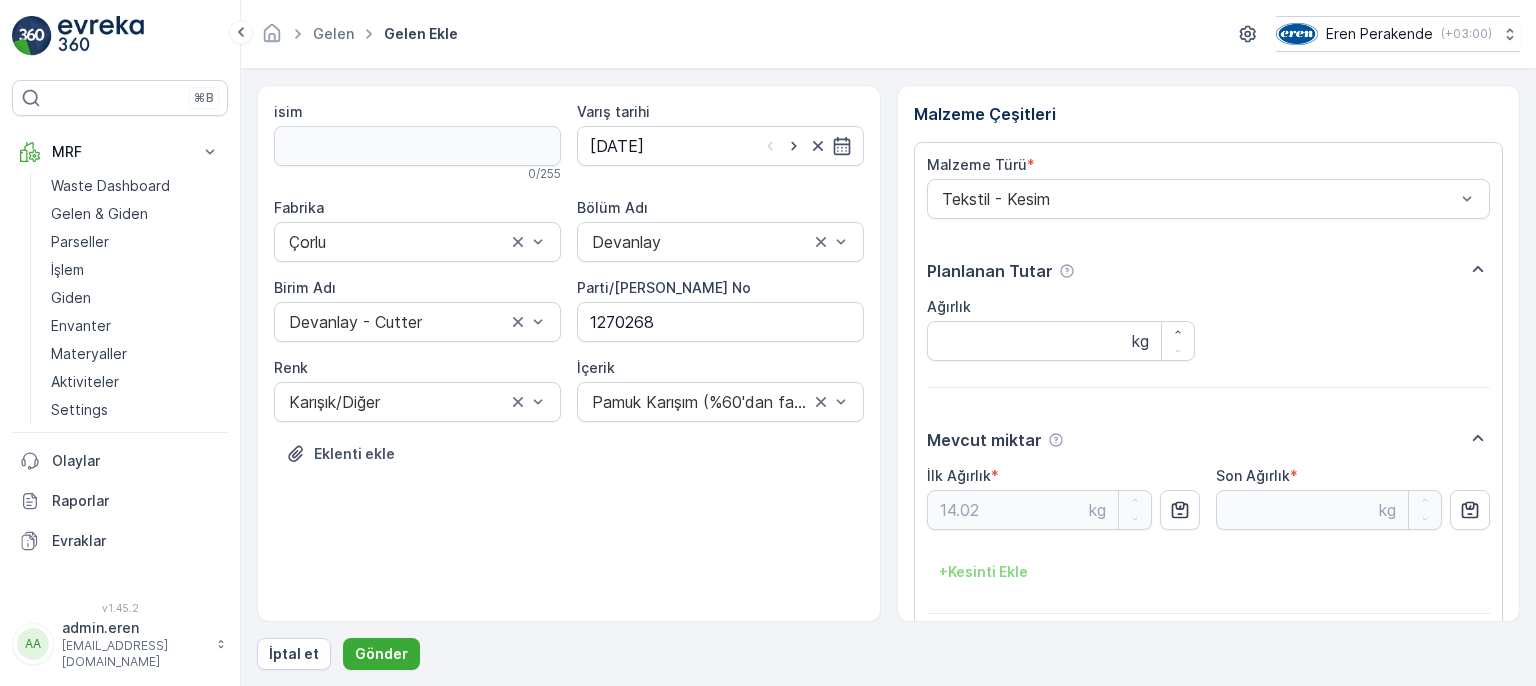 drag, startPoint x: 1450, startPoint y: 574, endPoint x: 1432, endPoint y: 578, distance: 18.439089 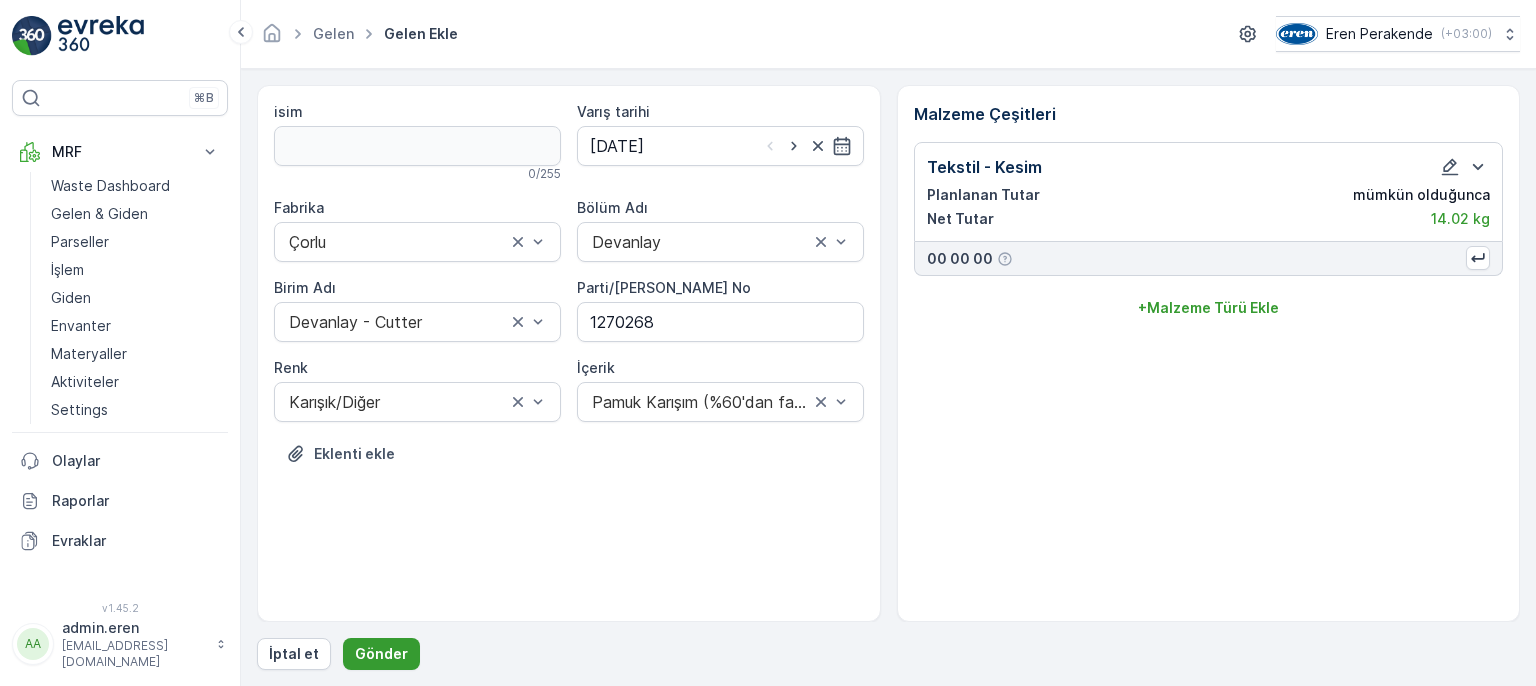 click on "Gönder" at bounding box center [381, 654] 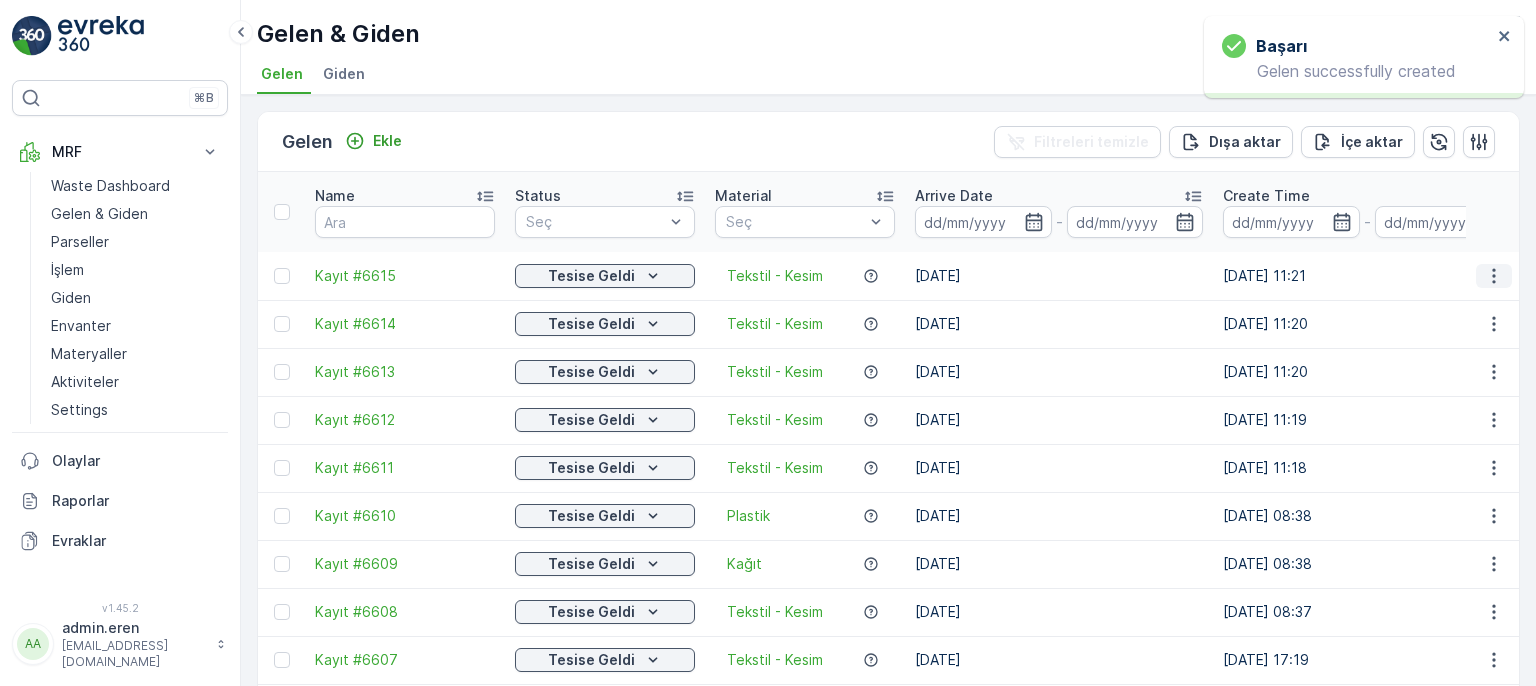click at bounding box center [1494, 276] 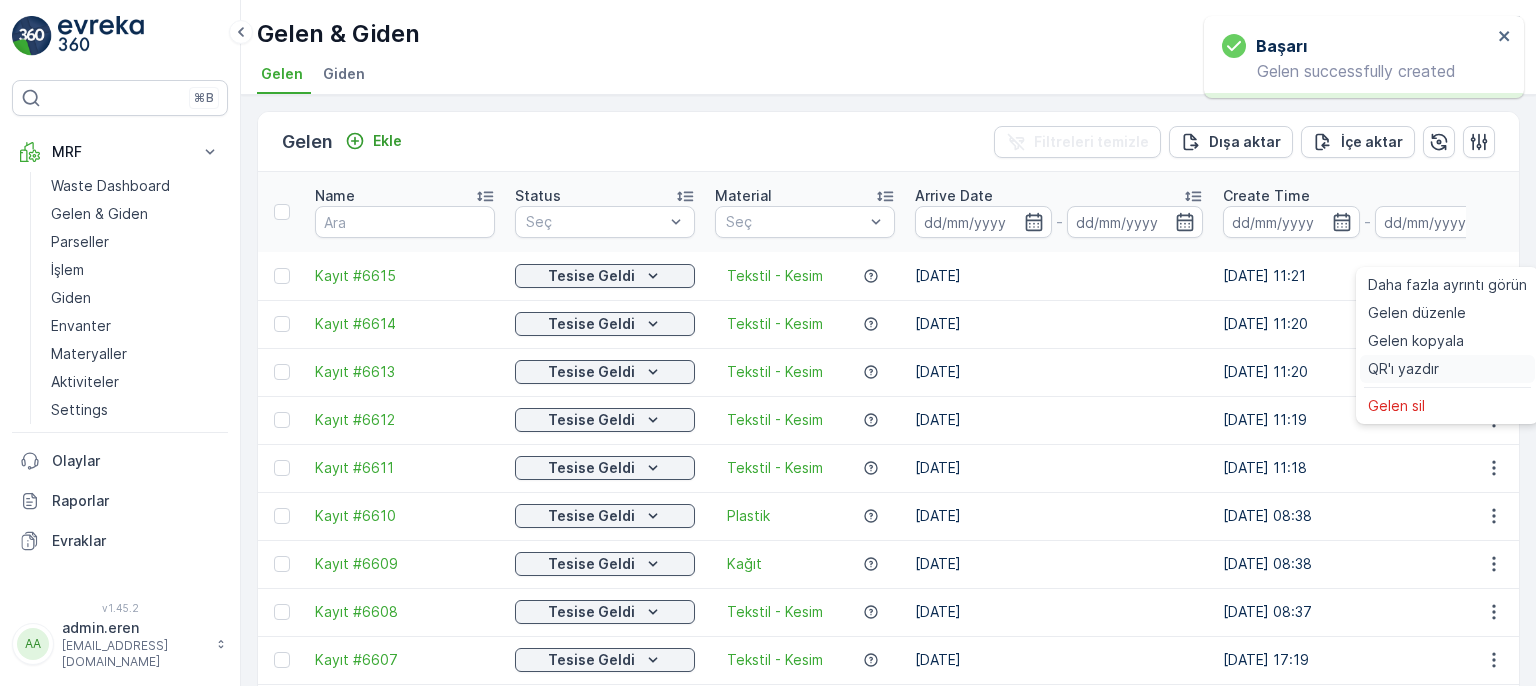 click on "QR'ı yazdır" at bounding box center [1447, 369] 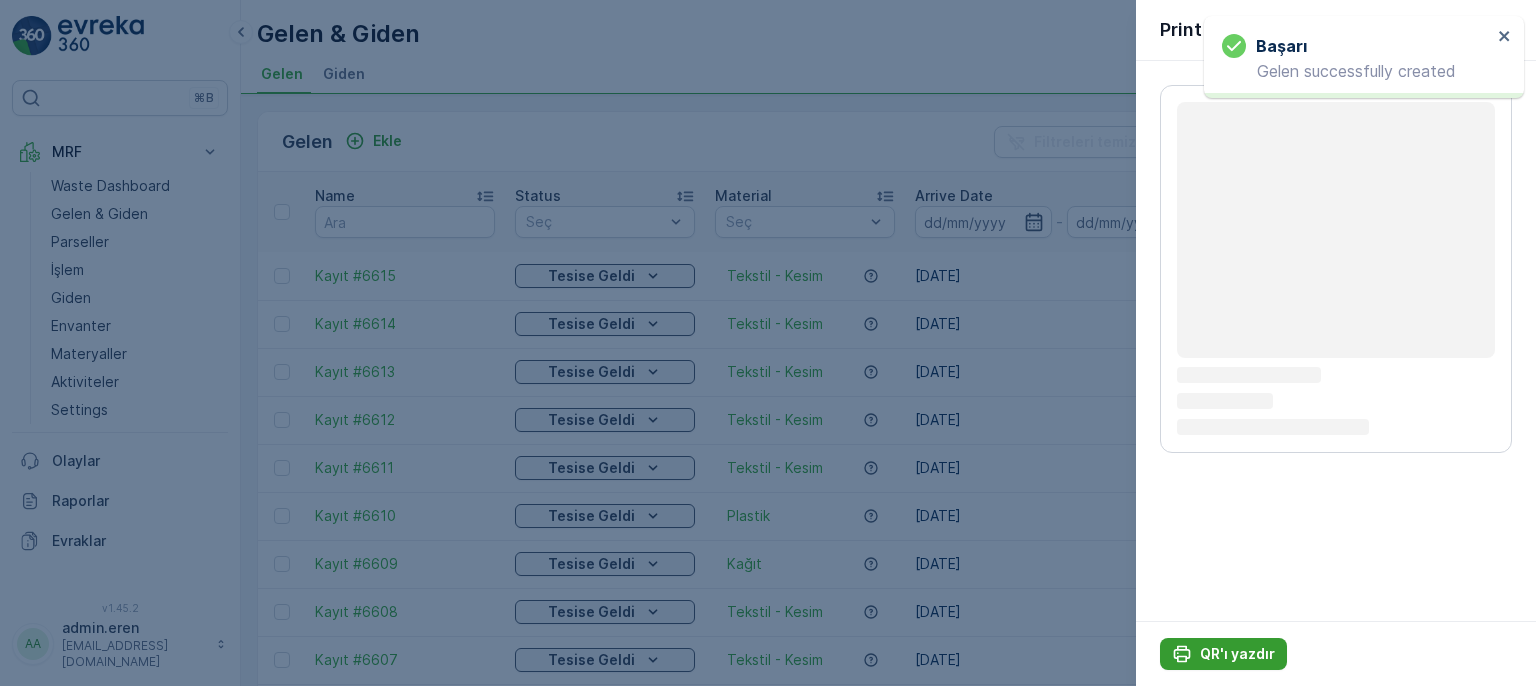 click on "QR'ı yazdır" at bounding box center [1223, 654] 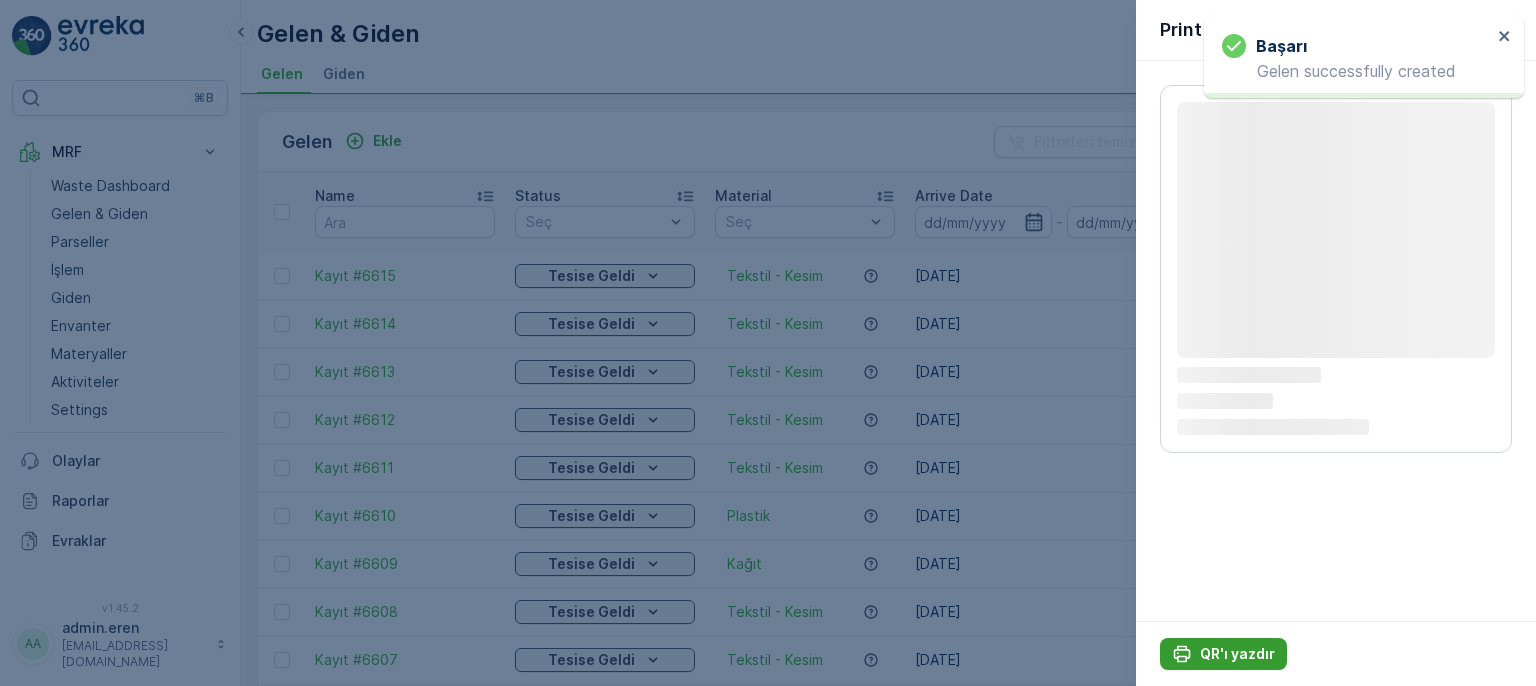 click on "QR'ı yazdır" at bounding box center [1237, 654] 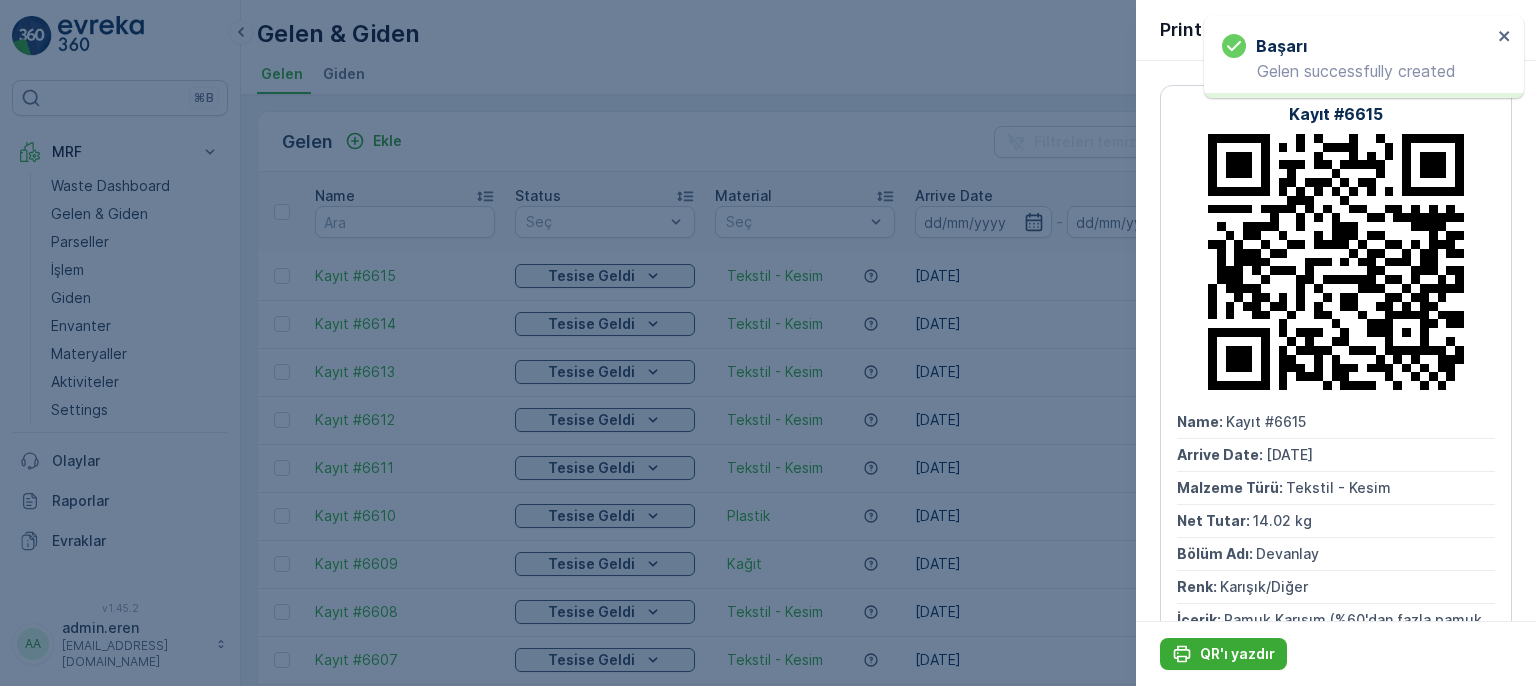 drag, startPoint x: 574, startPoint y: 114, endPoint x: 441, endPoint y: 156, distance: 139.47401 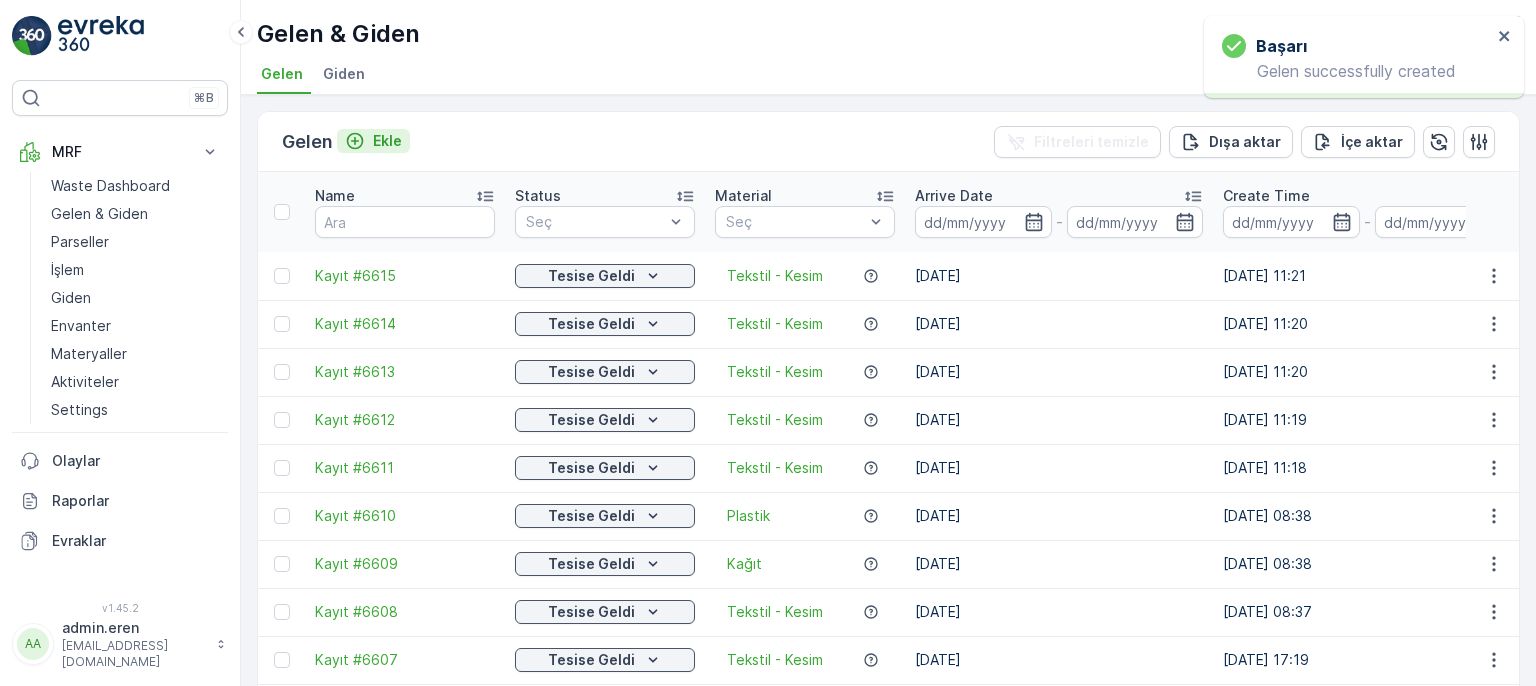 click 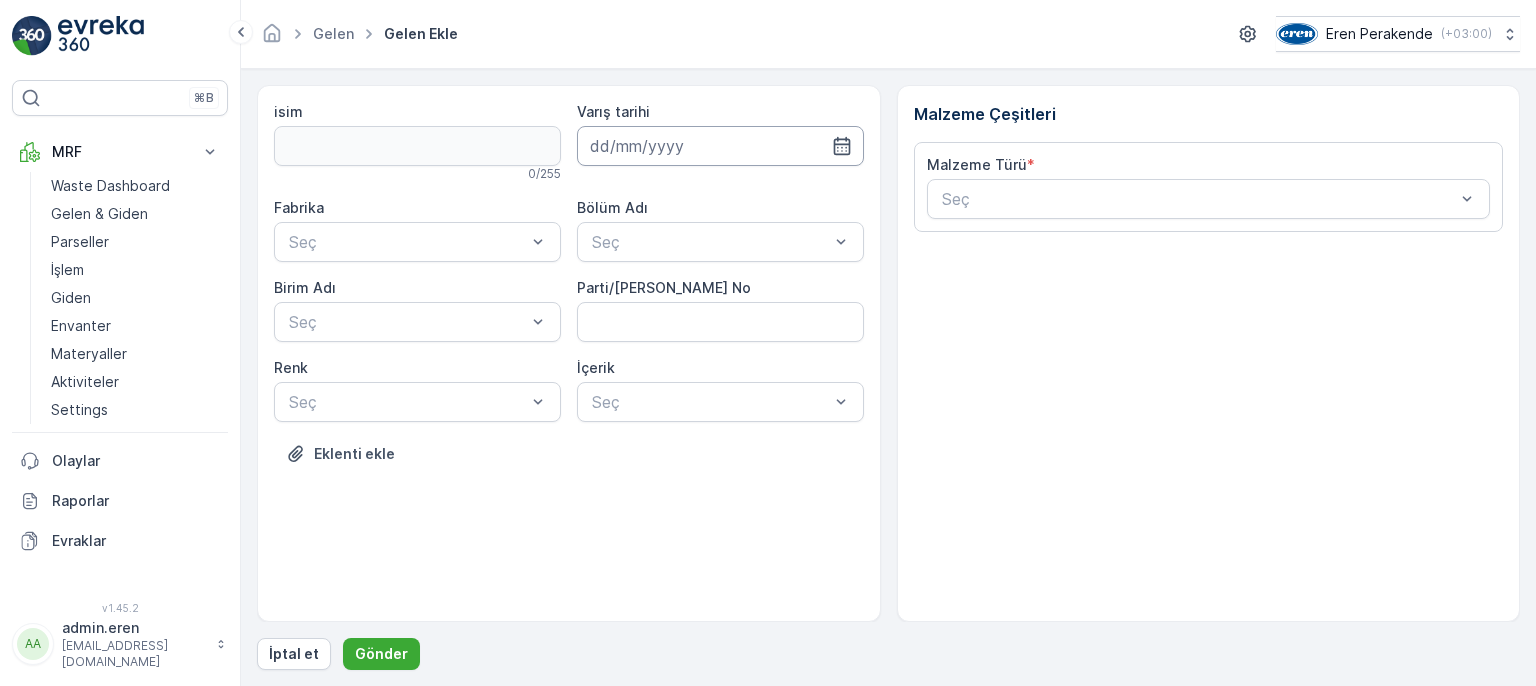 click at bounding box center (720, 146) 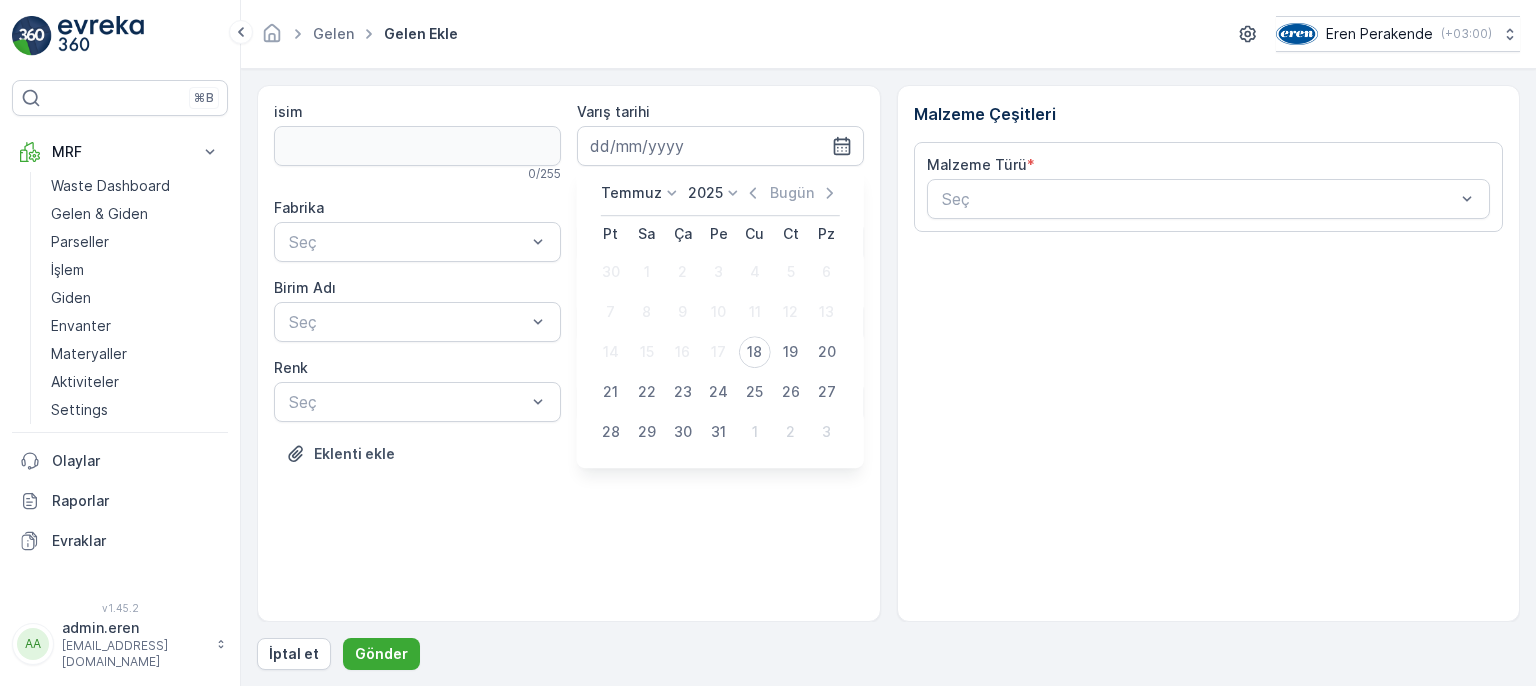 drag, startPoint x: 768, startPoint y: 352, endPoint x: 731, endPoint y: 329, distance: 43.56604 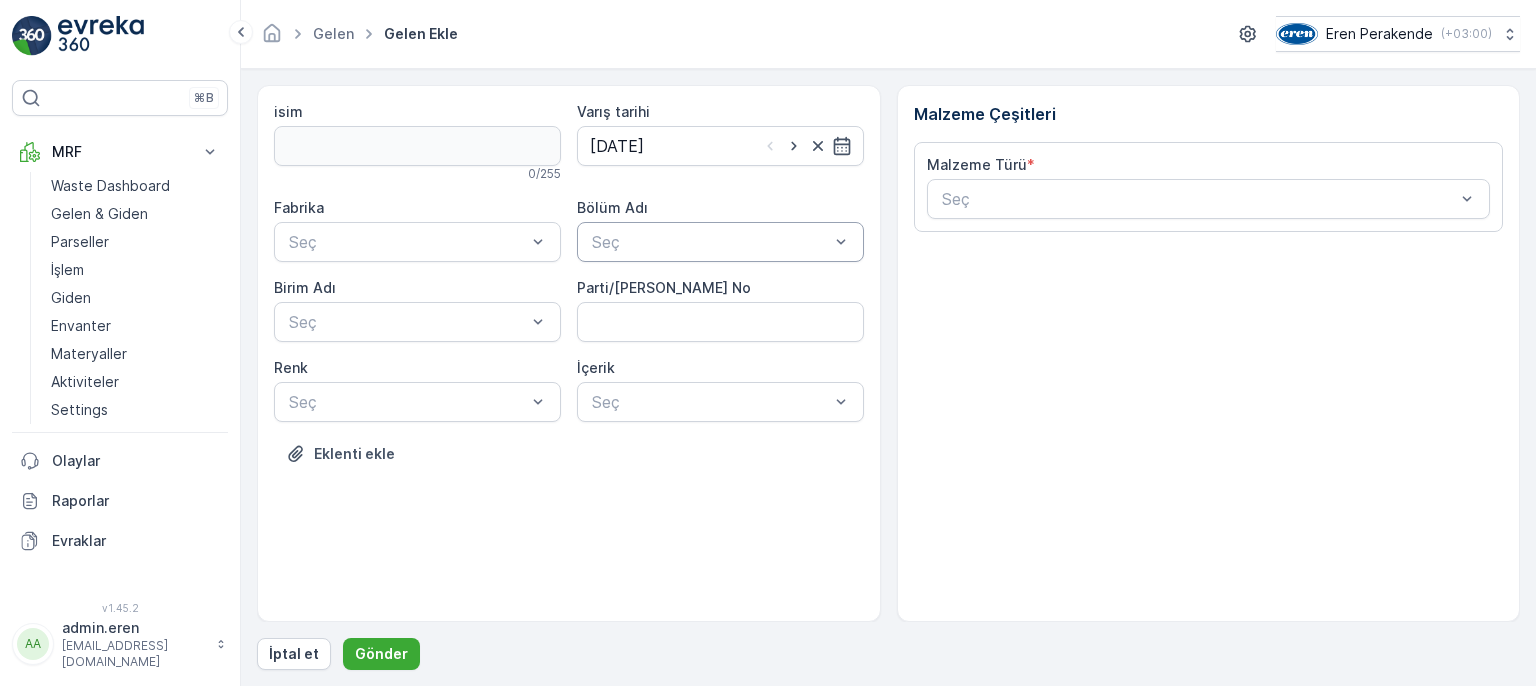drag, startPoint x: 673, startPoint y: 207, endPoint x: 669, endPoint y: 225, distance: 18.439089 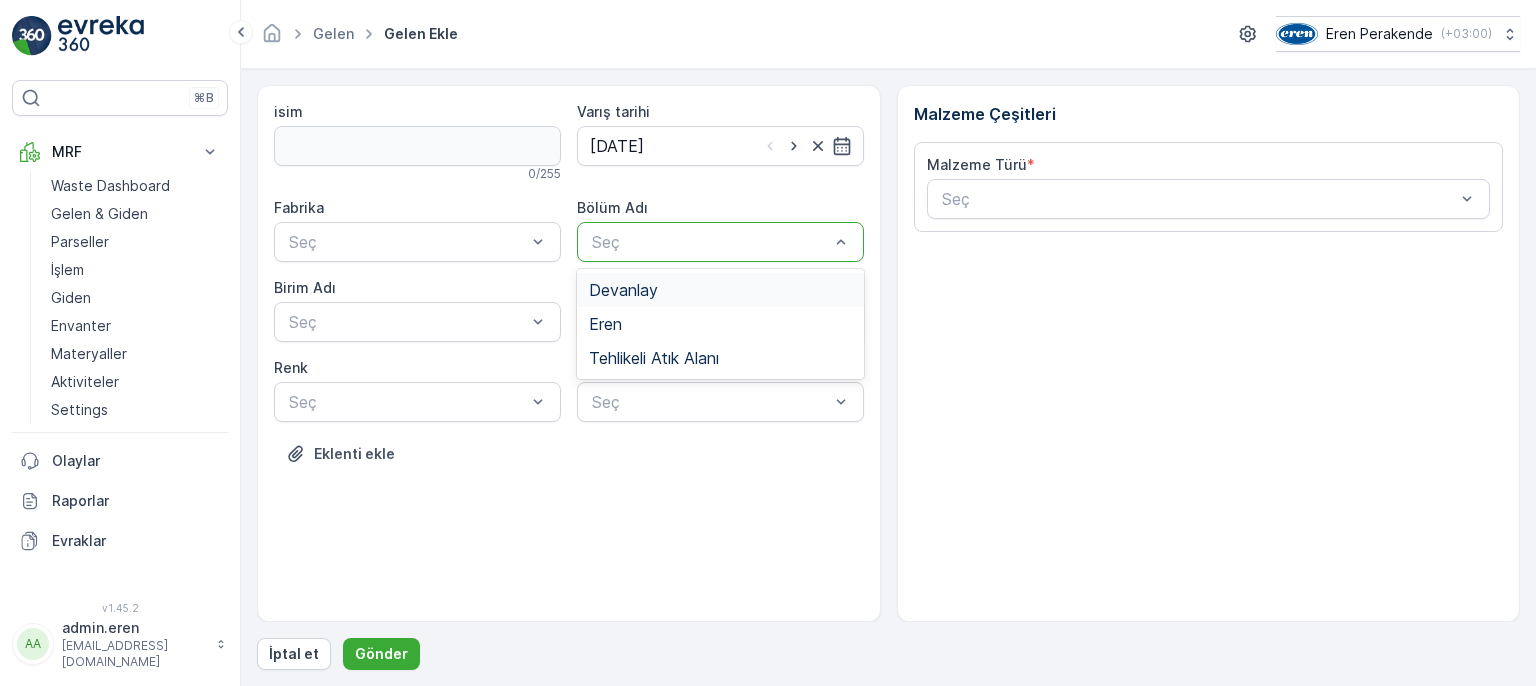 click on "Devanlay" at bounding box center (720, 290) 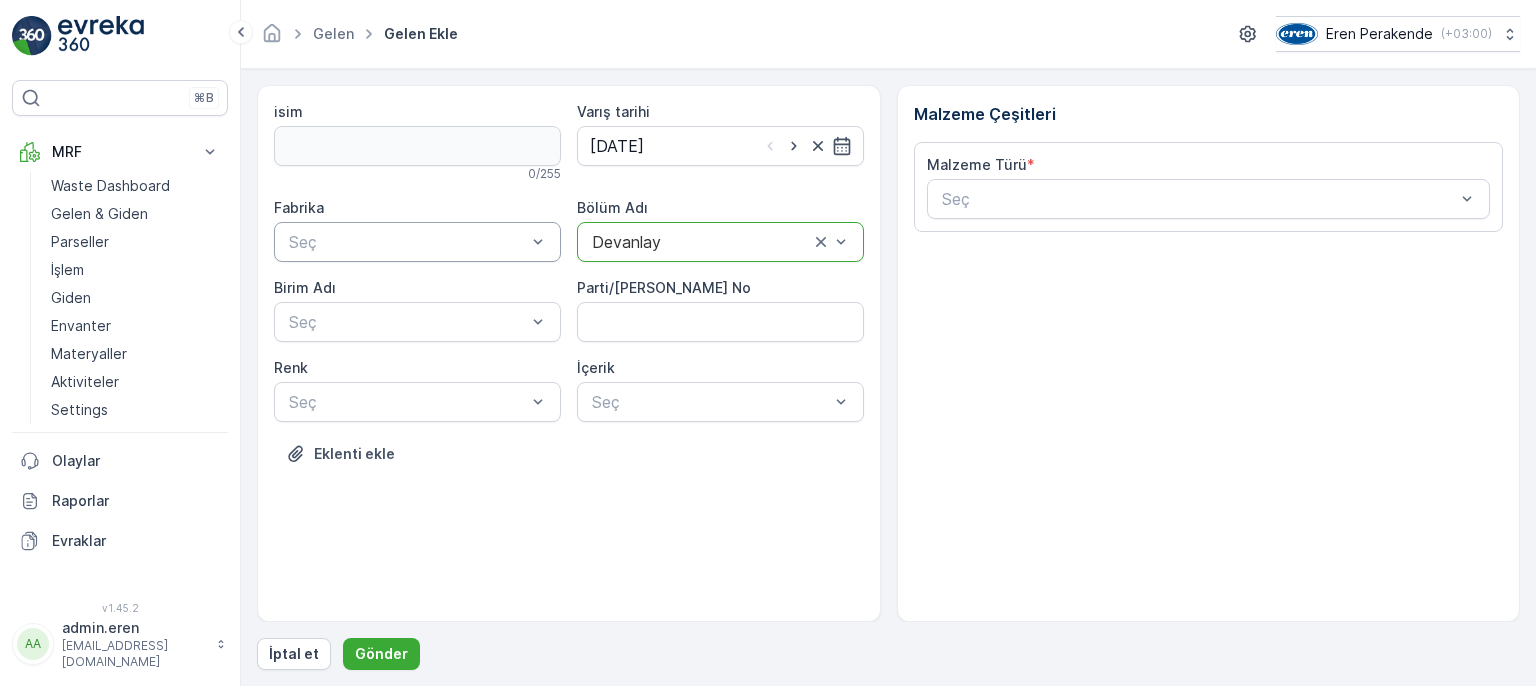click at bounding box center (407, 242) 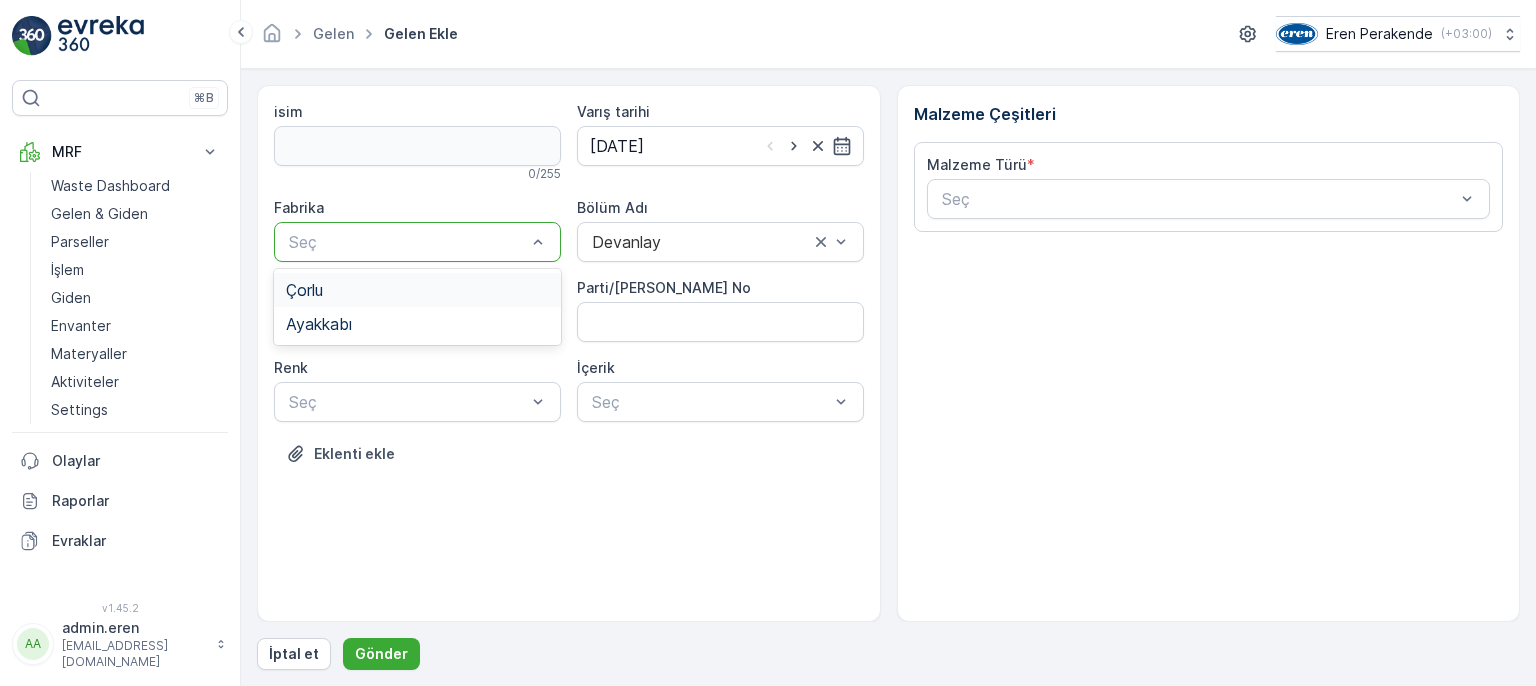drag, startPoint x: 475, startPoint y: 275, endPoint x: 474, endPoint y: 301, distance: 26.019224 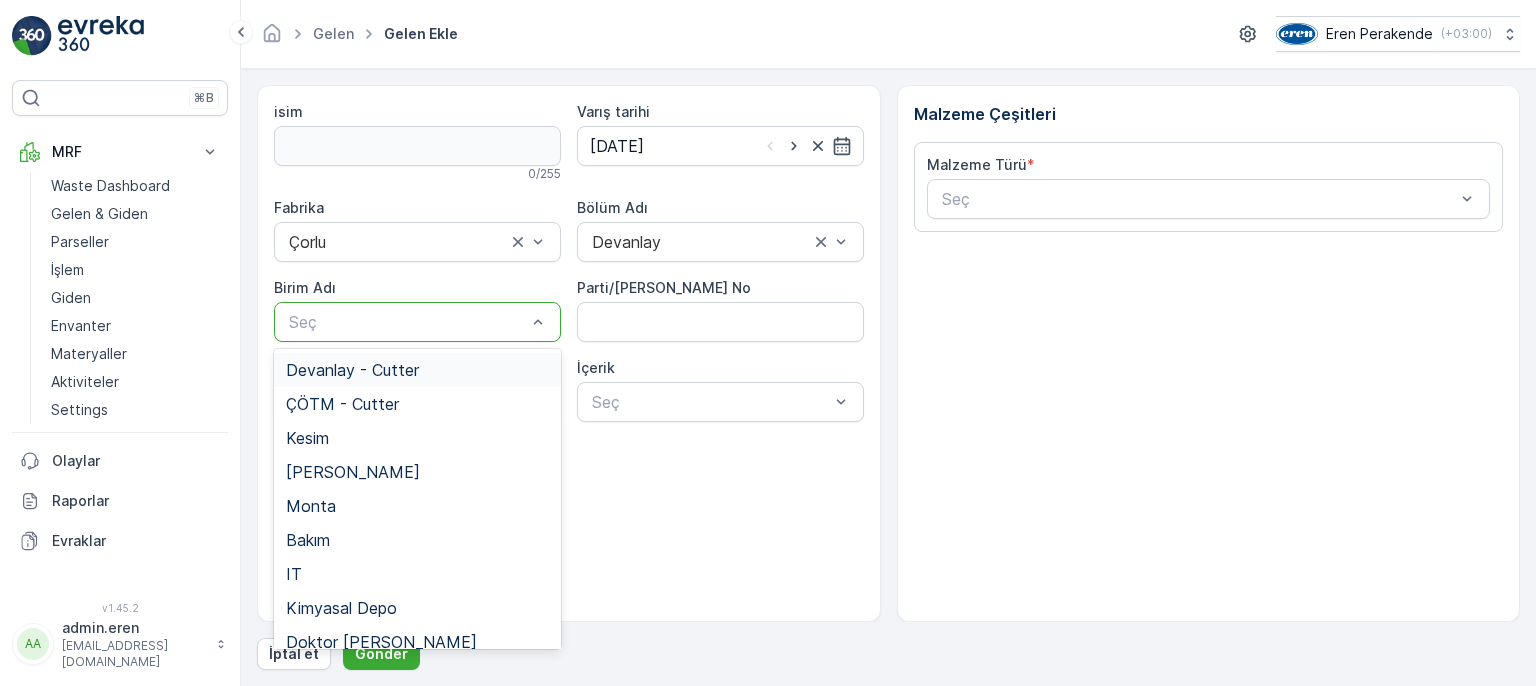 drag, startPoint x: 473, startPoint y: 310, endPoint x: 456, endPoint y: 369, distance: 61.400326 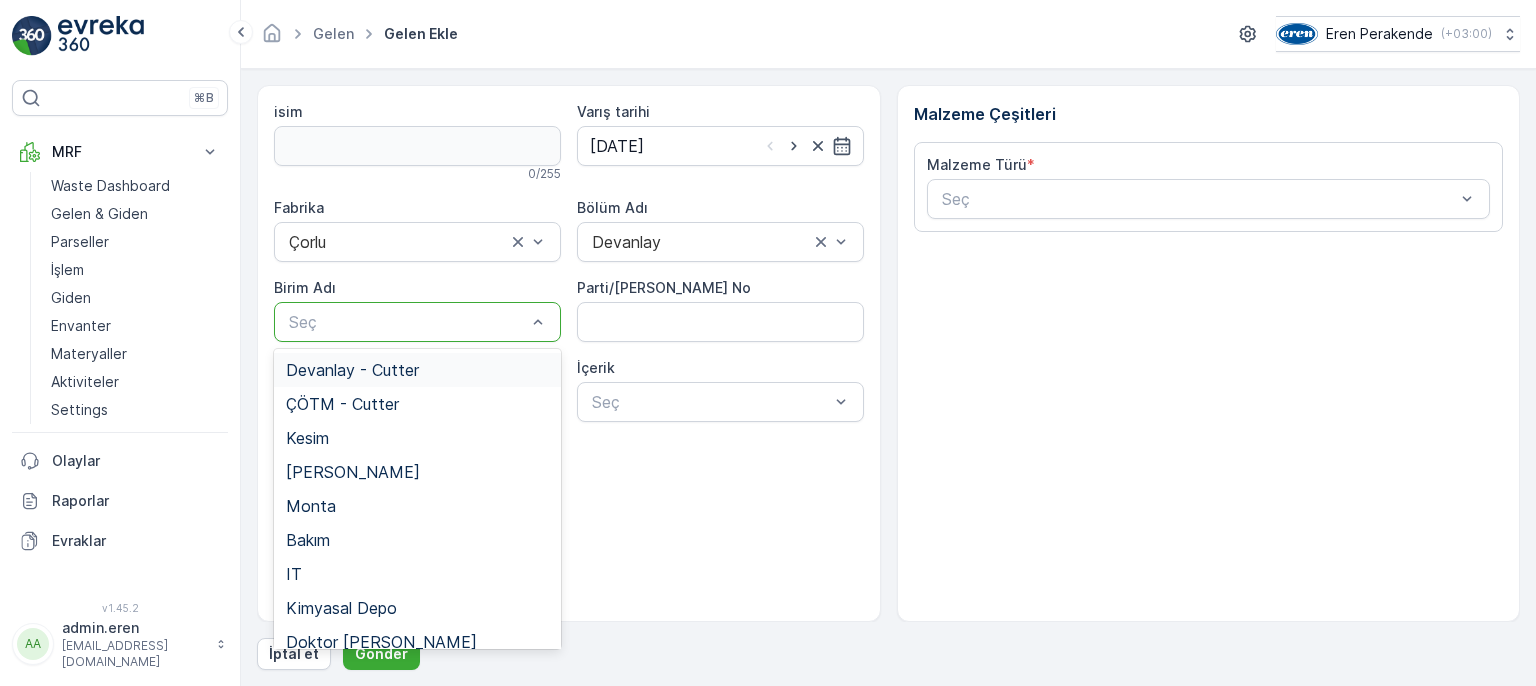 drag, startPoint x: 444, startPoint y: 369, endPoint x: 493, endPoint y: 383, distance: 50.96077 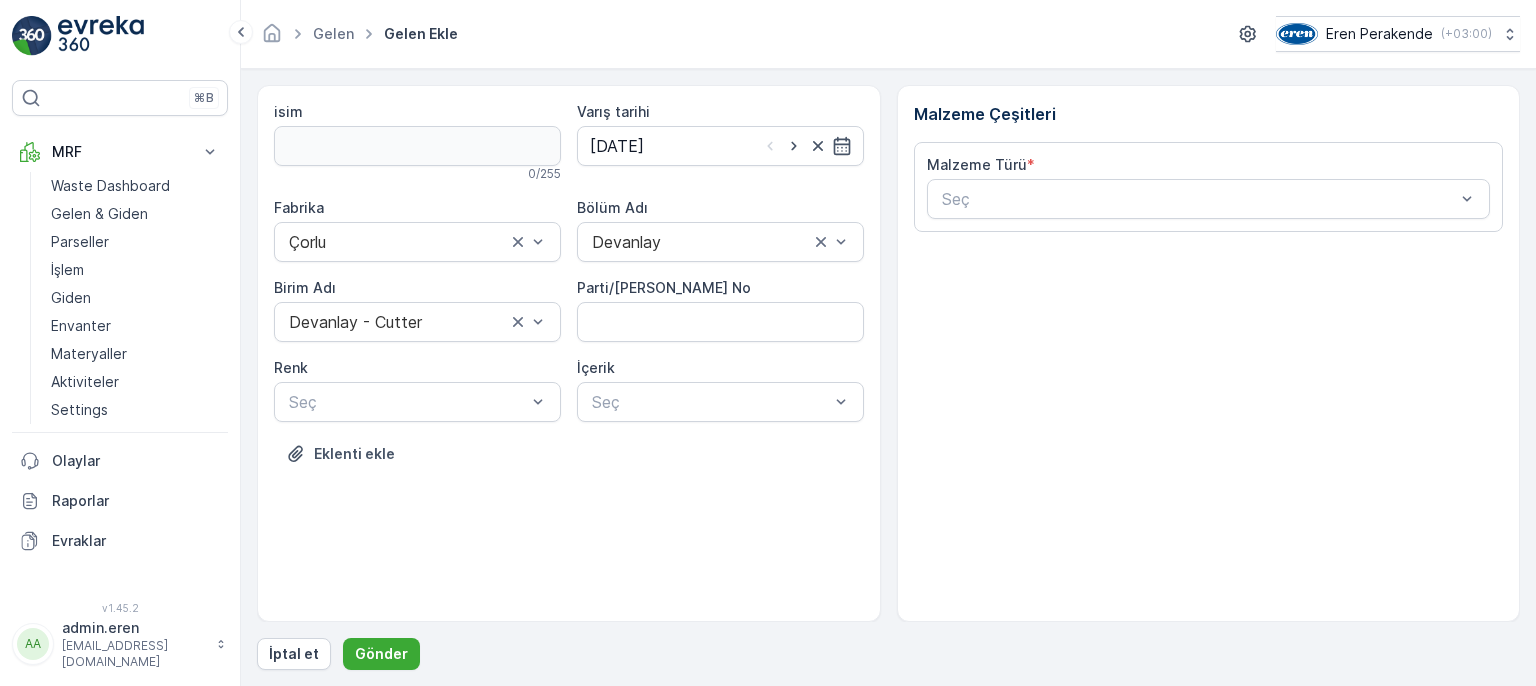 drag, startPoint x: 565, startPoint y: 386, endPoint x: 612, endPoint y: 424, distance: 60.440052 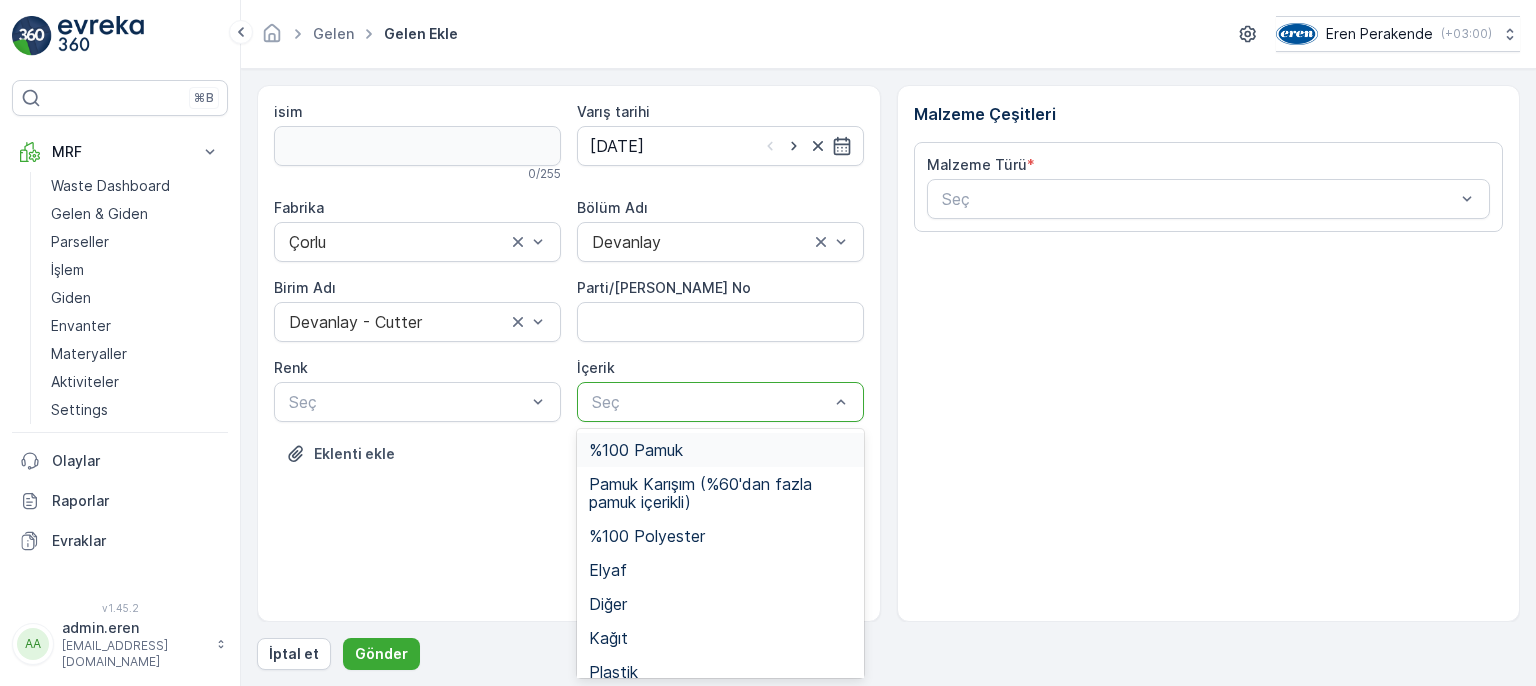 drag, startPoint x: 628, startPoint y: 413, endPoint x: 624, endPoint y: 447, distance: 34.234486 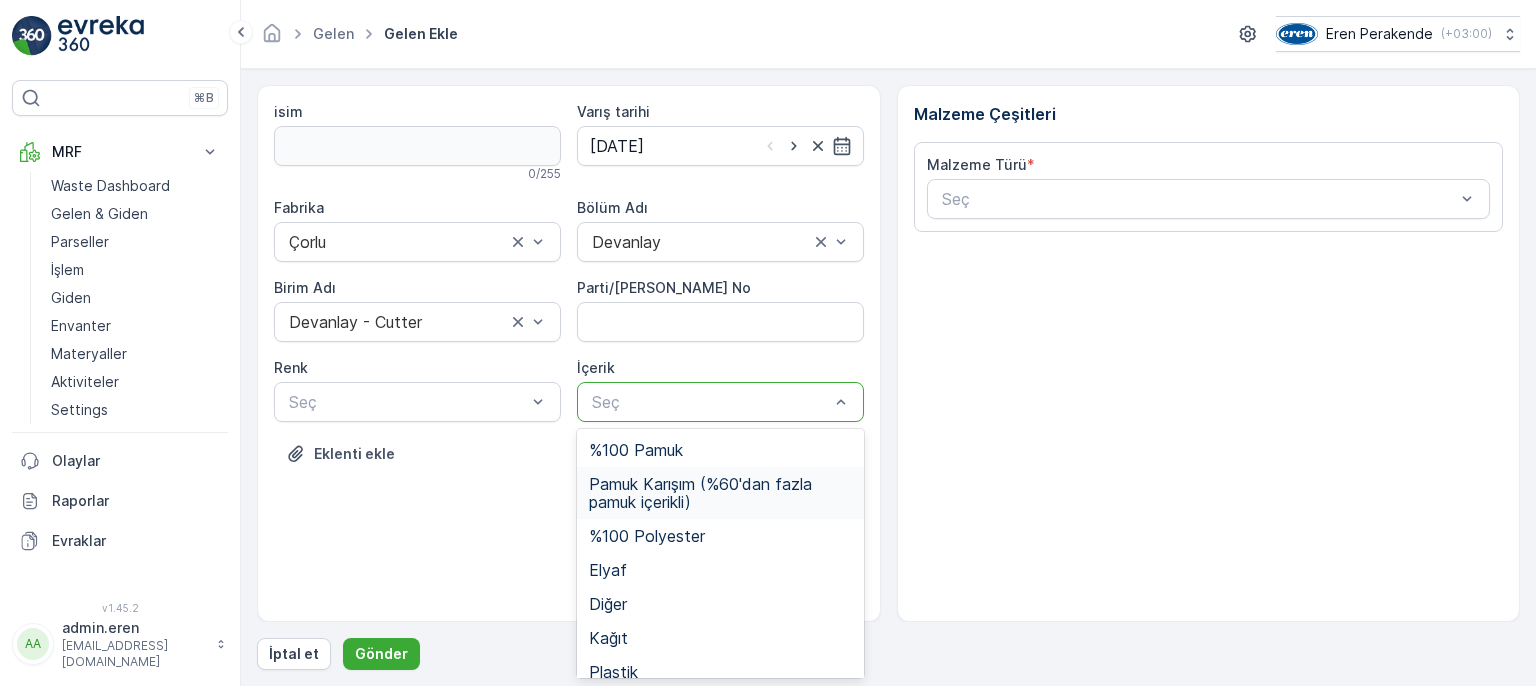 drag, startPoint x: 654, startPoint y: 485, endPoint x: 561, endPoint y: 441, distance: 102.88343 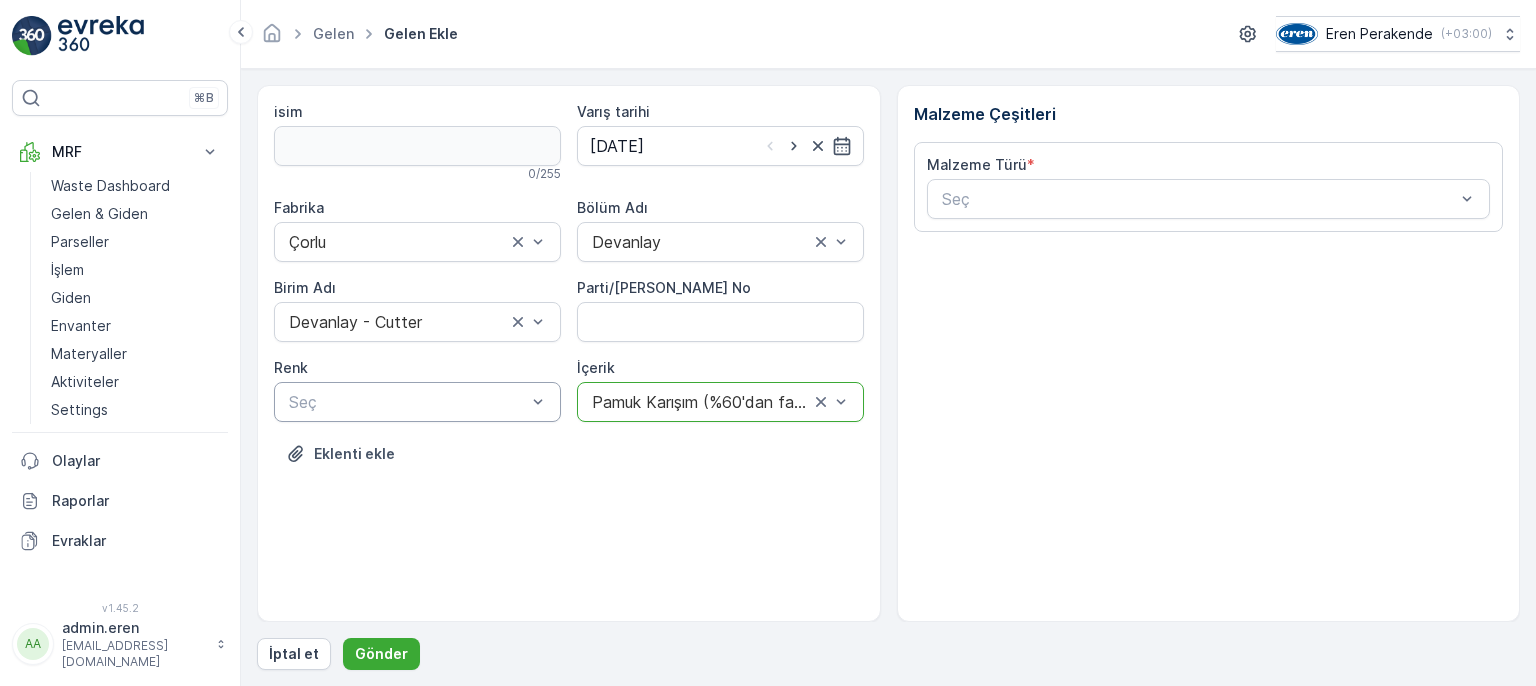click at bounding box center [407, 402] 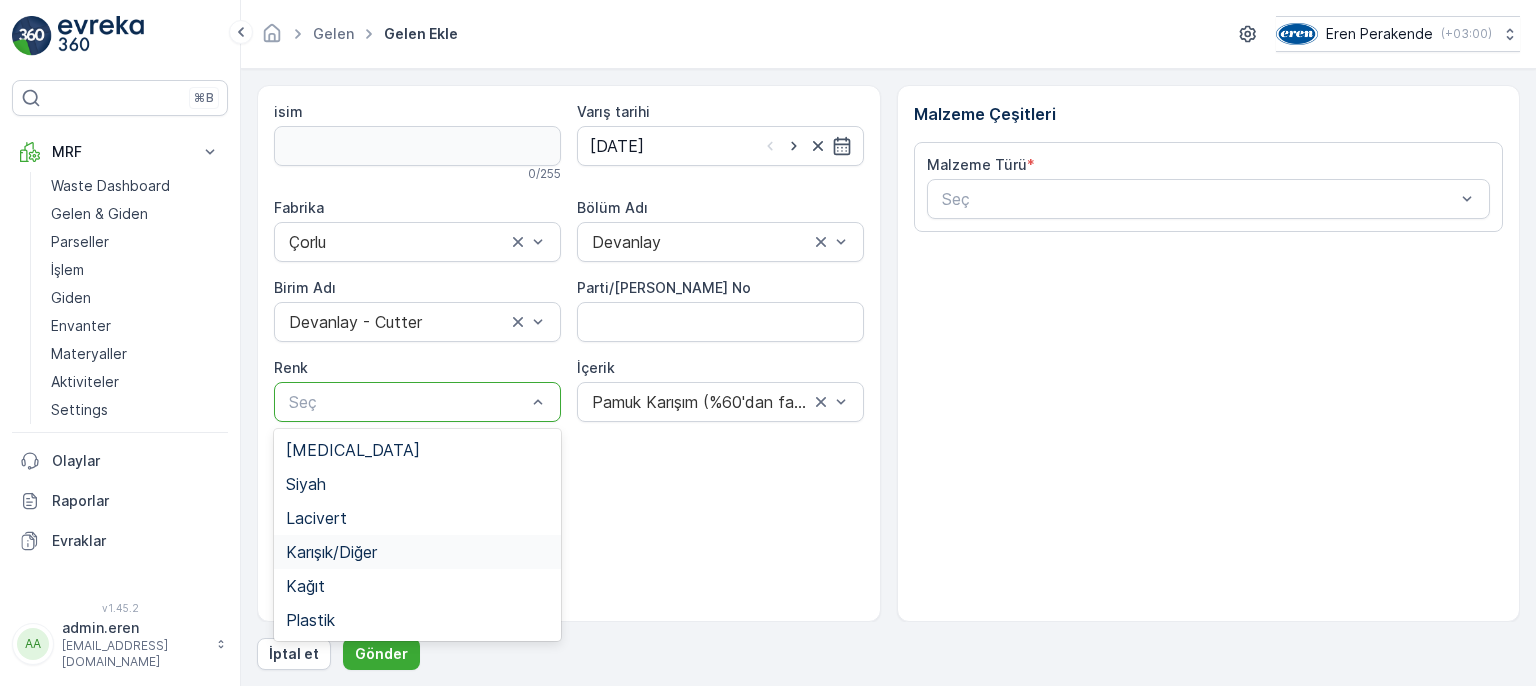 click on "Karışık/Diğer" at bounding box center [417, 552] 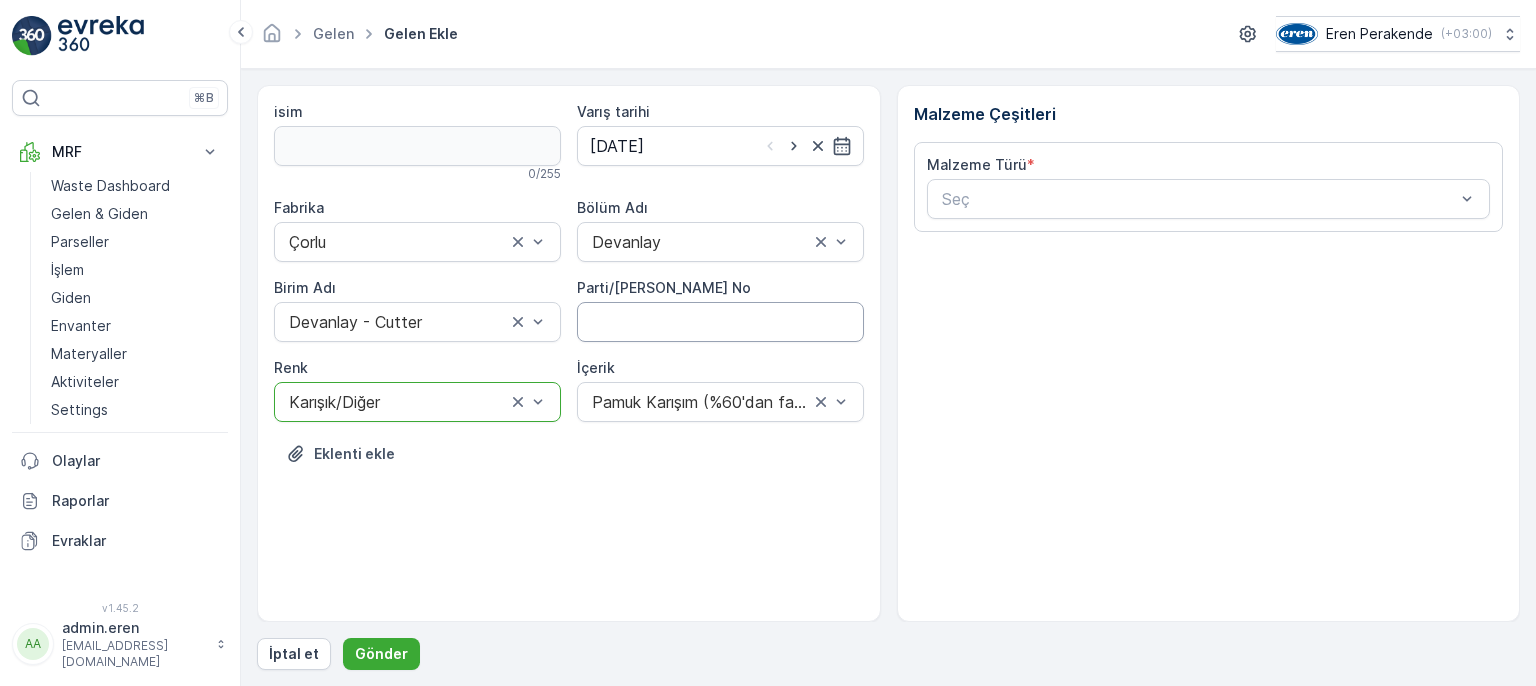 click on "Parti/[PERSON_NAME] No" at bounding box center [720, 322] 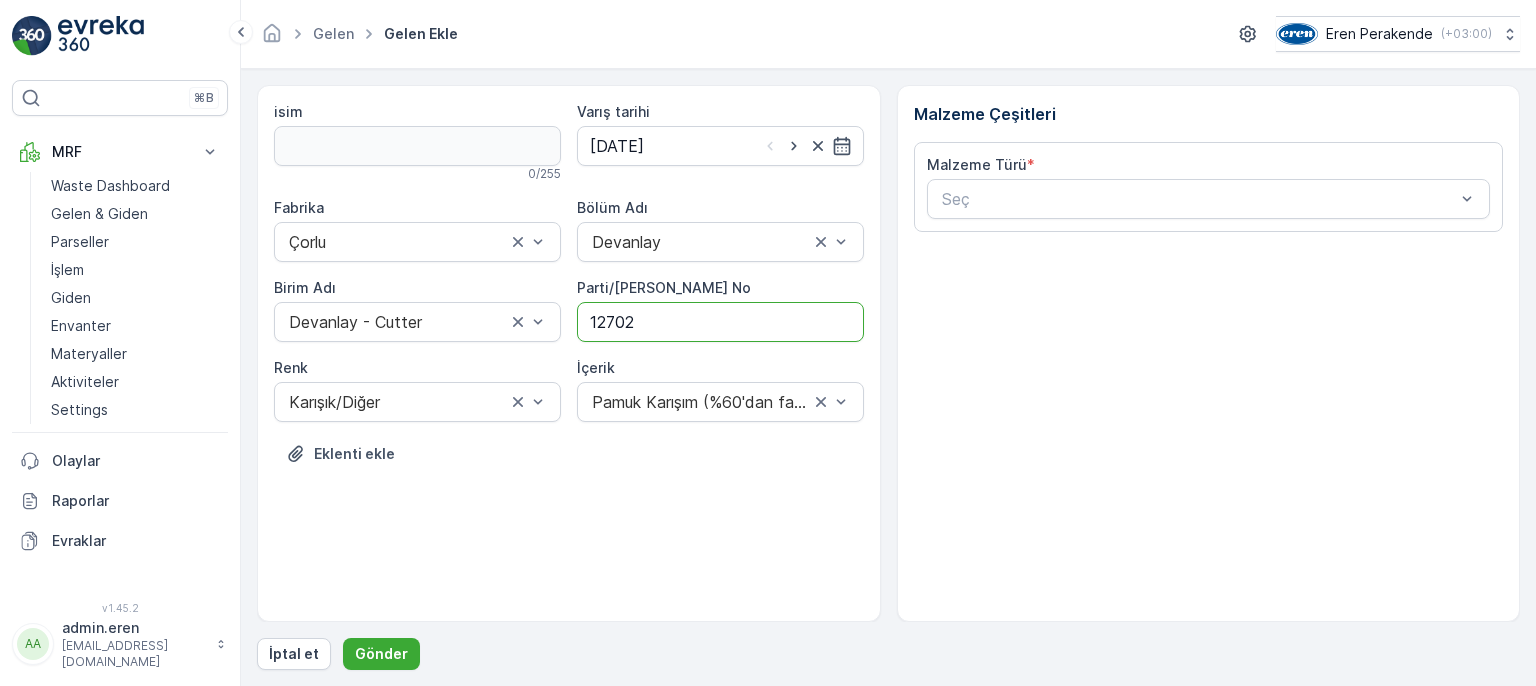 type on "1270268" 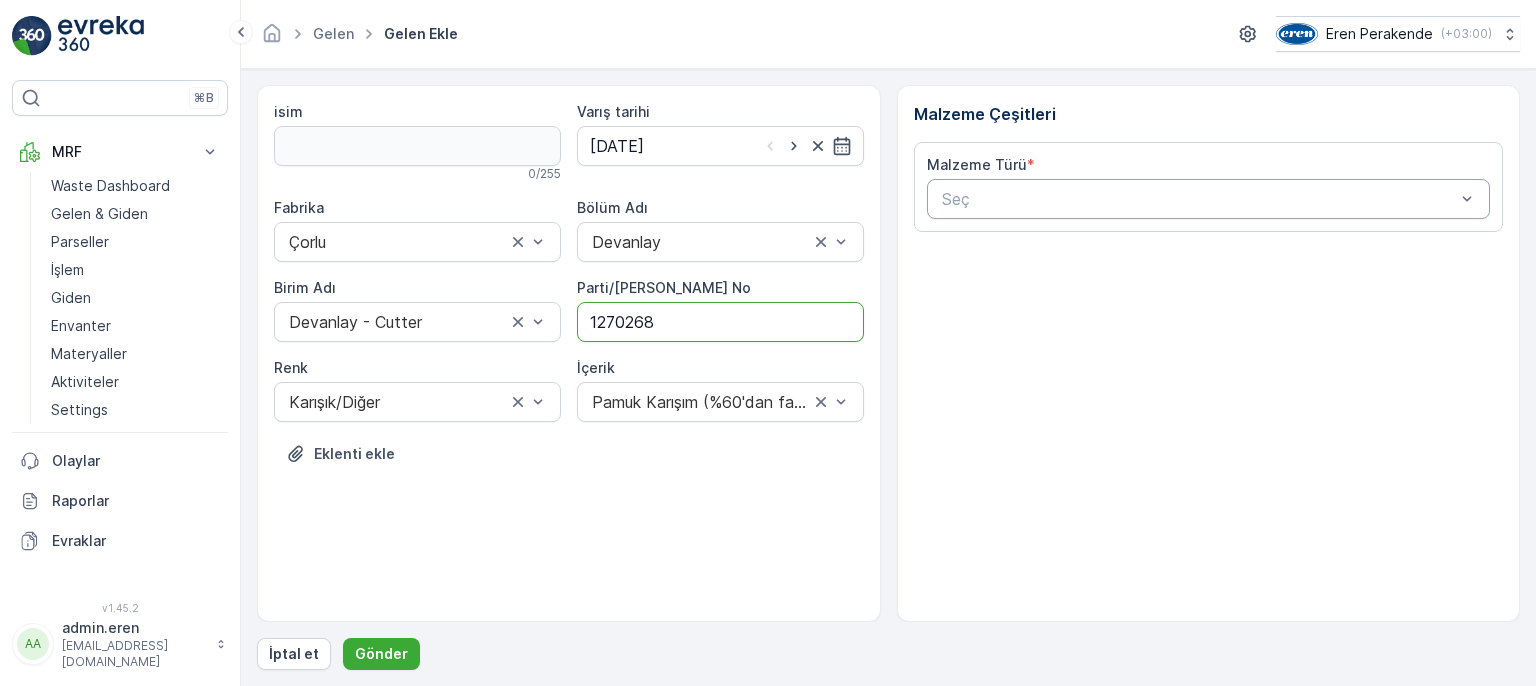 drag, startPoint x: 1002, startPoint y: 195, endPoint x: 1008, endPoint y: 215, distance: 20.880613 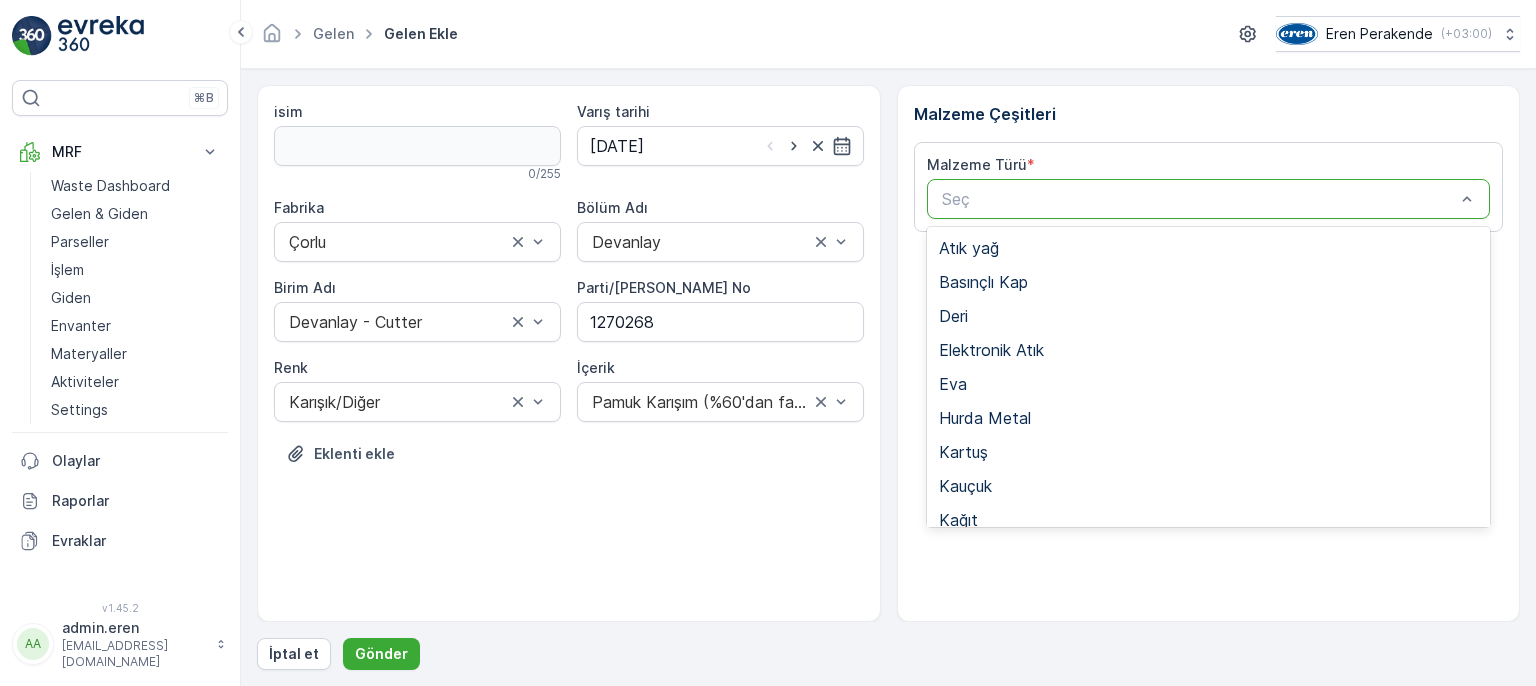 click on "Tekstil - Kesim" at bounding box center [993, 724] 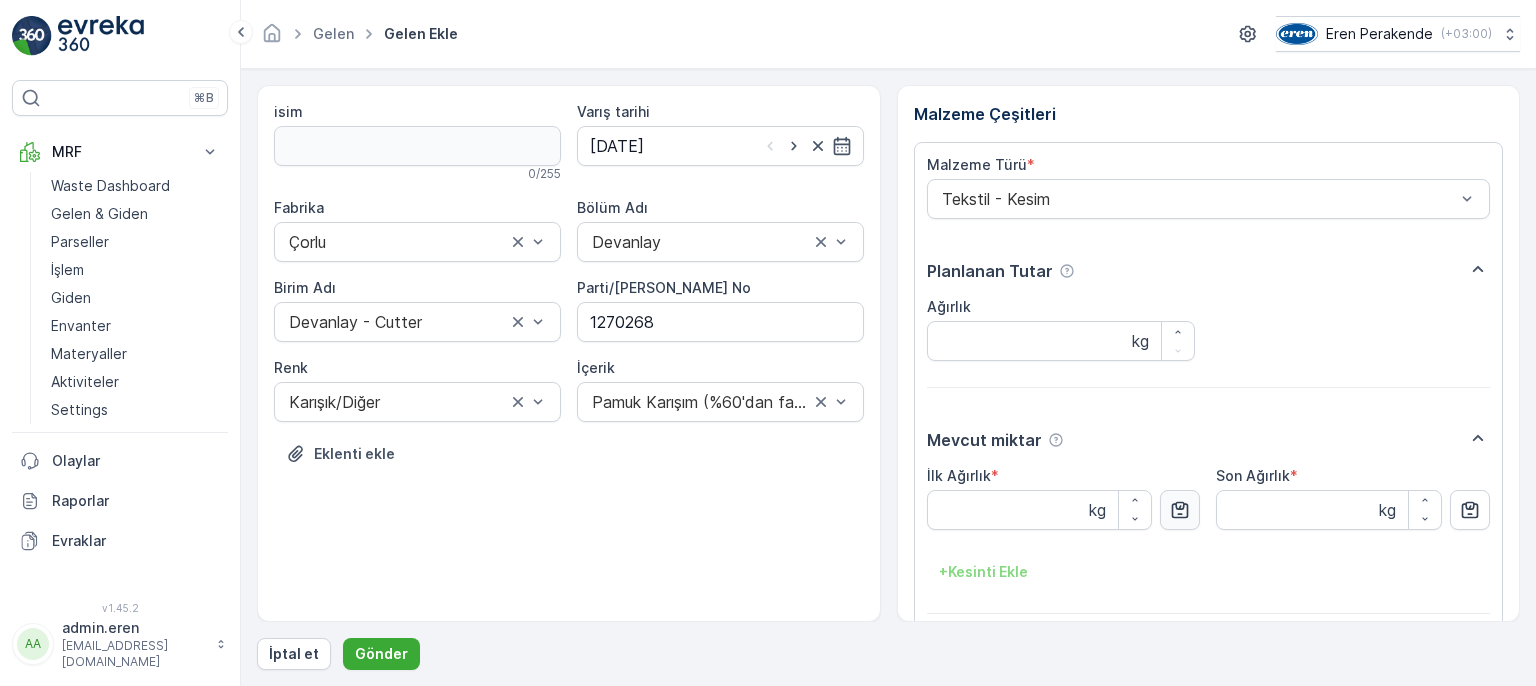 click 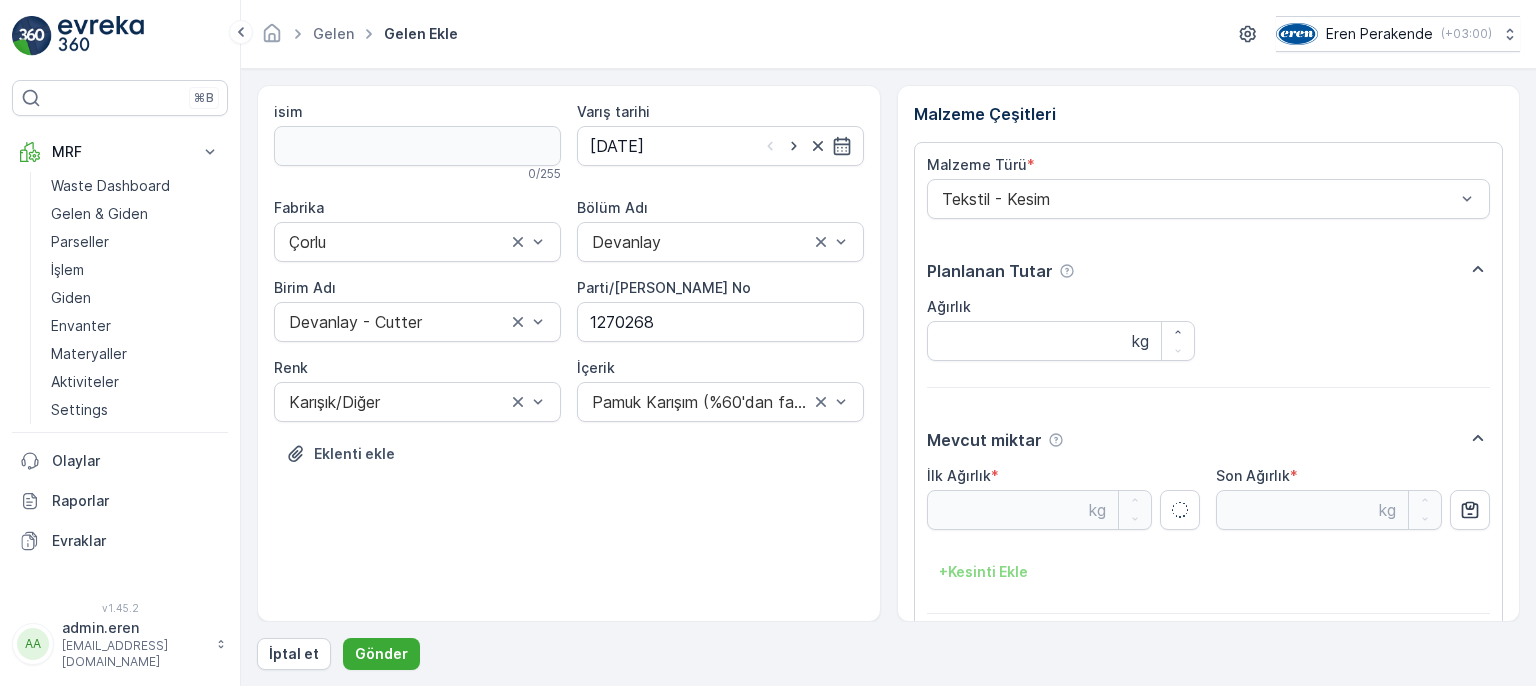 type on "15.84" 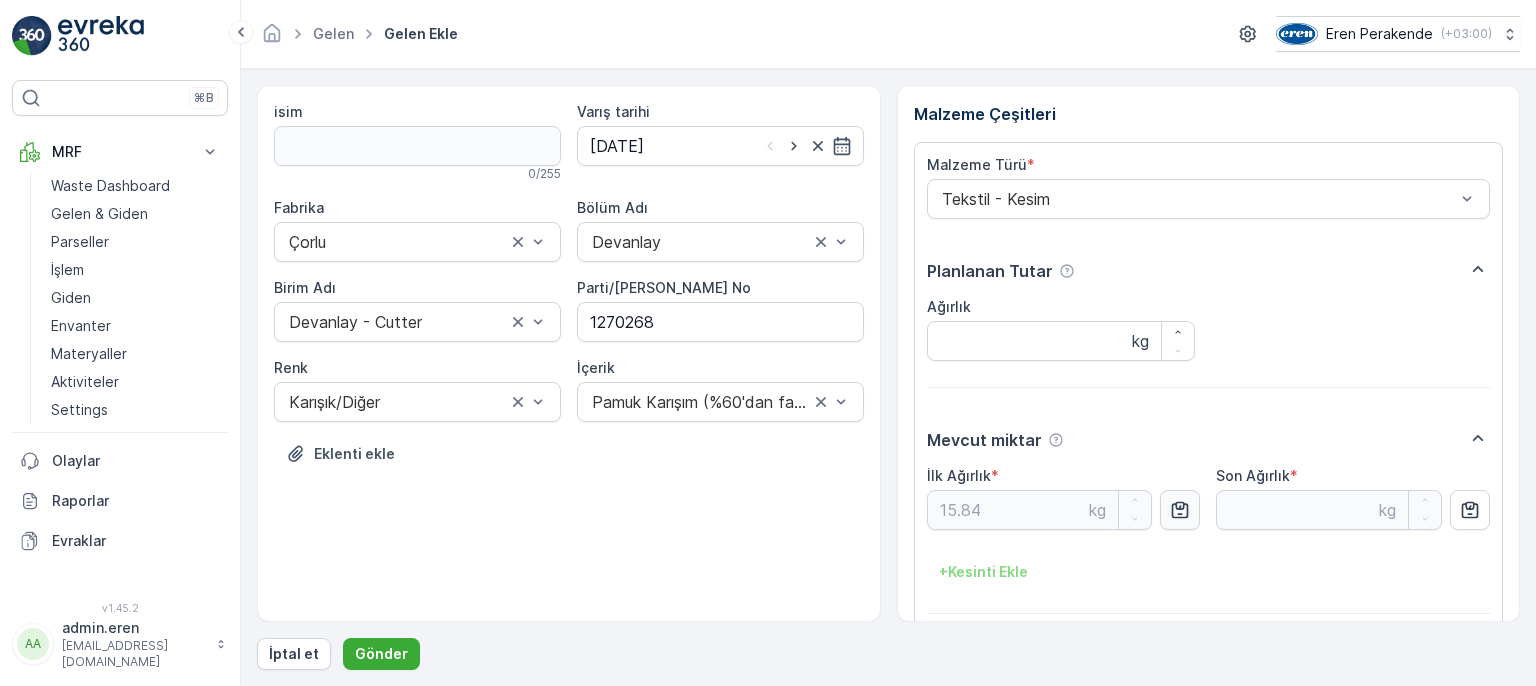 click on "Ekle" at bounding box center (1467, 665) 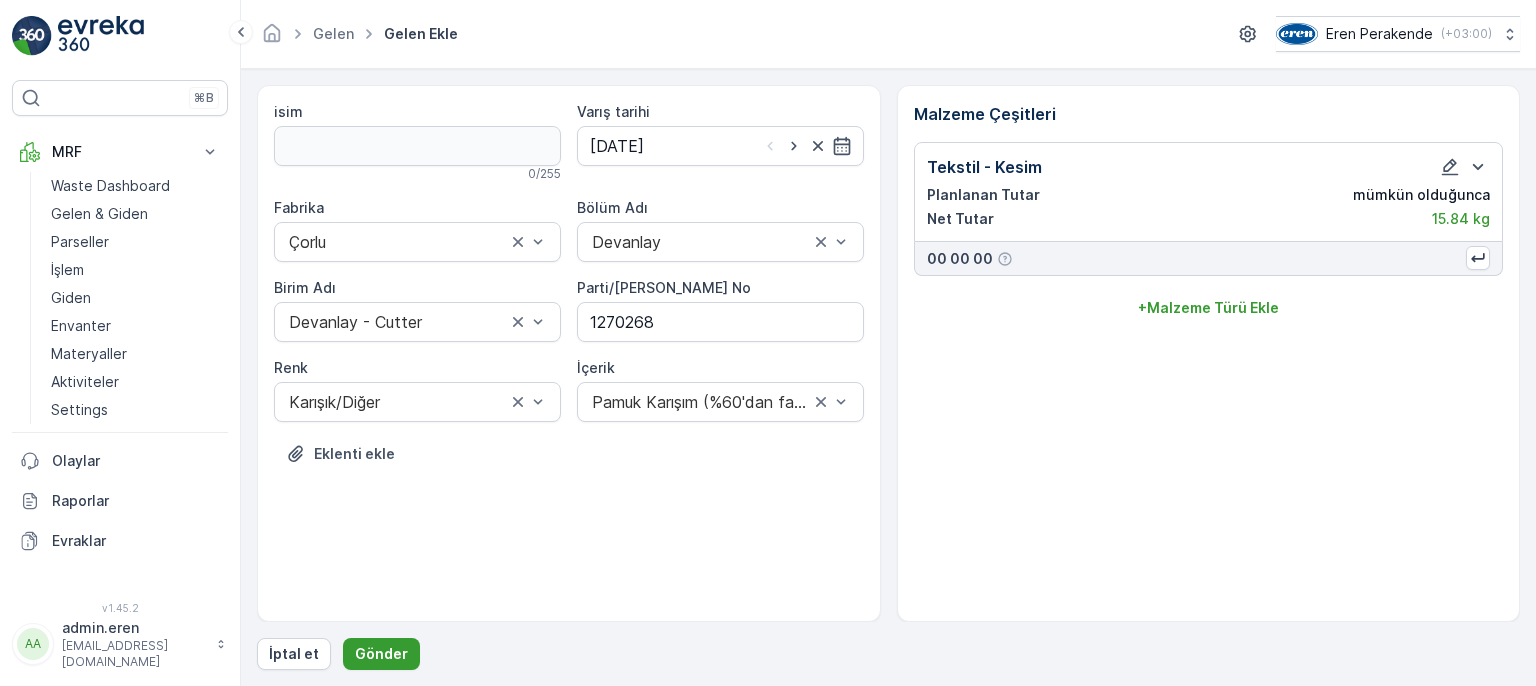 click on "Gönder" at bounding box center [381, 654] 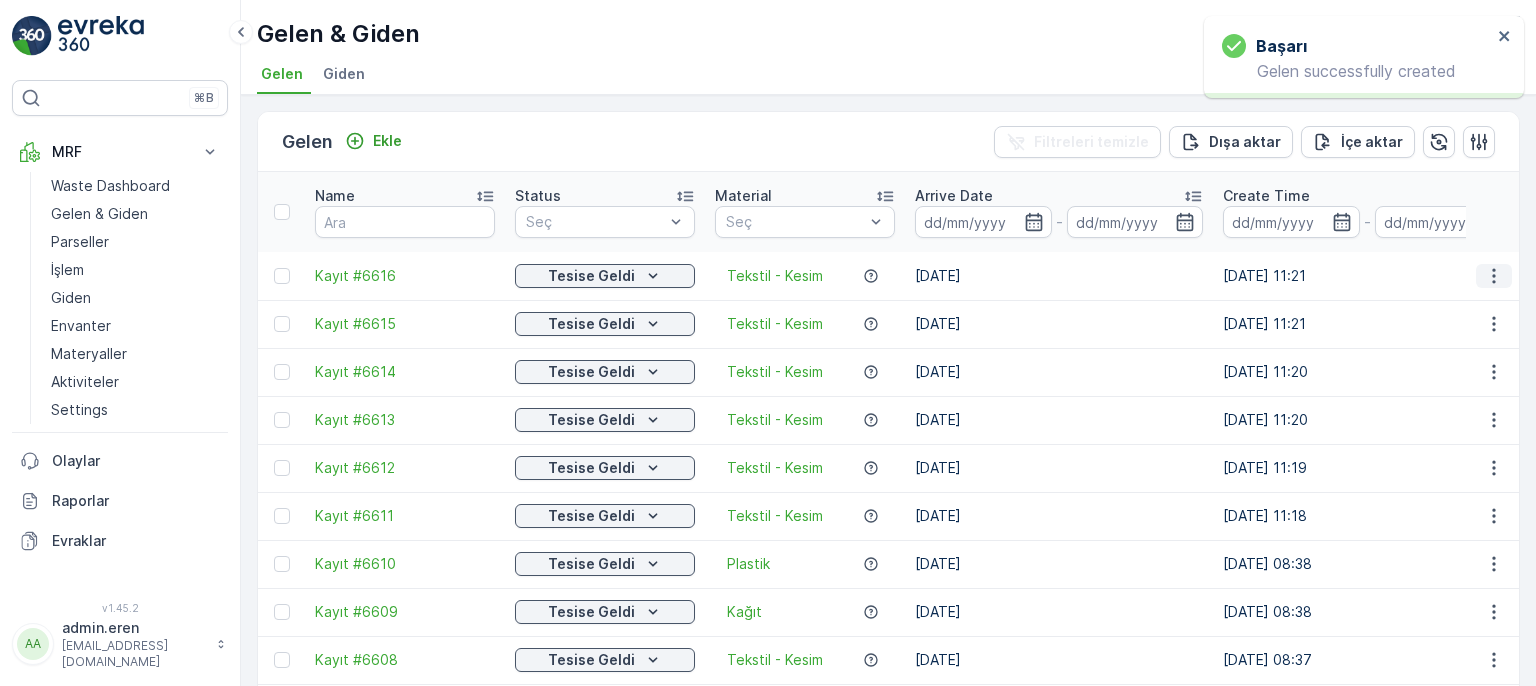 click 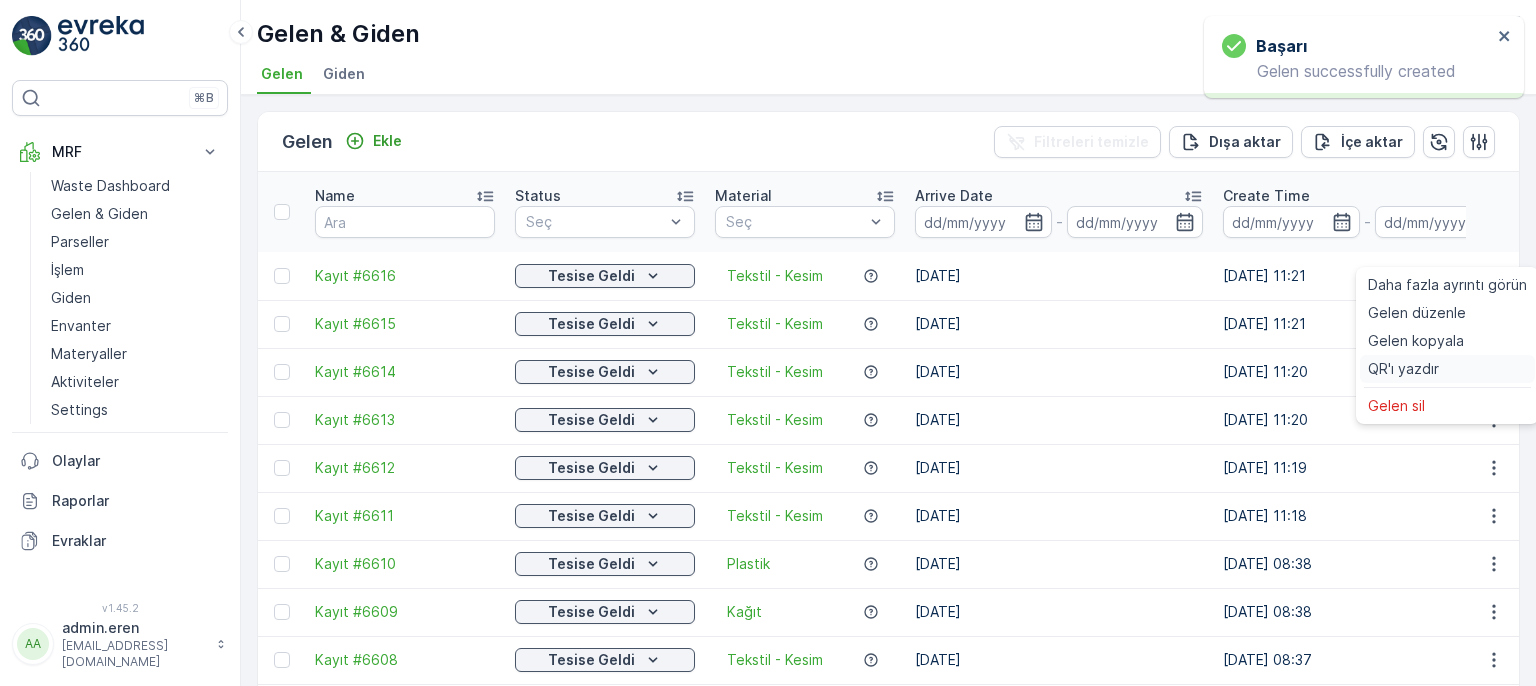 click on "QR'ı yazdır" at bounding box center (1447, 369) 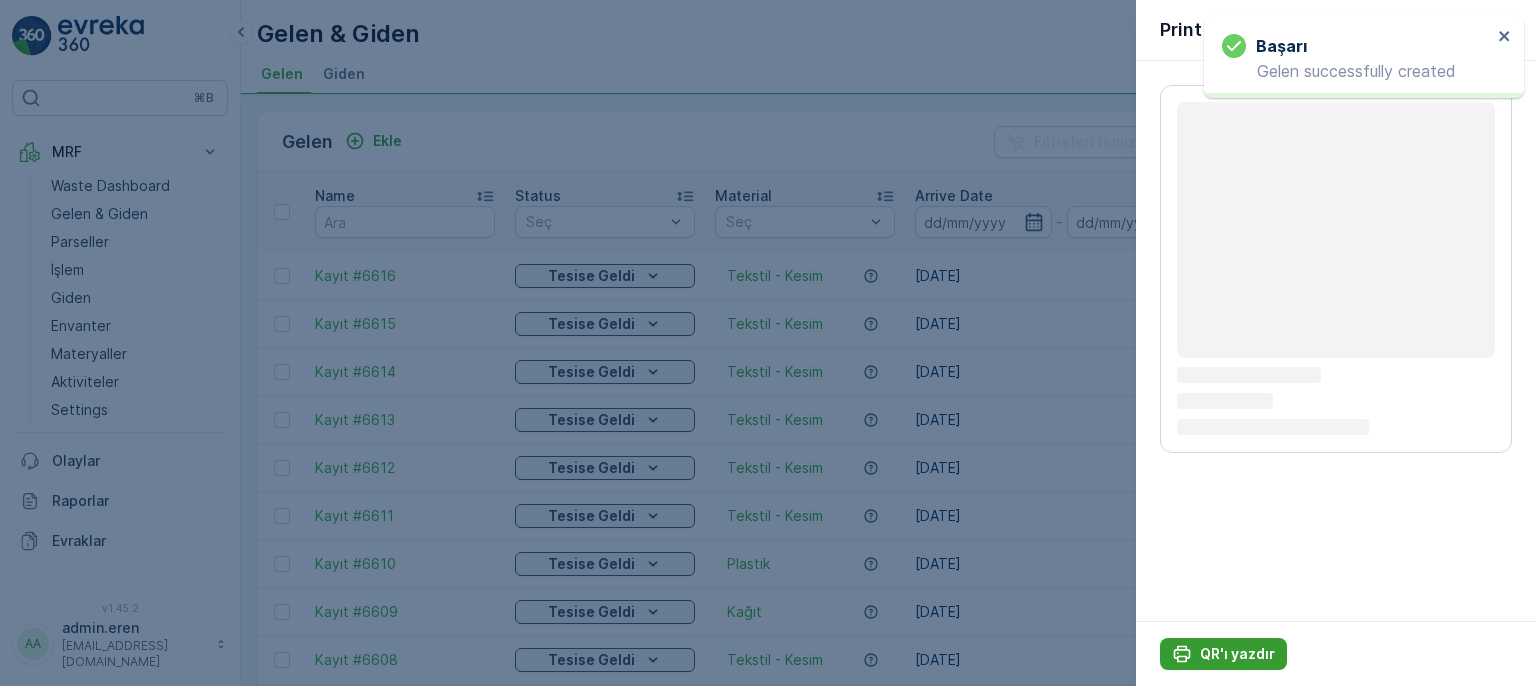 click on "QR'ı yazdır" at bounding box center (1237, 654) 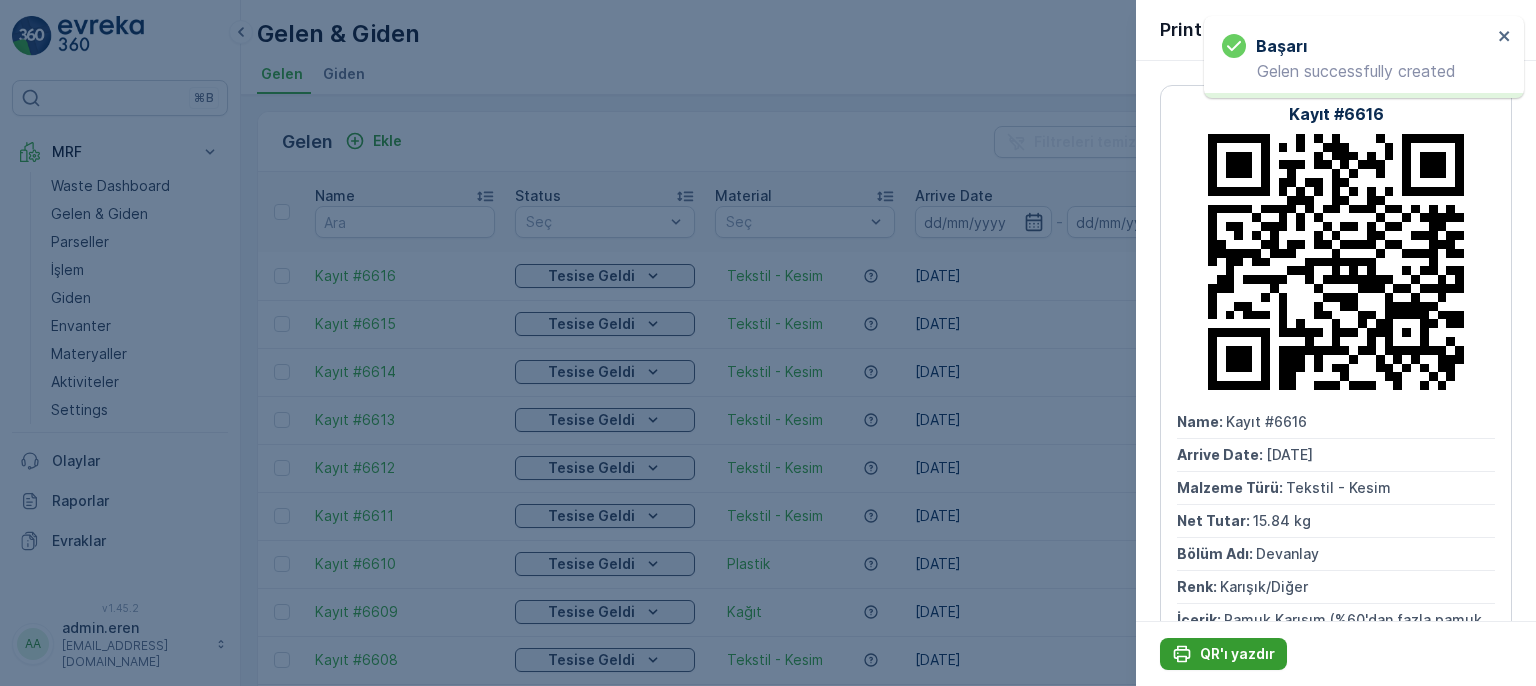 click on "QR'ı yazdır" at bounding box center [1237, 654] 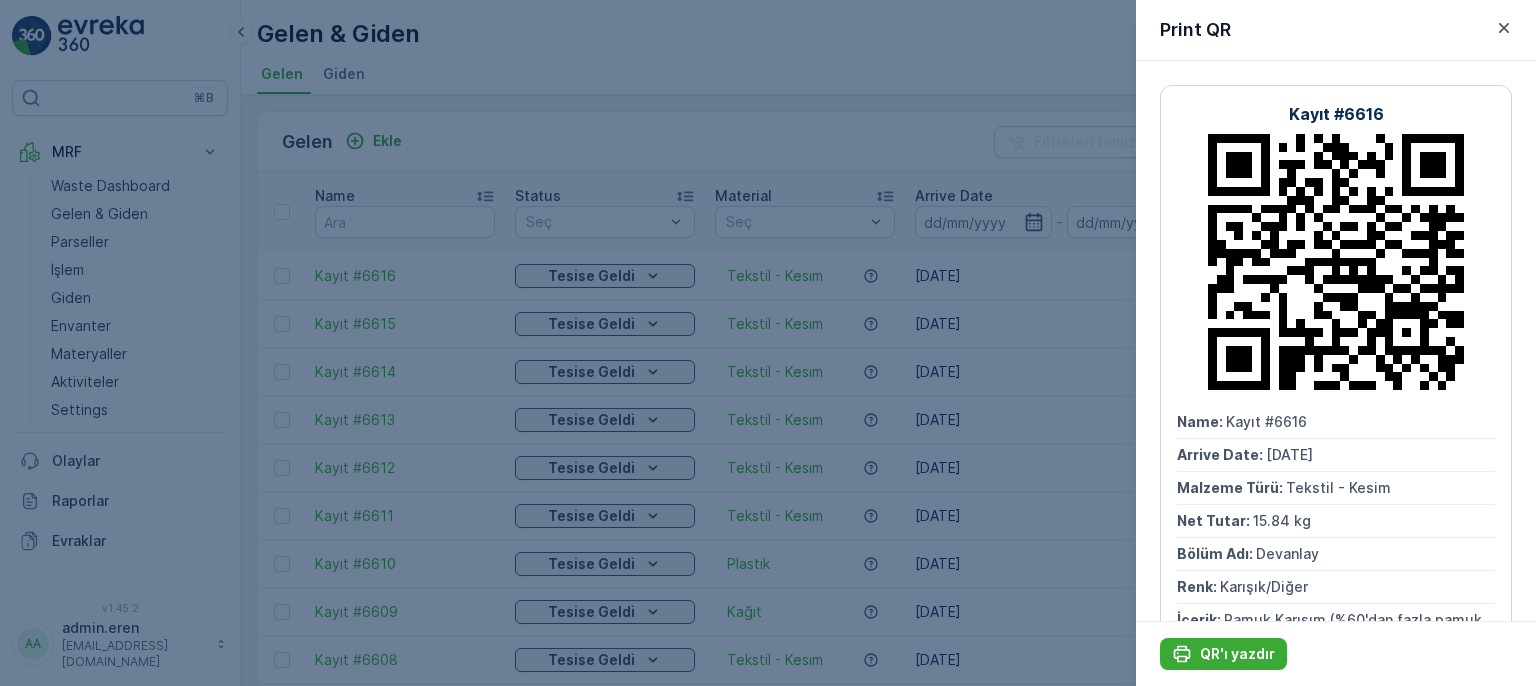 drag, startPoint x: 580, startPoint y: 145, endPoint x: 455, endPoint y: 164, distance: 126.43575 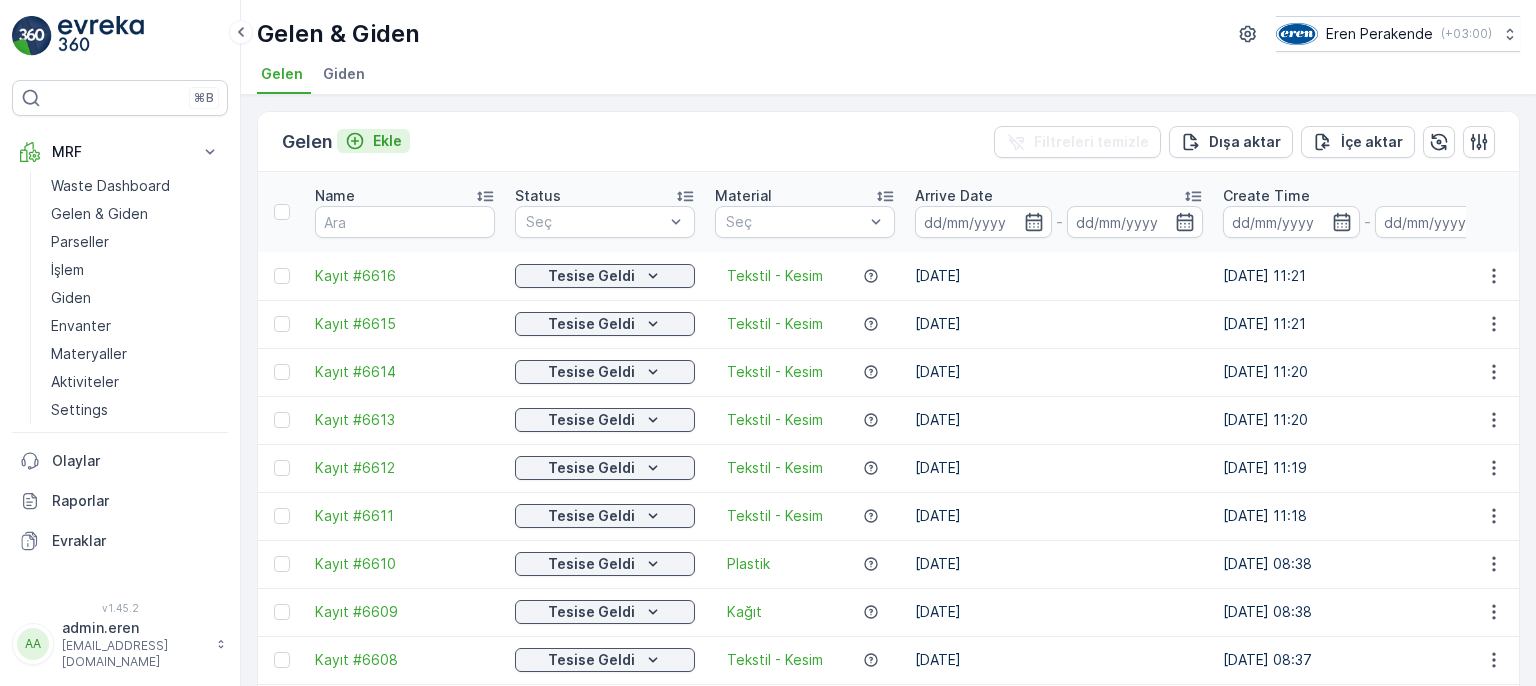 click on "Ekle" at bounding box center (387, 141) 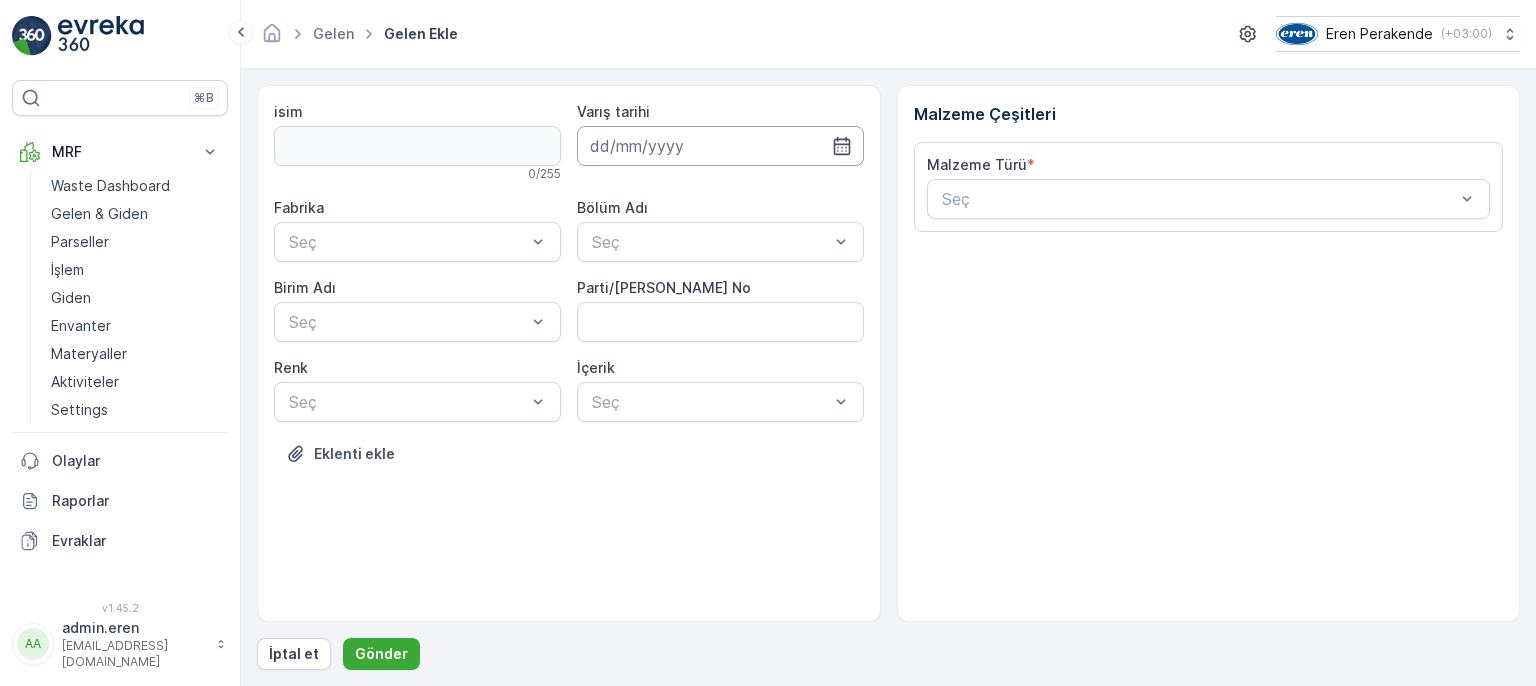 click at bounding box center [720, 146] 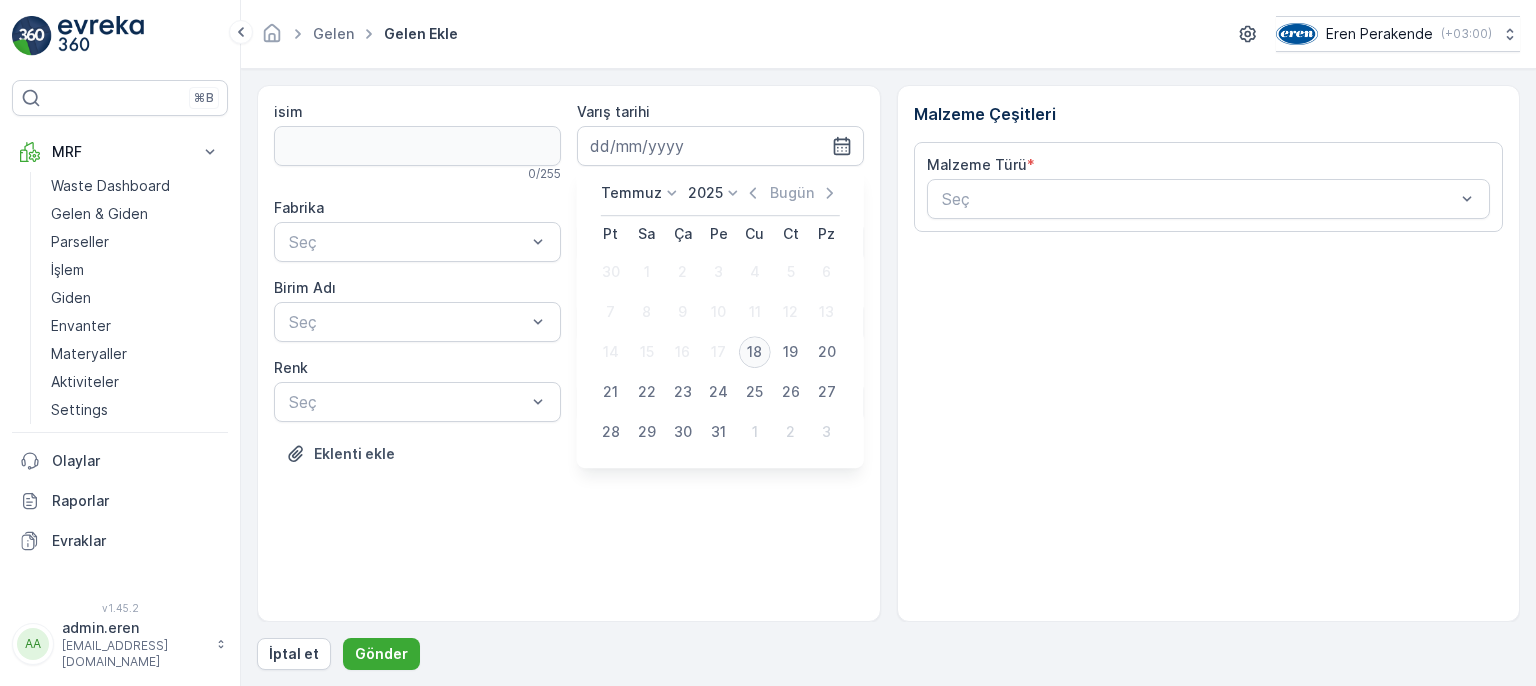 click on "18" at bounding box center (755, 352) 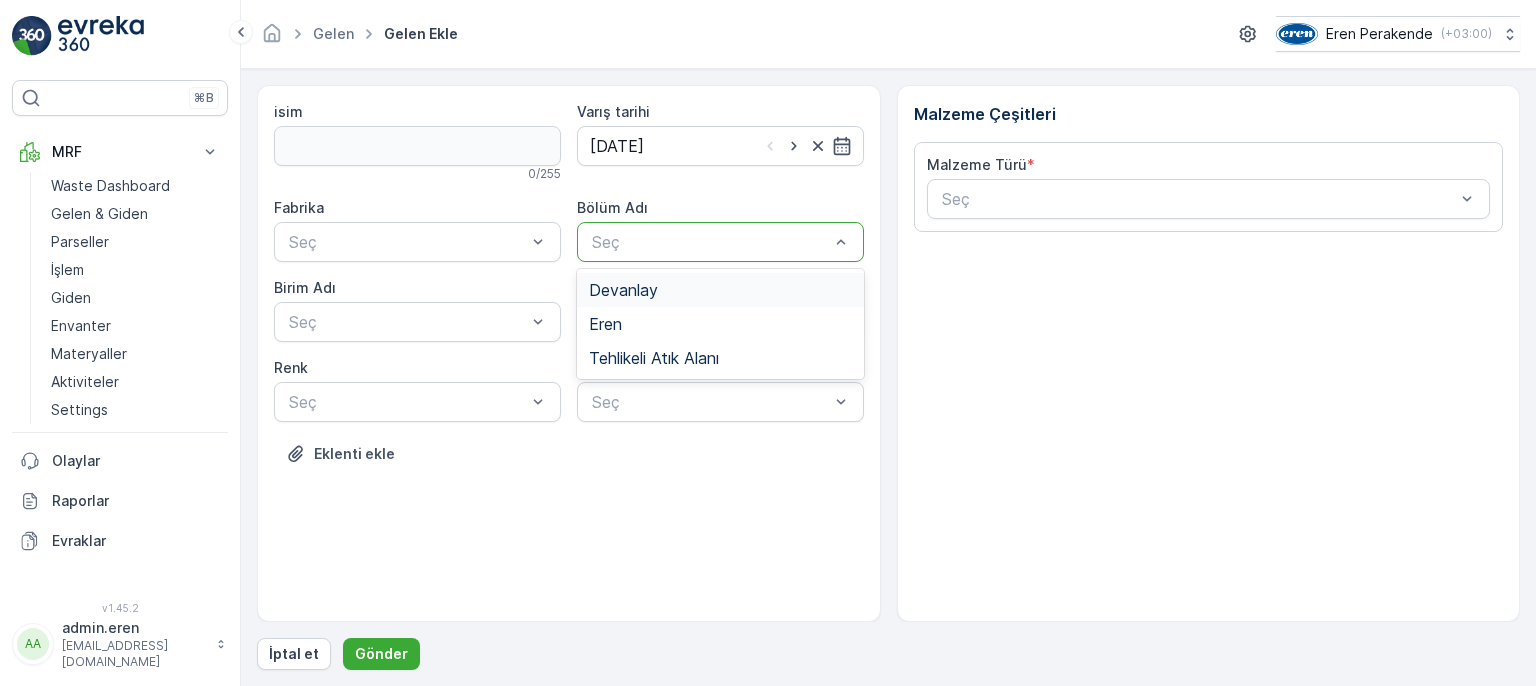 drag, startPoint x: 695, startPoint y: 240, endPoint x: 692, endPoint y: 275, distance: 35.128338 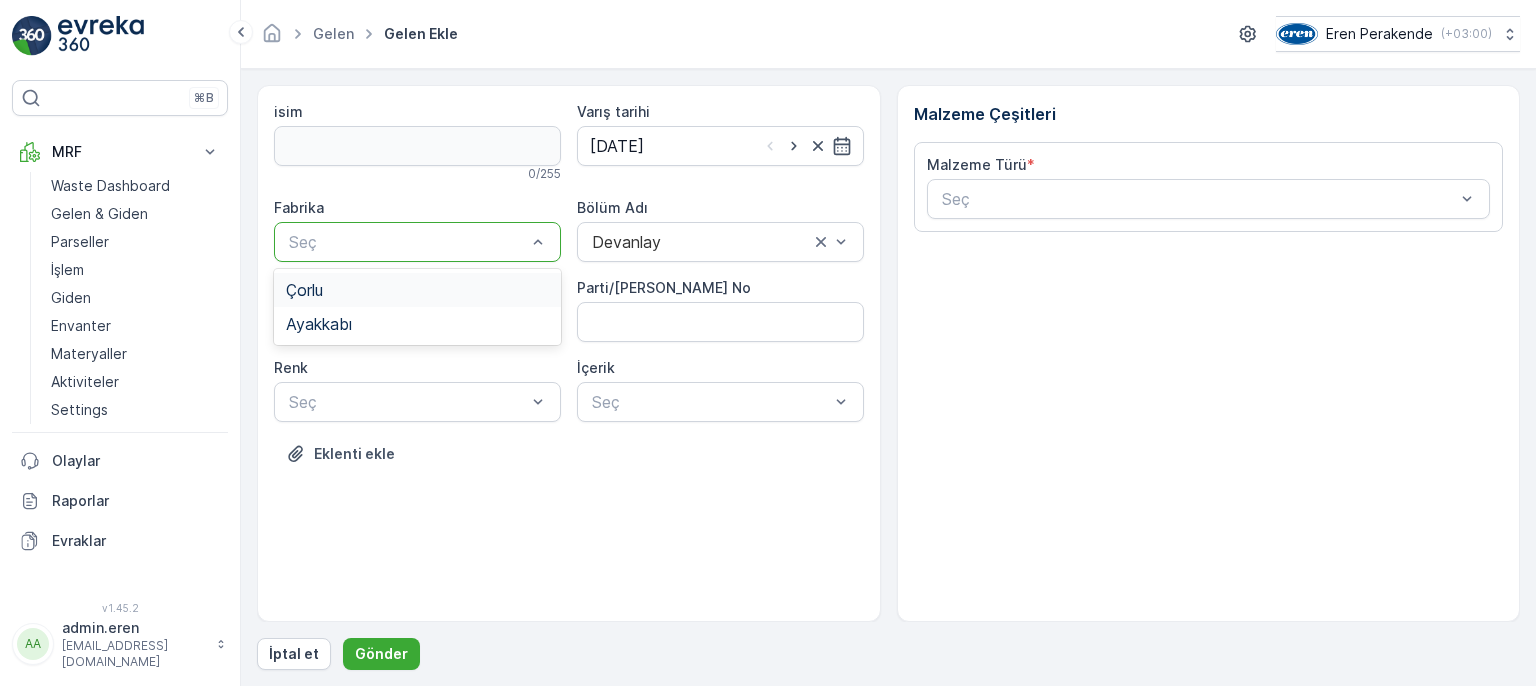 click on "Çorlu" at bounding box center [417, 290] 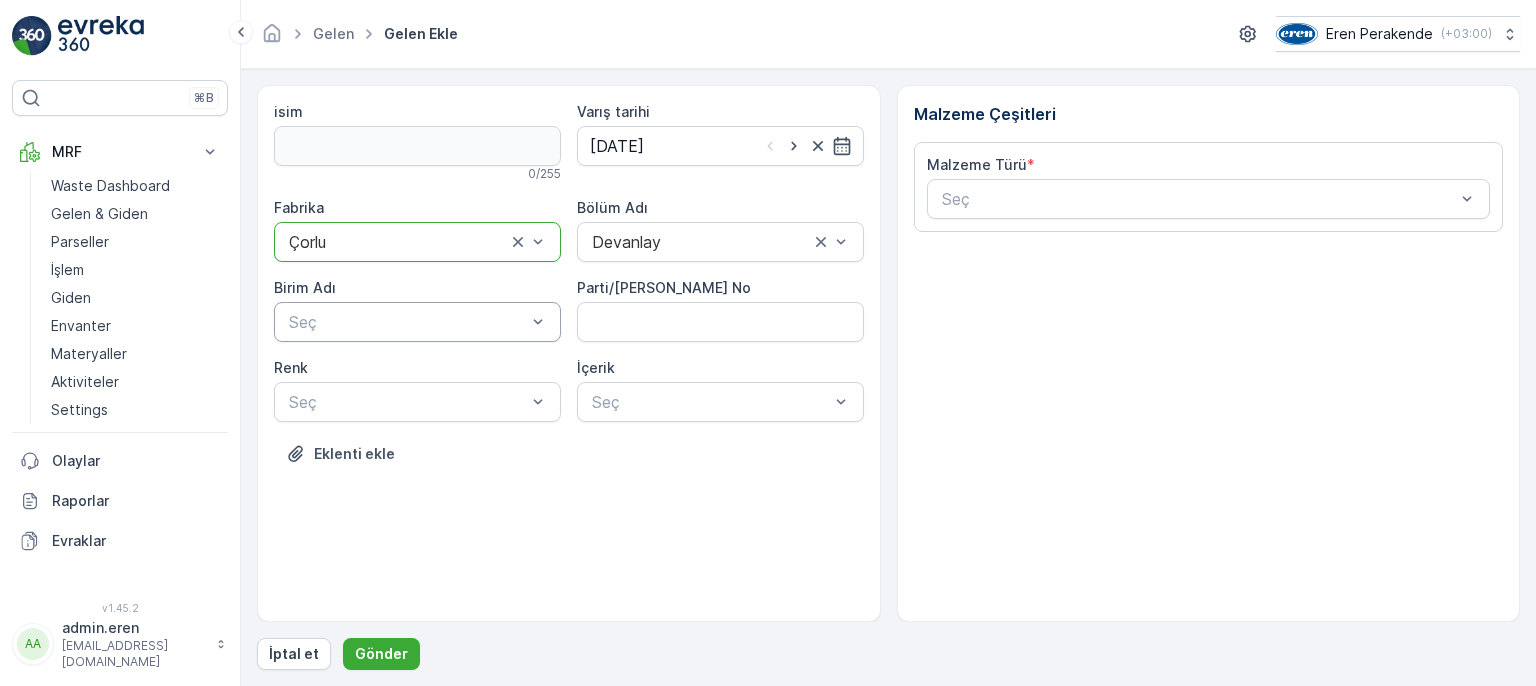 click at bounding box center (407, 322) 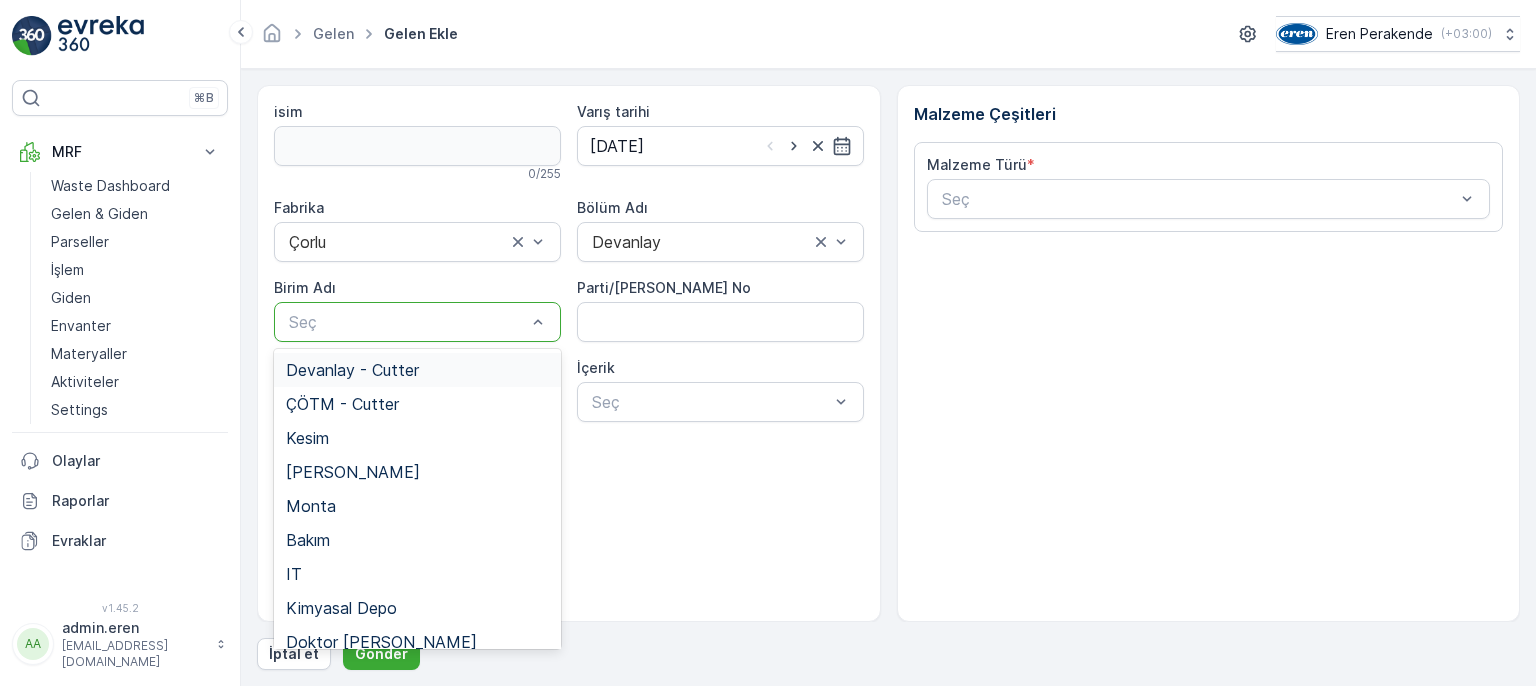 click on "Devanlay  - Cutter" at bounding box center [352, 370] 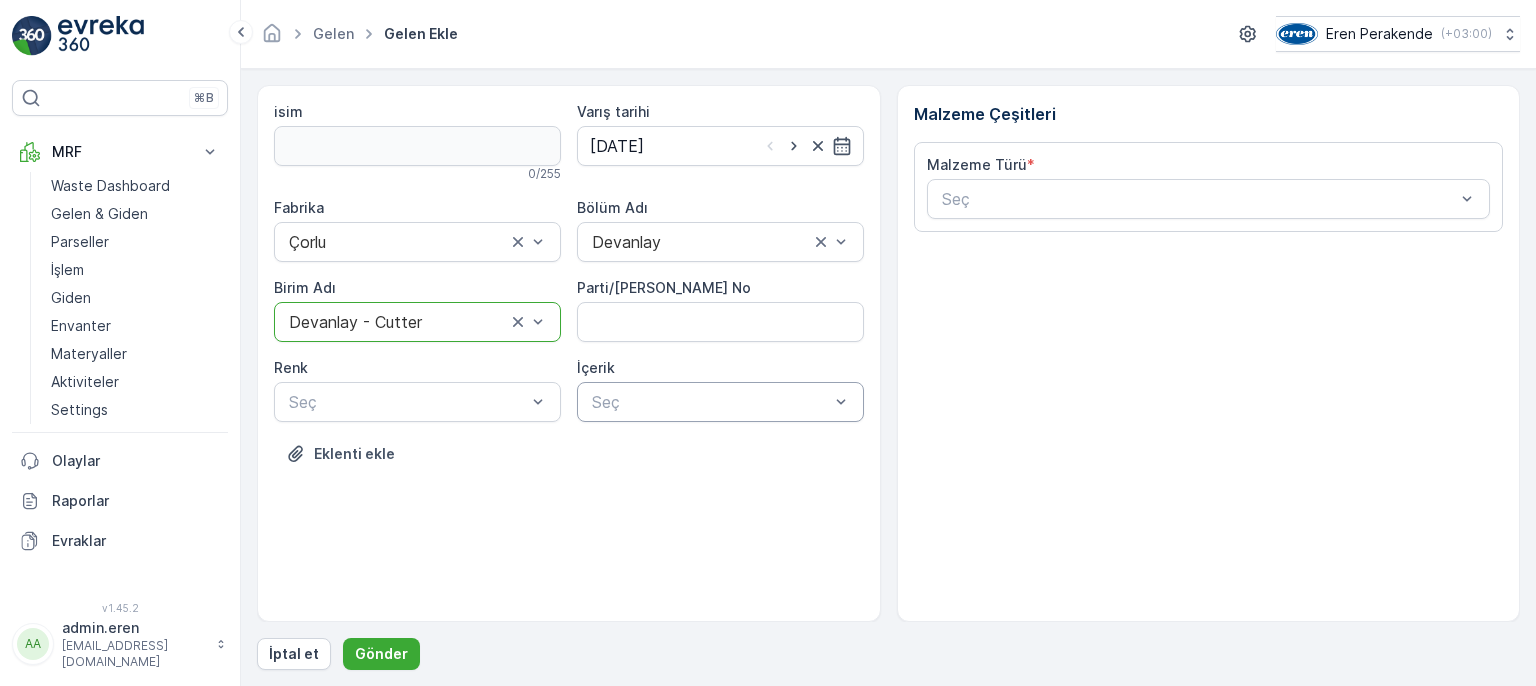 click at bounding box center (710, 402) 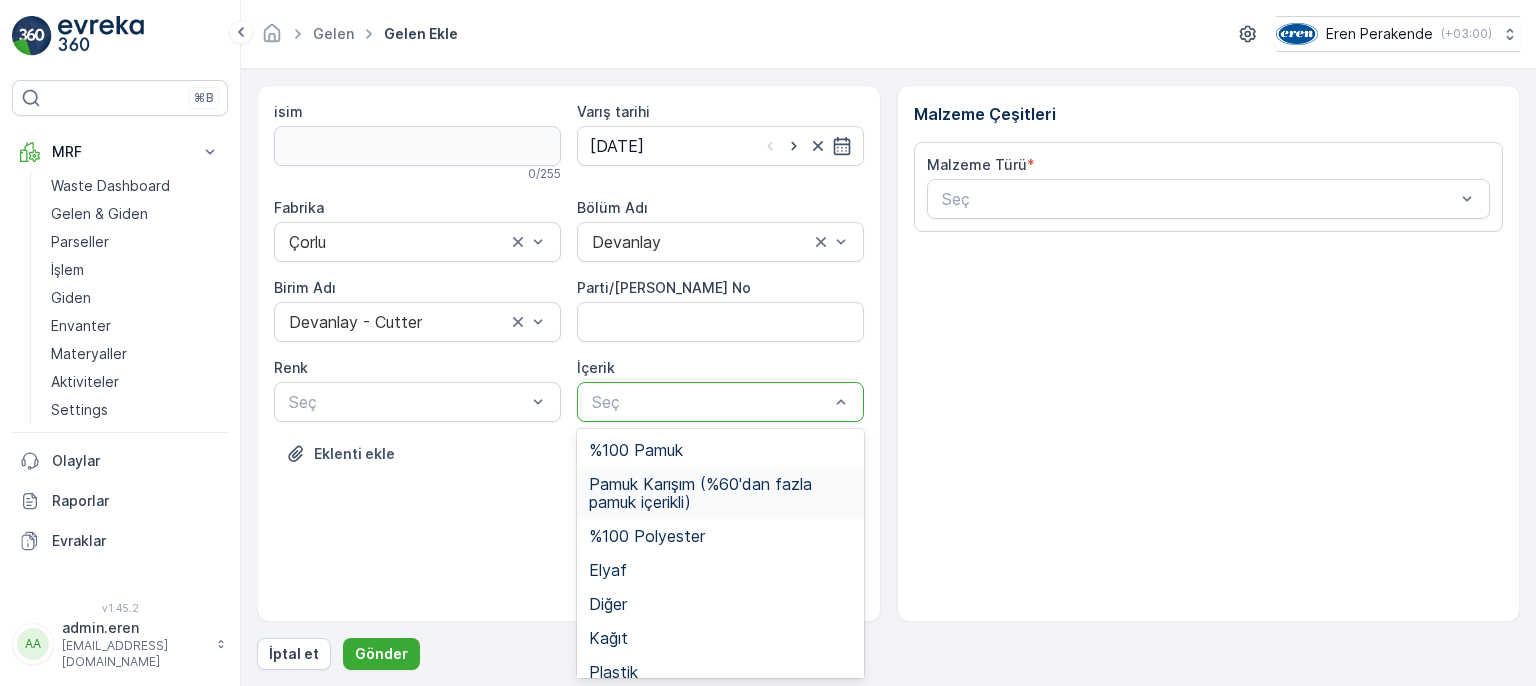 click on "Pamuk Karışım (%60'dan fazla pamuk içerikli)" at bounding box center [720, 493] 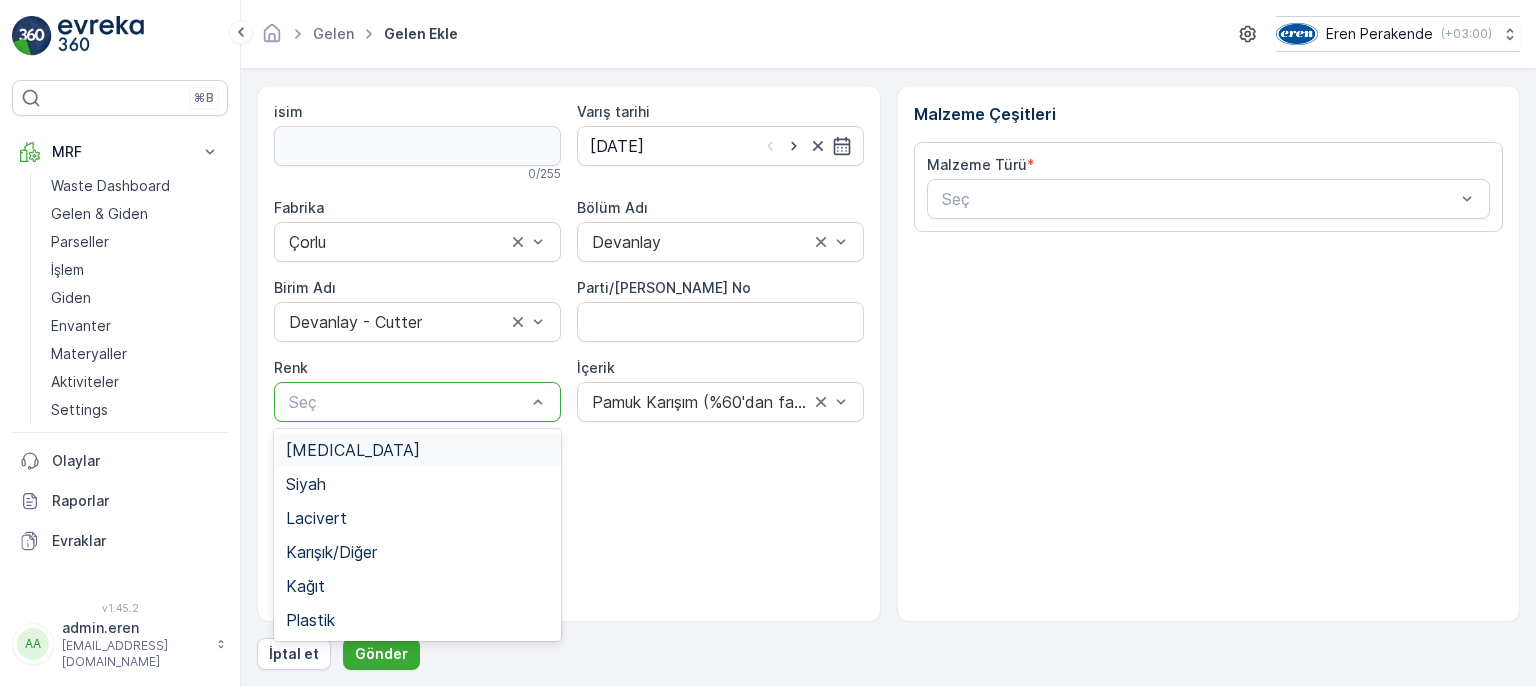 click at bounding box center (407, 402) 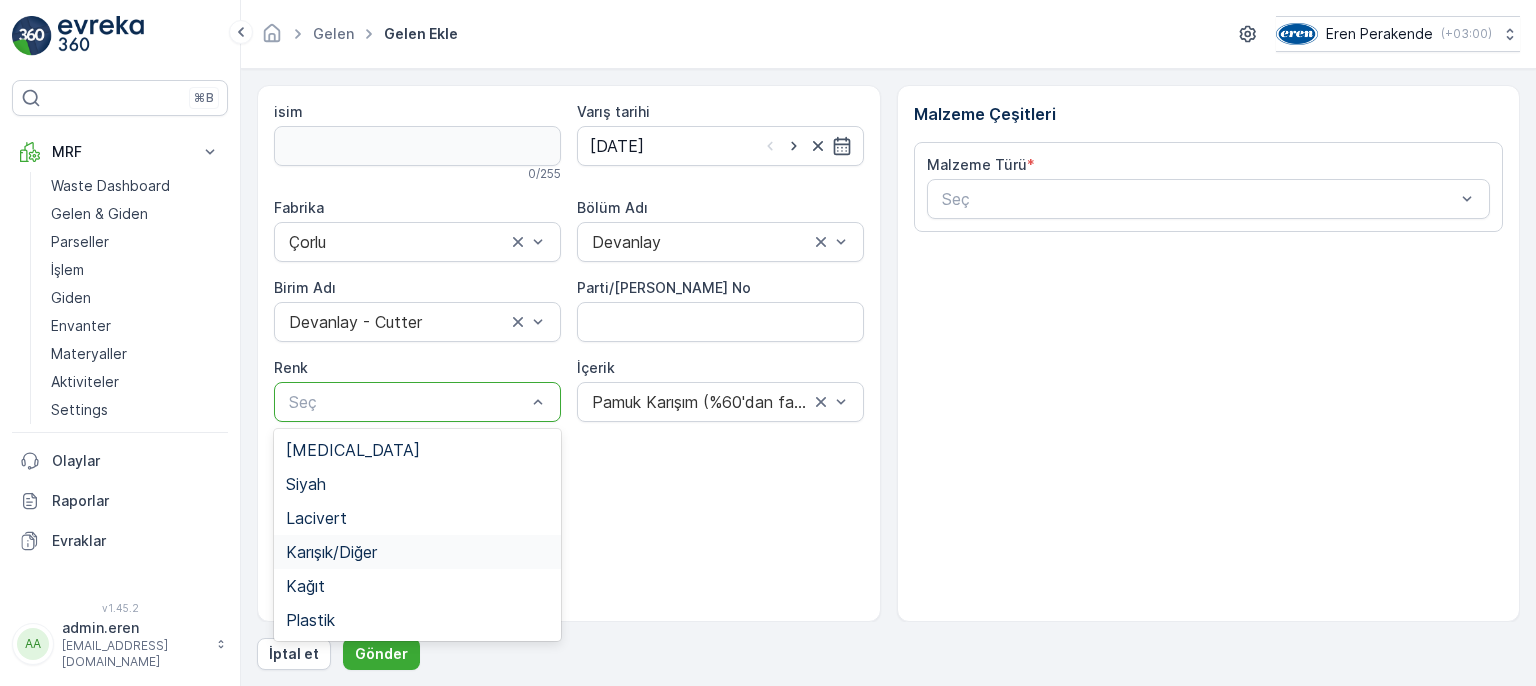 click on "Karışık/Diğer" at bounding box center (417, 552) 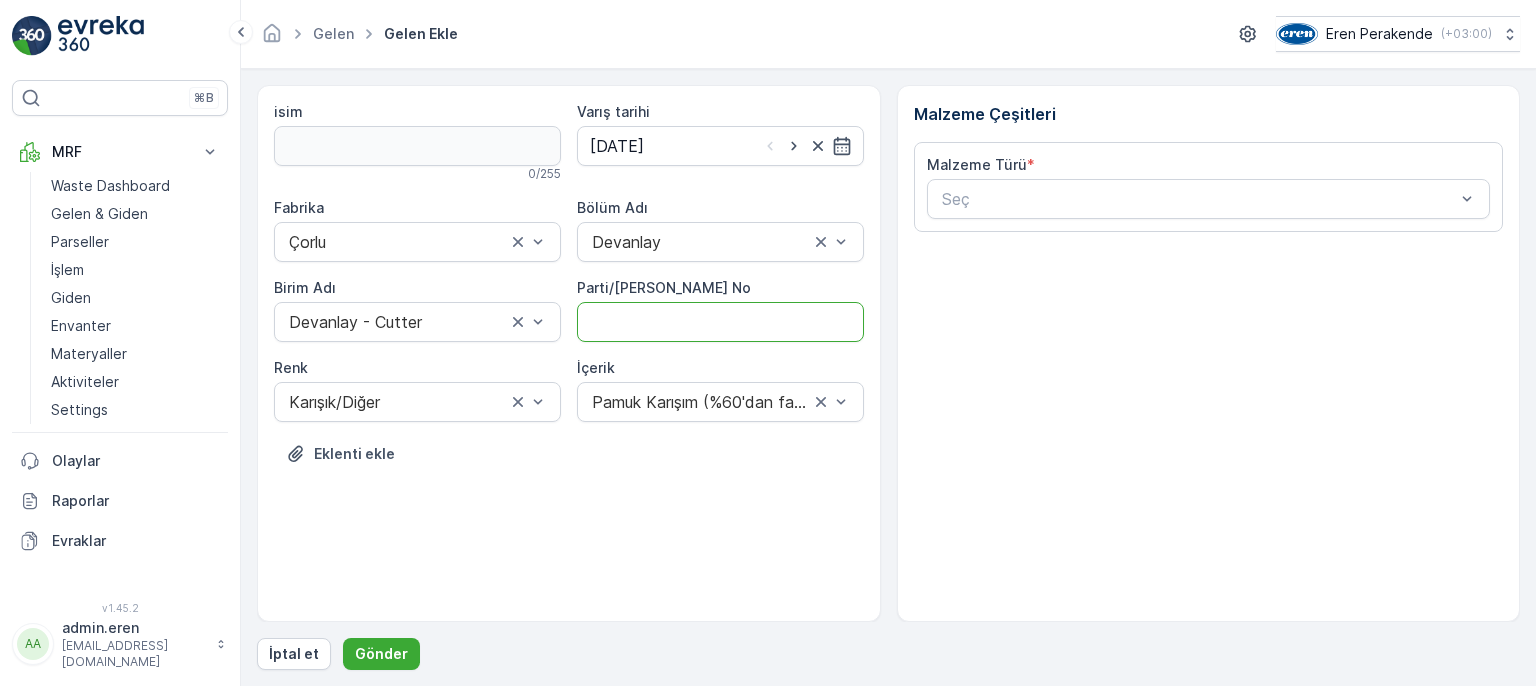 click on "Parti/[PERSON_NAME] No" at bounding box center [720, 322] 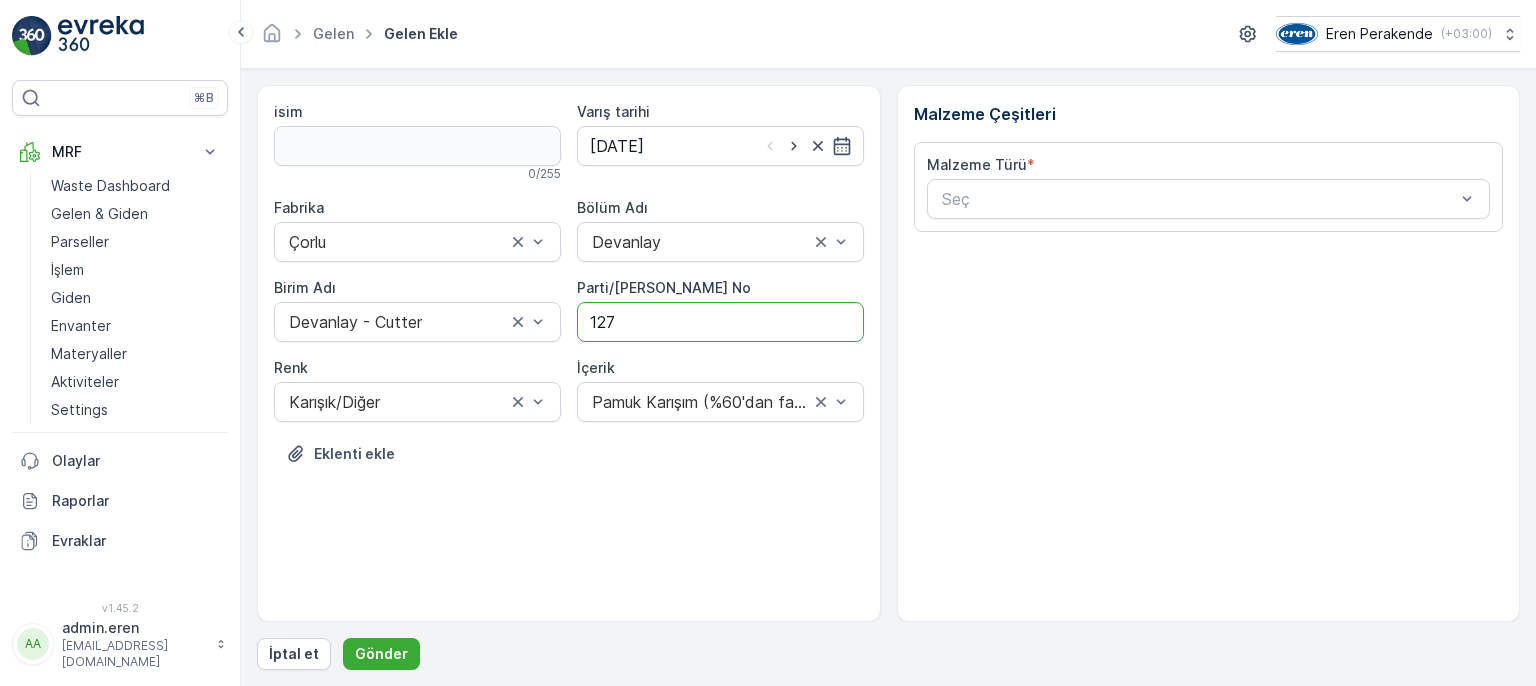 type on "1270268" 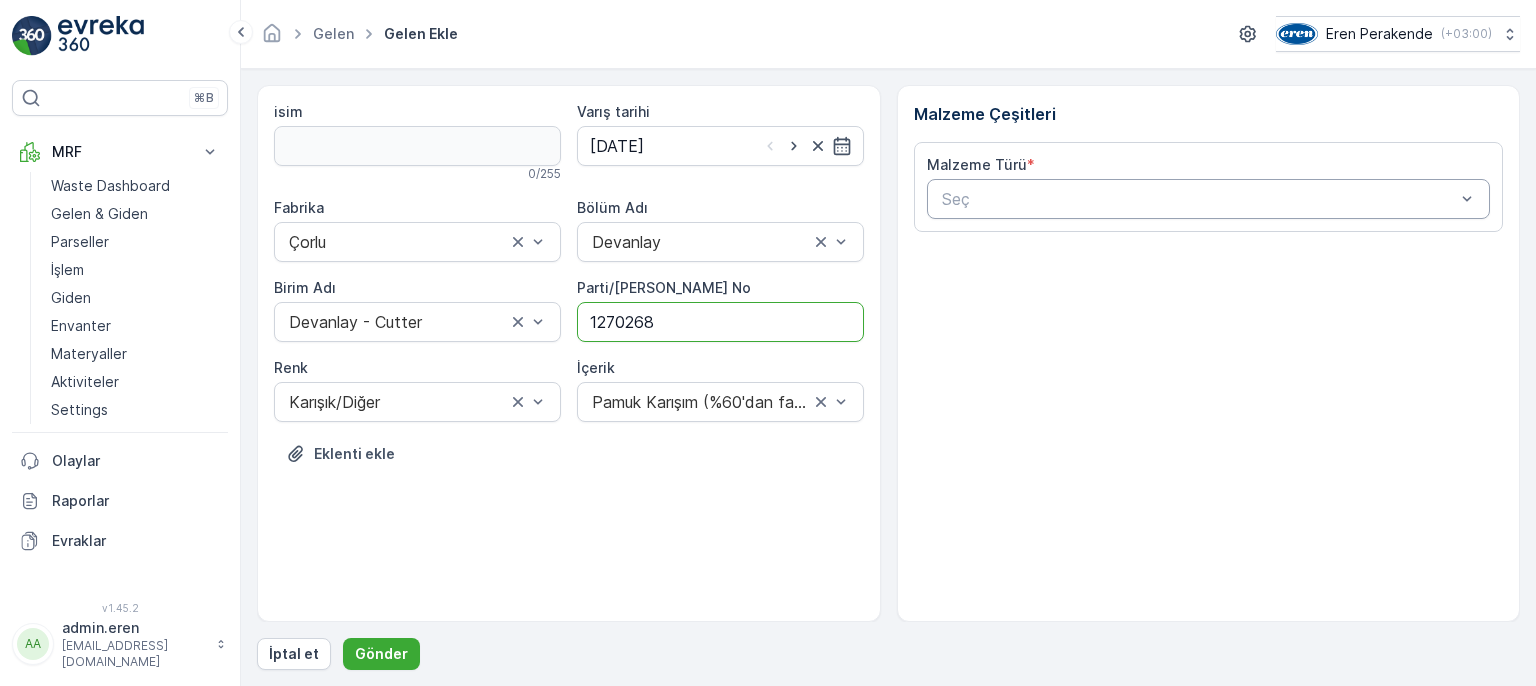 click at bounding box center [1199, 199] 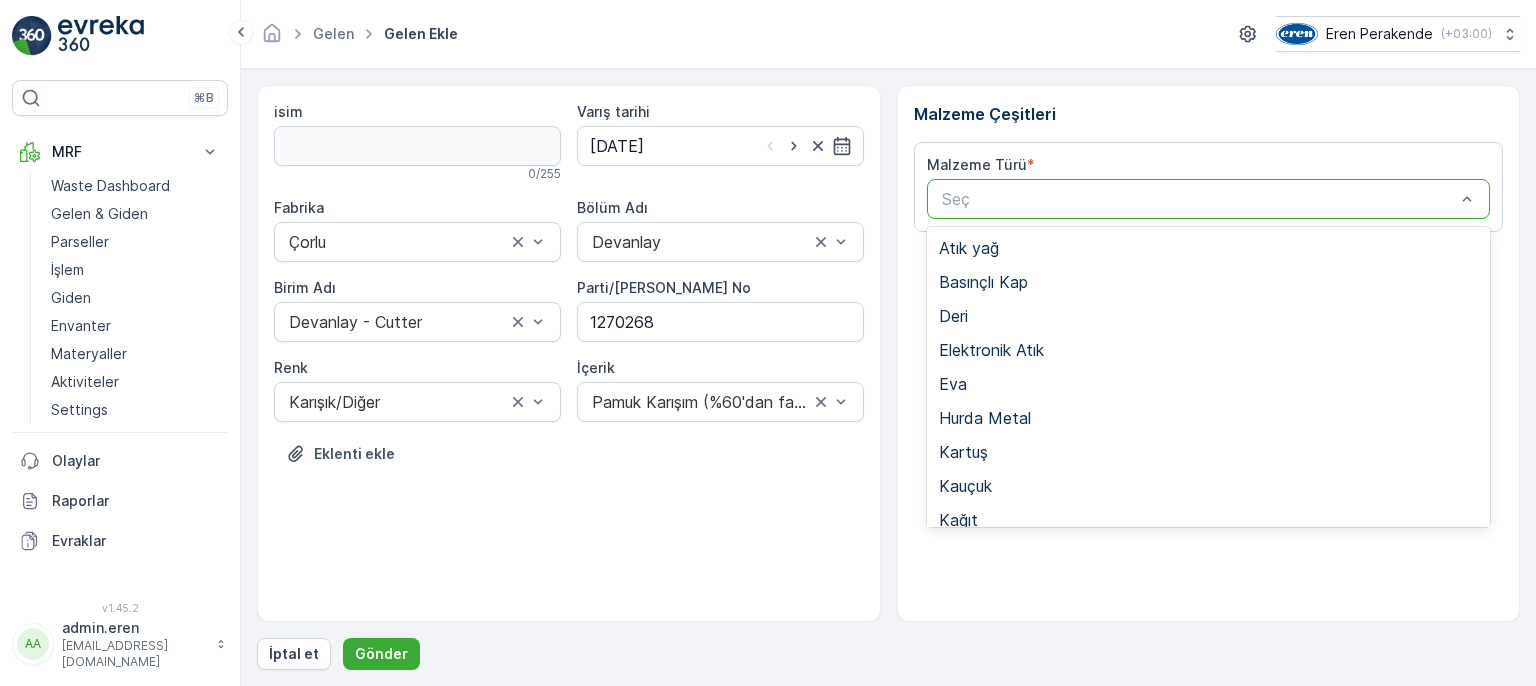 click on "Tekstil - Kesim" at bounding box center (1209, 724) 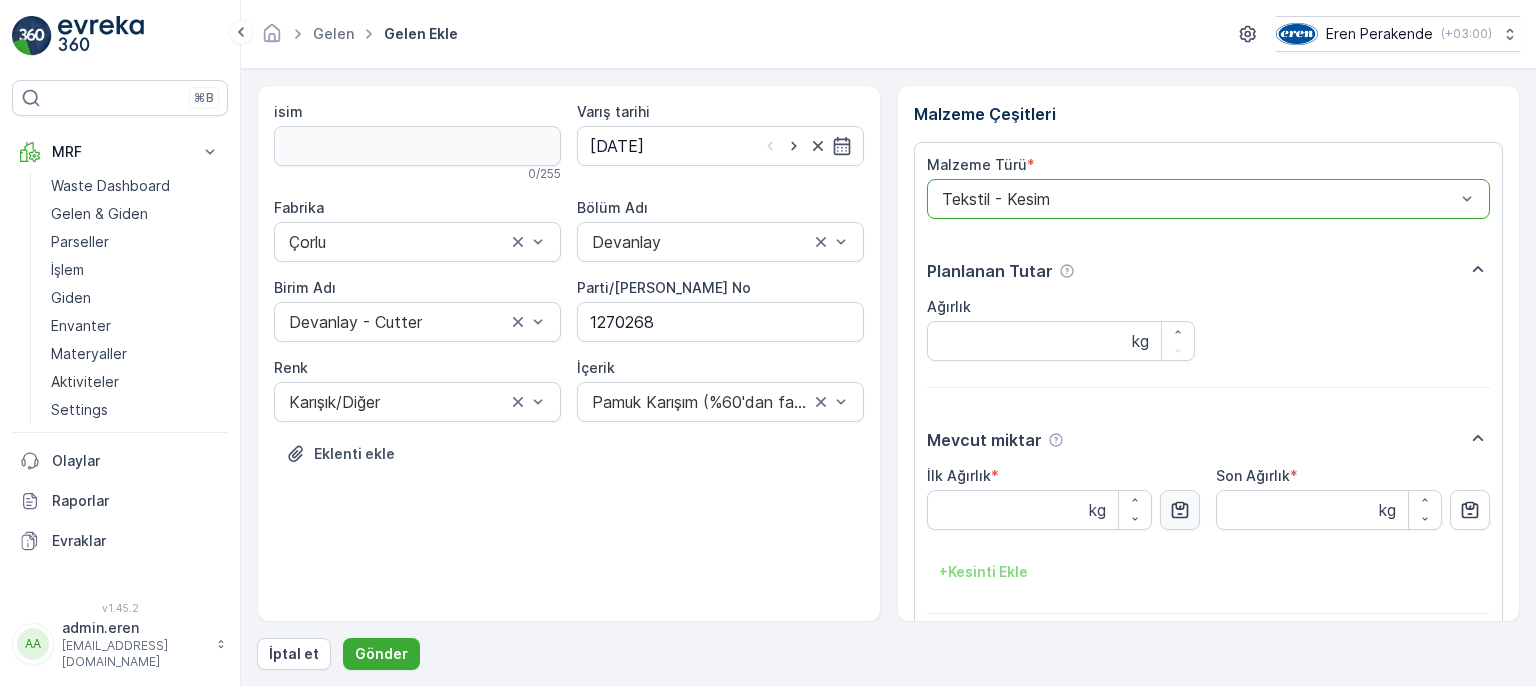 click 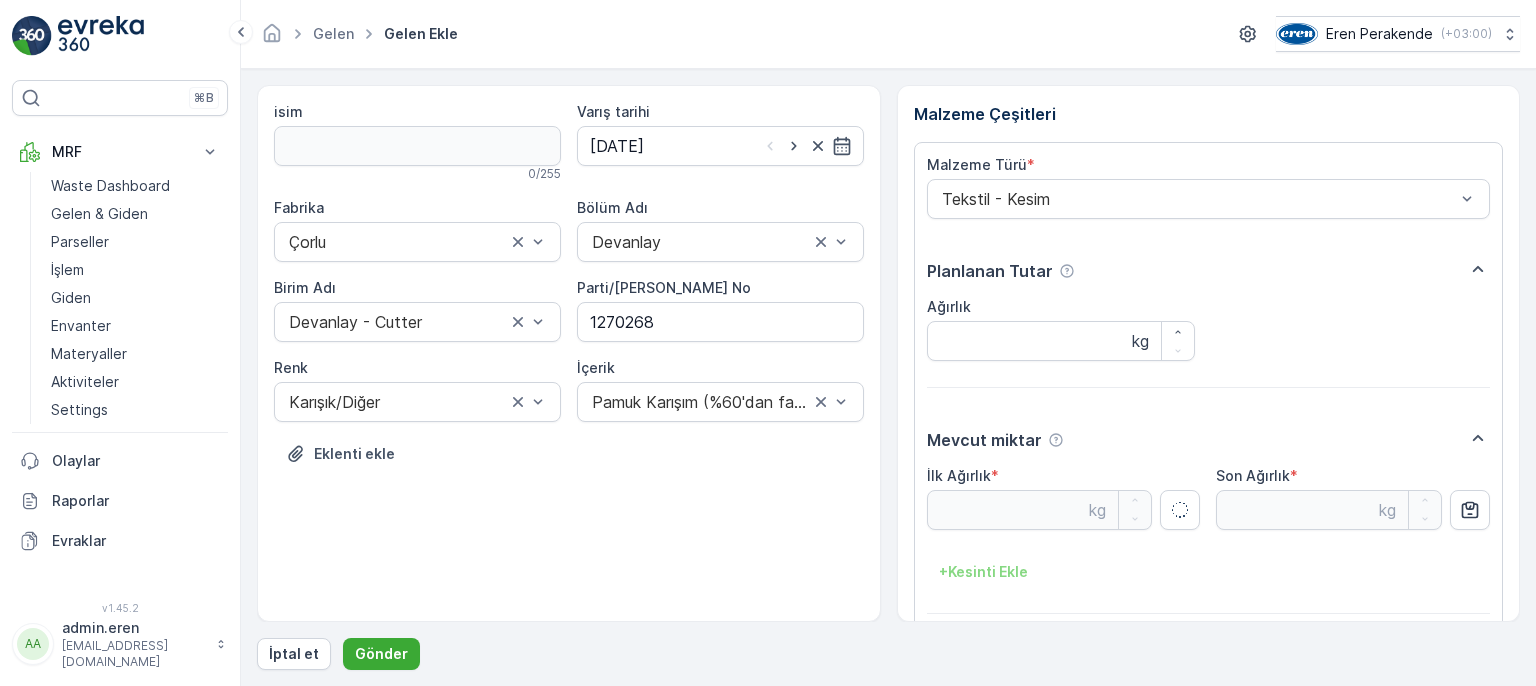 type on "4.79" 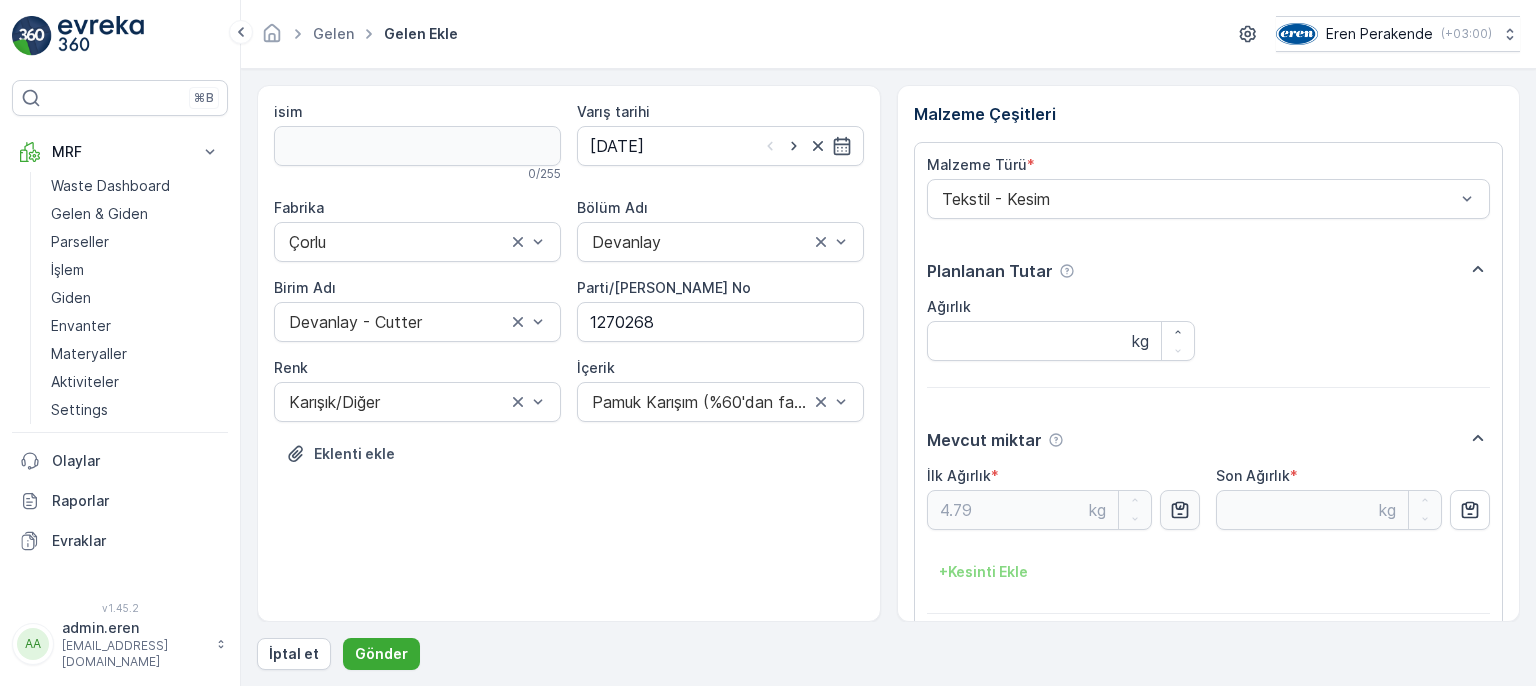 drag, startPoint x: 1468, startPoint y: 577, endPoint x: 1108, endPoint y: 587, distance: 360.13885 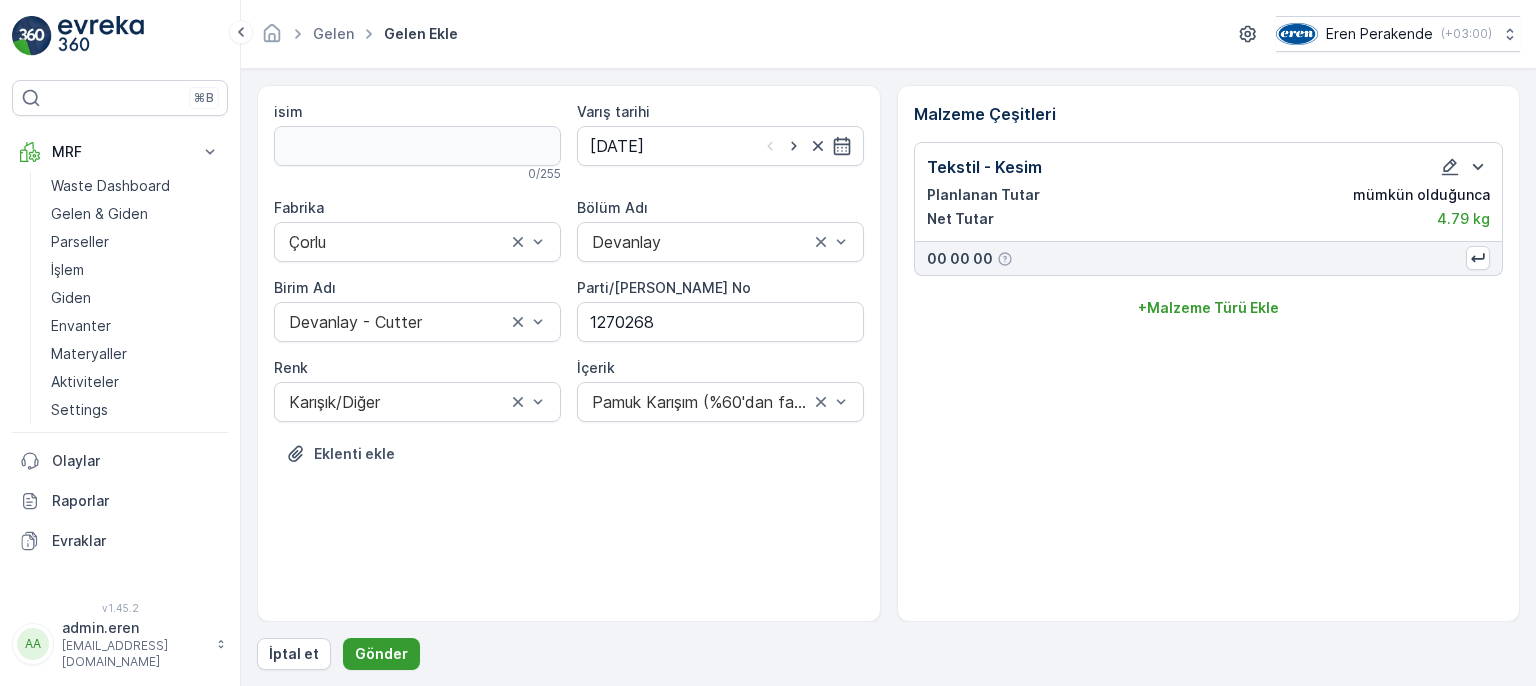click on "Gönder" at bounding box center [381, 654] 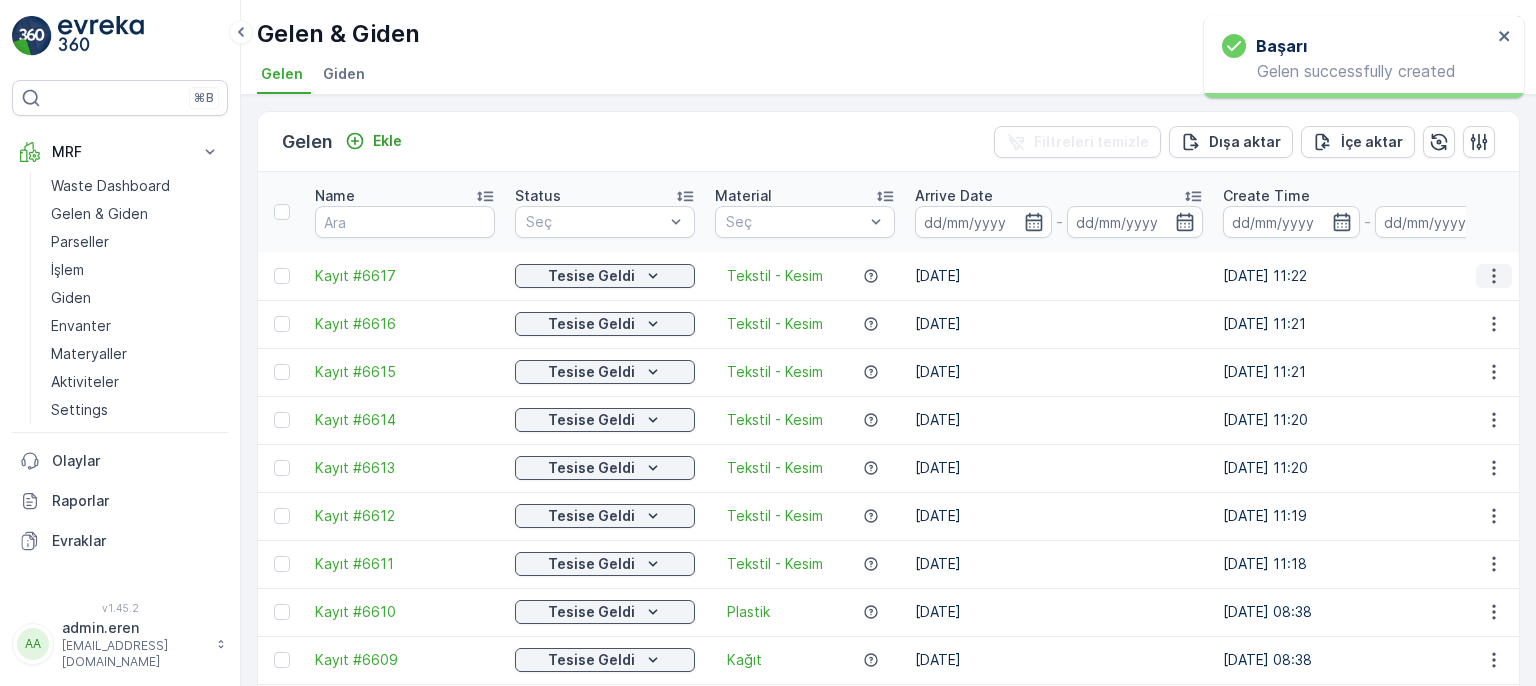 click at bounding box center [1494, 276] 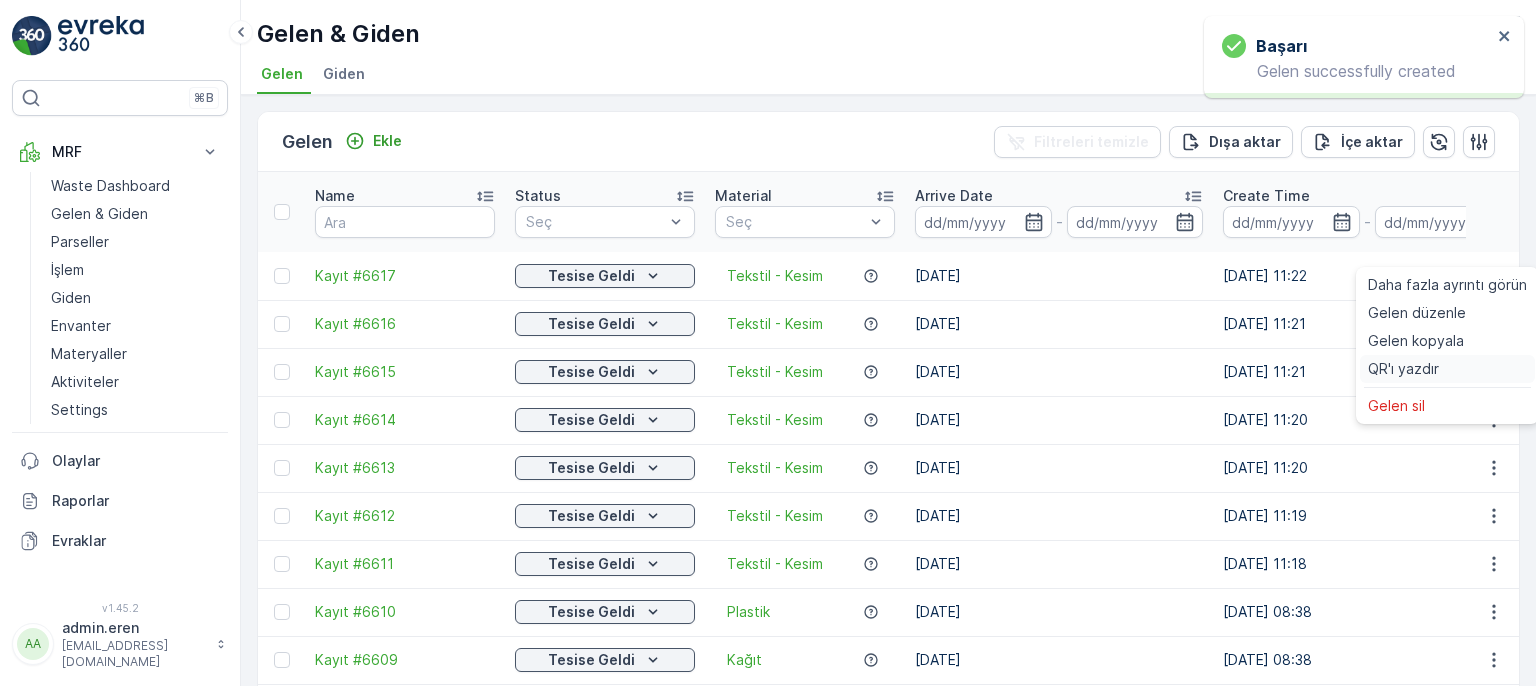 click on "QR'ı yazdır" at bounding box center (1447, 369) 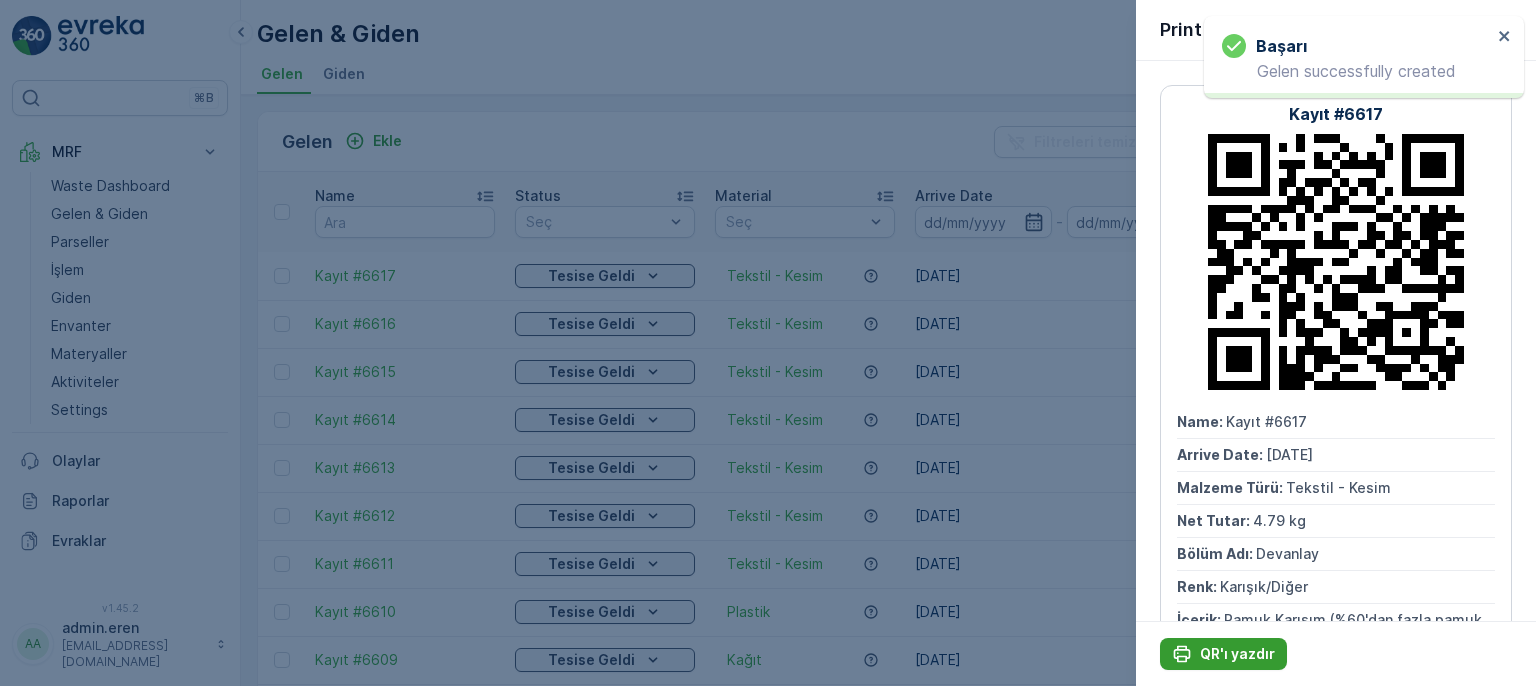 click on "QR'ı yazdır" at bounding box center [1237, 654] 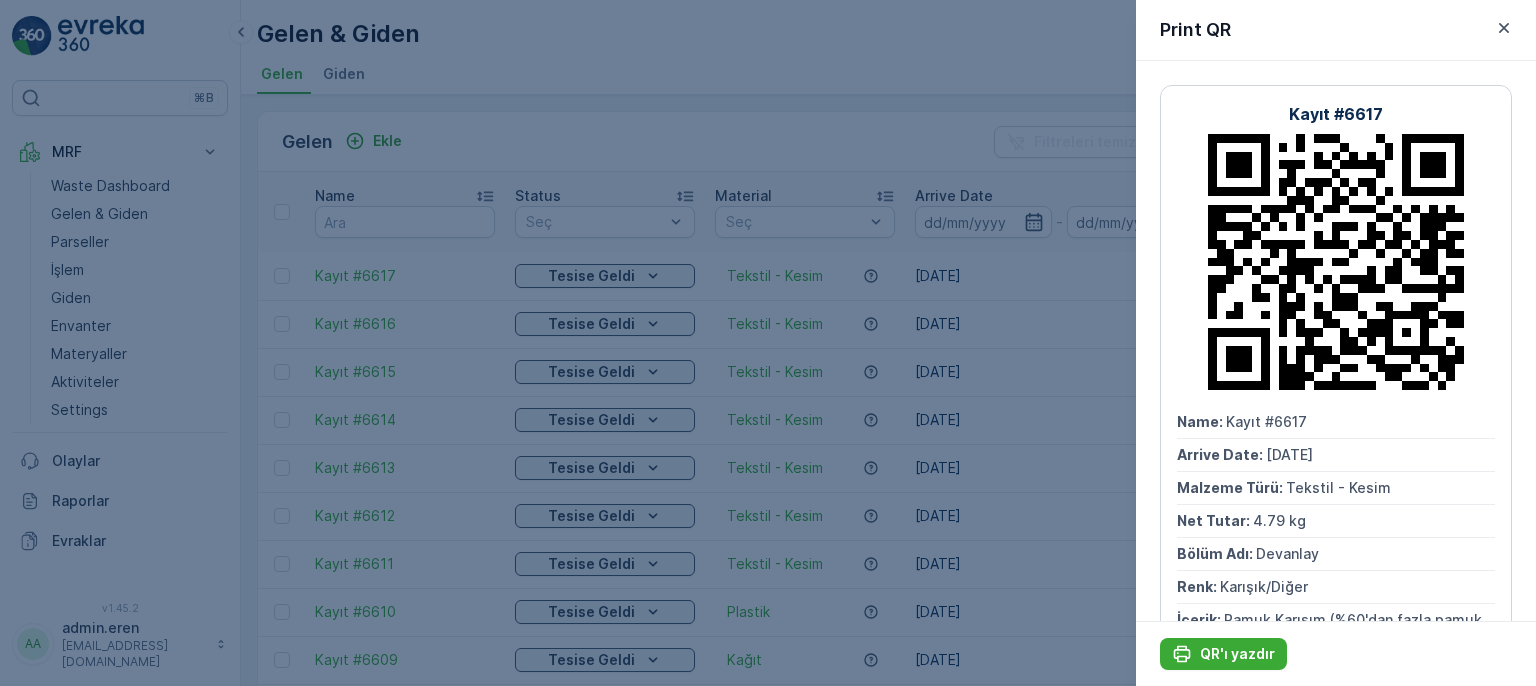 click at bounding box center [768, 343] 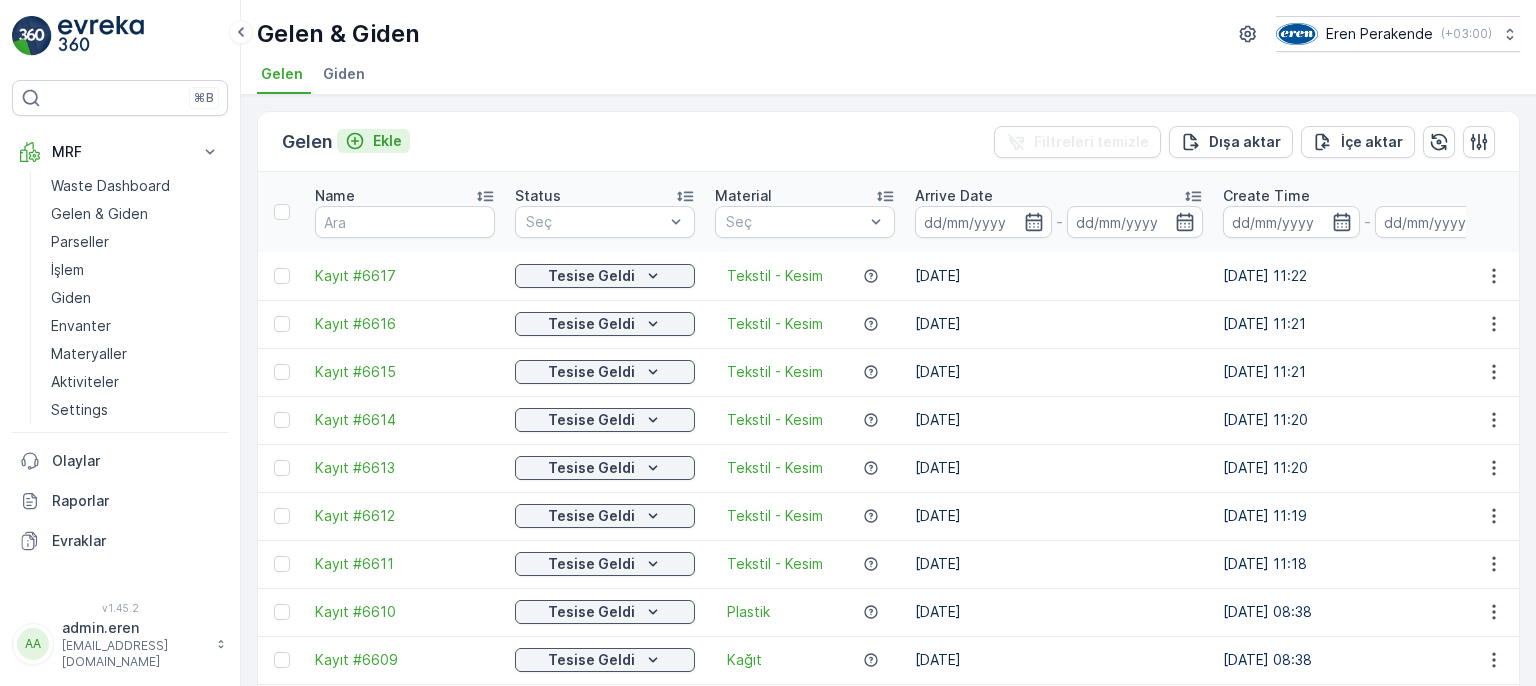 click on "Ekle" at bounding box center (387, 141) 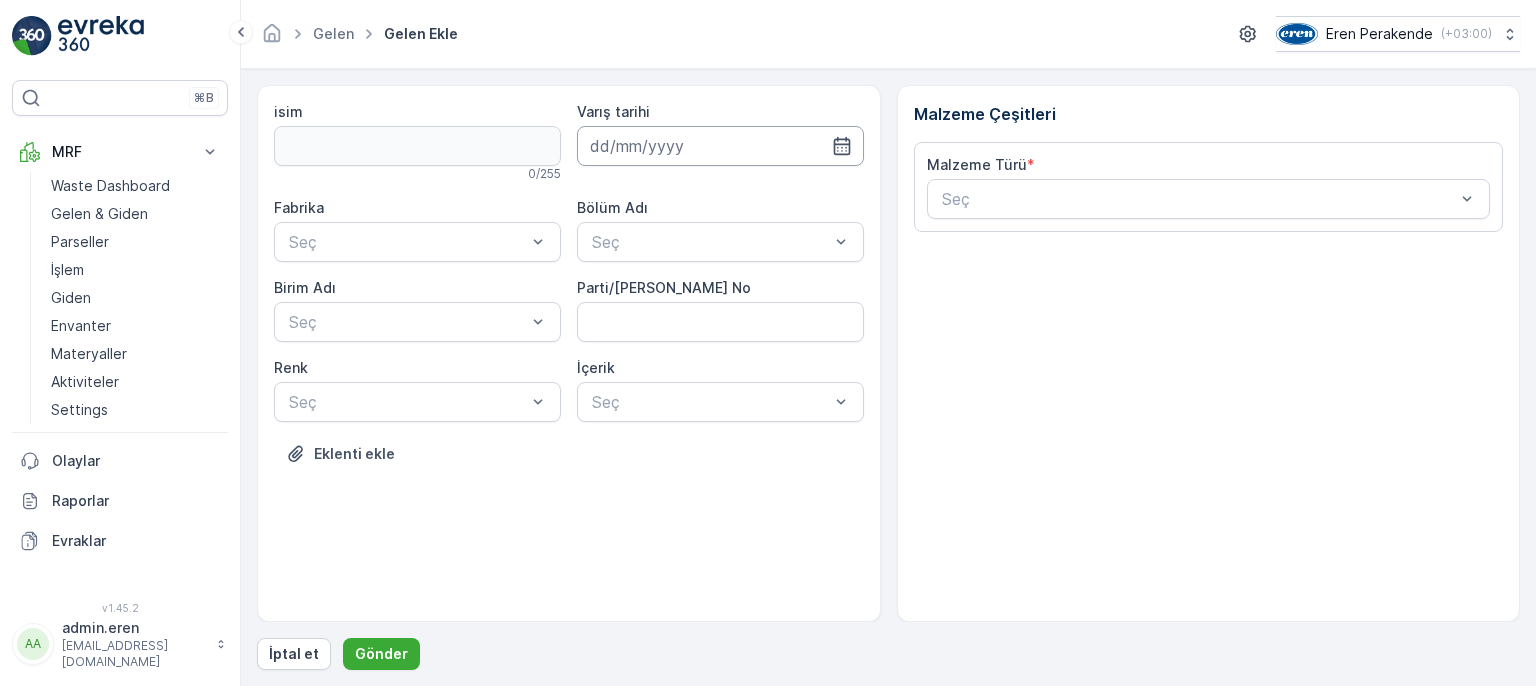 click at bounding box center [720, 146] 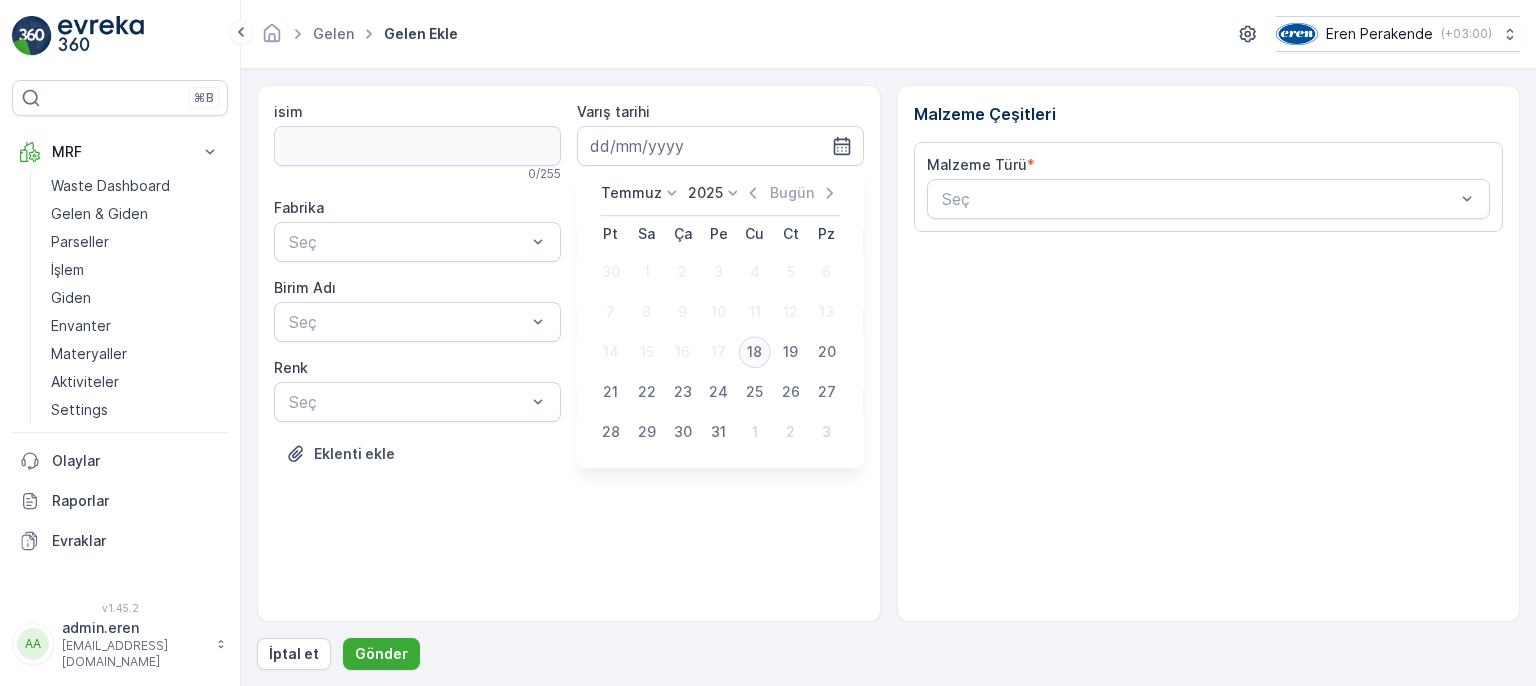 click on "18" at bounding box center (755, 352) 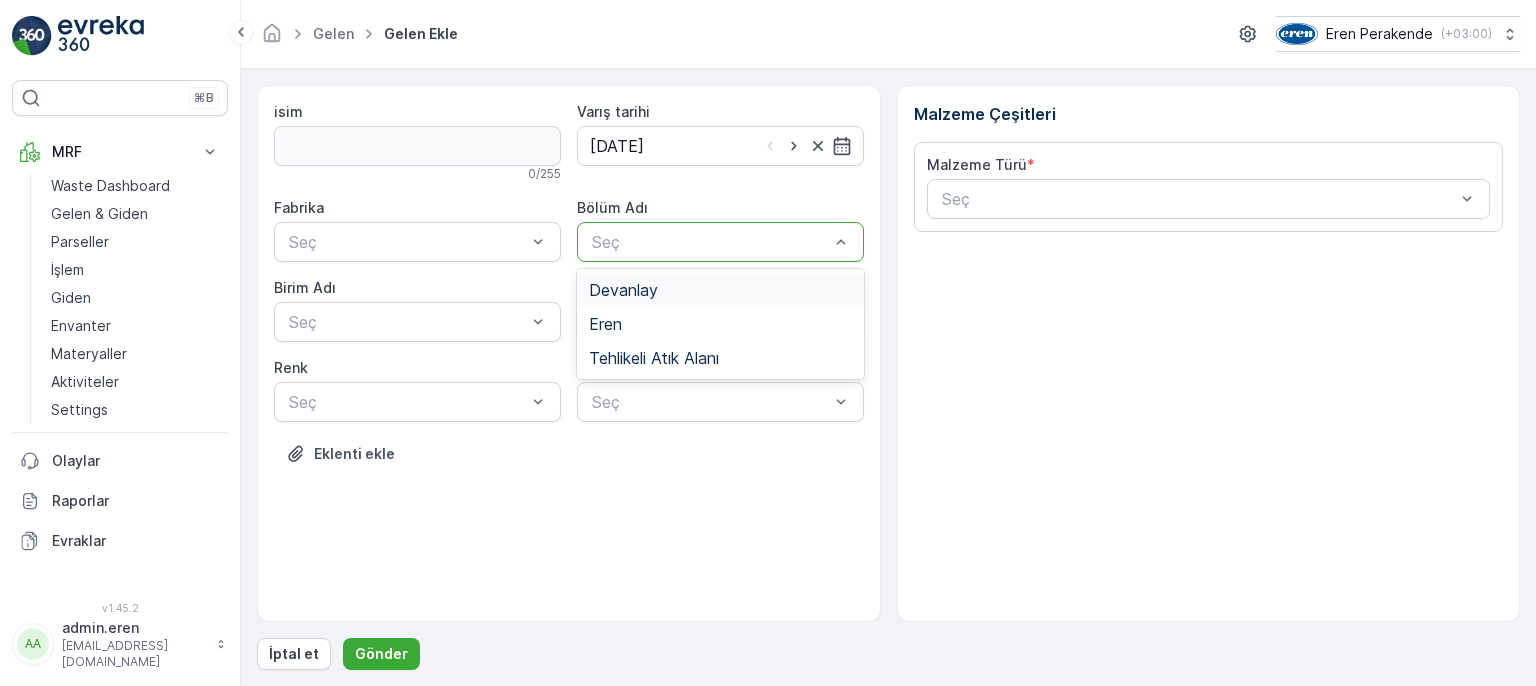 drag, startPoint x: 684, startPoint y: 297, endPoint x: 536, endPoint y: 281, distance: 148.86235 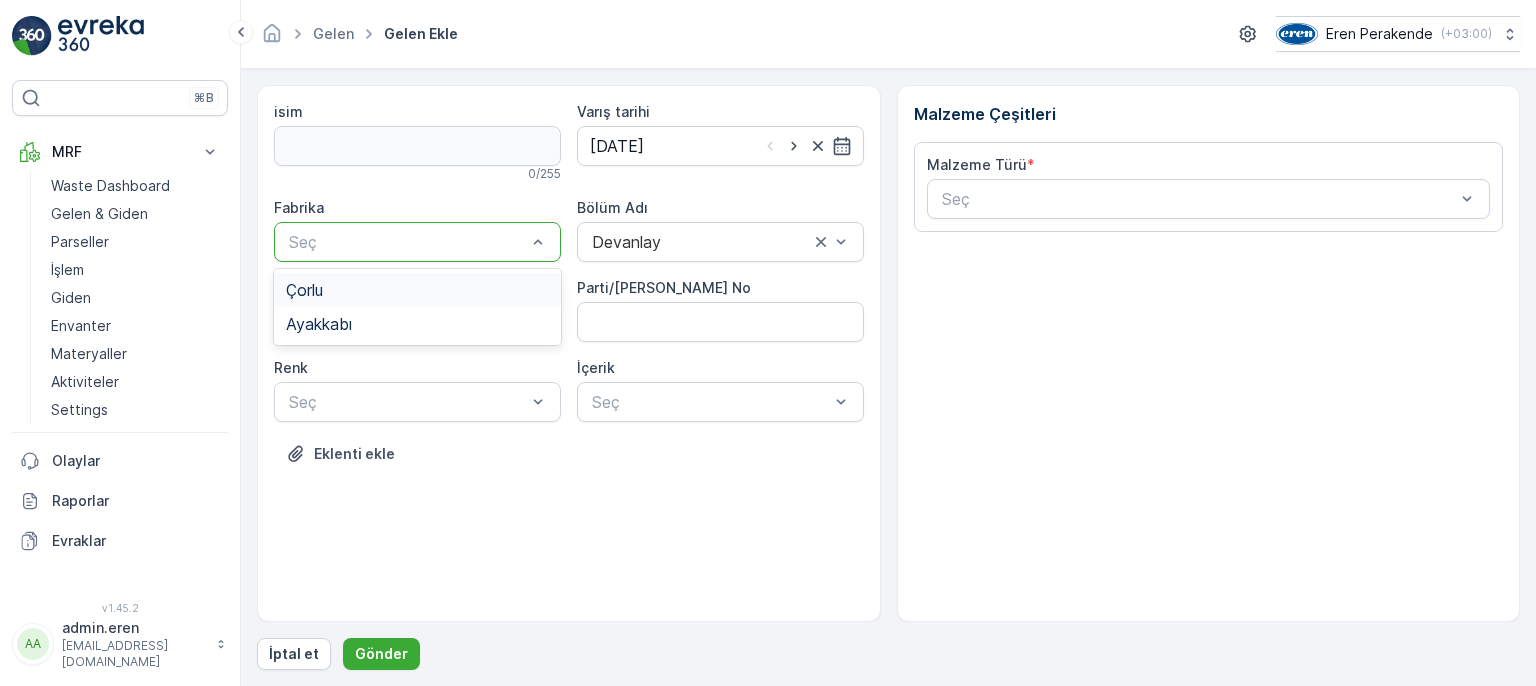 drag, startPoint x: 444, startPoint y: 244, endPoint x: 444, endPoint y: 285, distance: 41 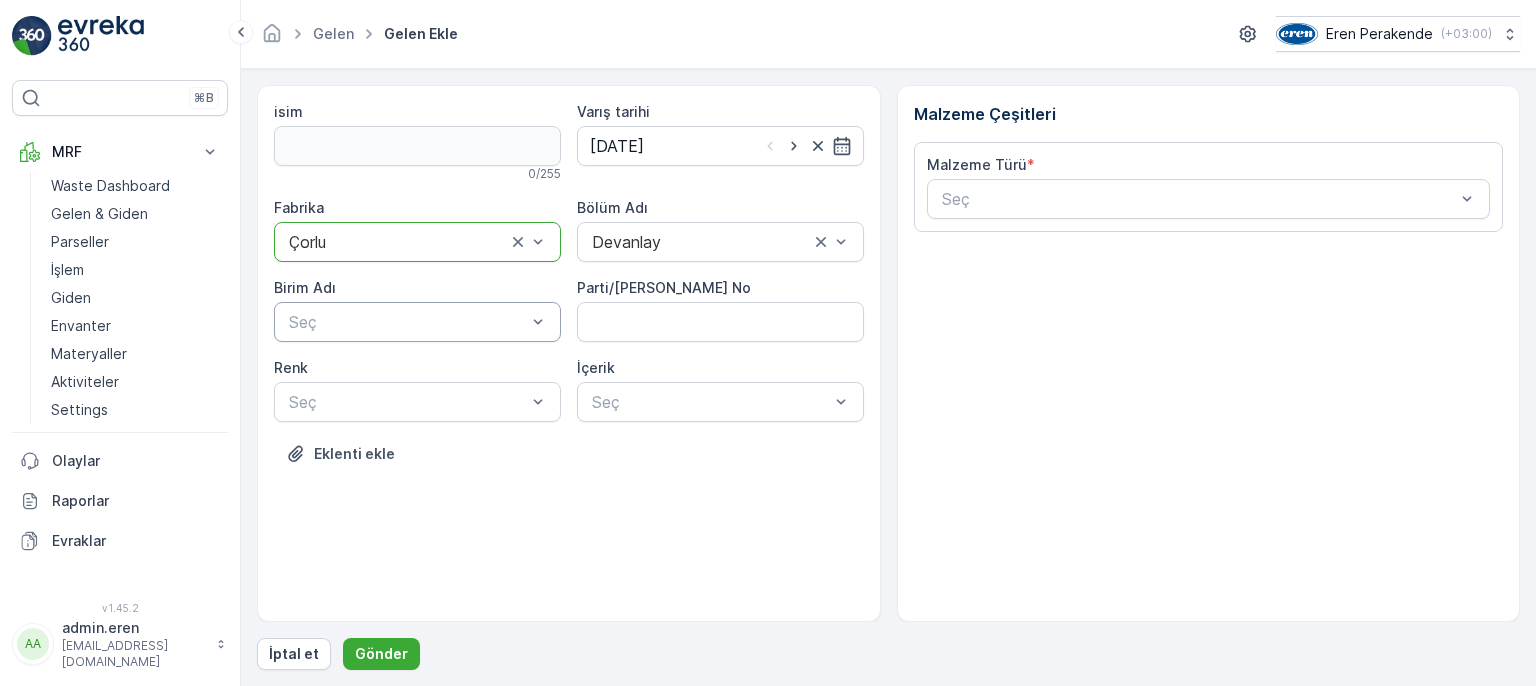 click at bounding box center [407, 322] 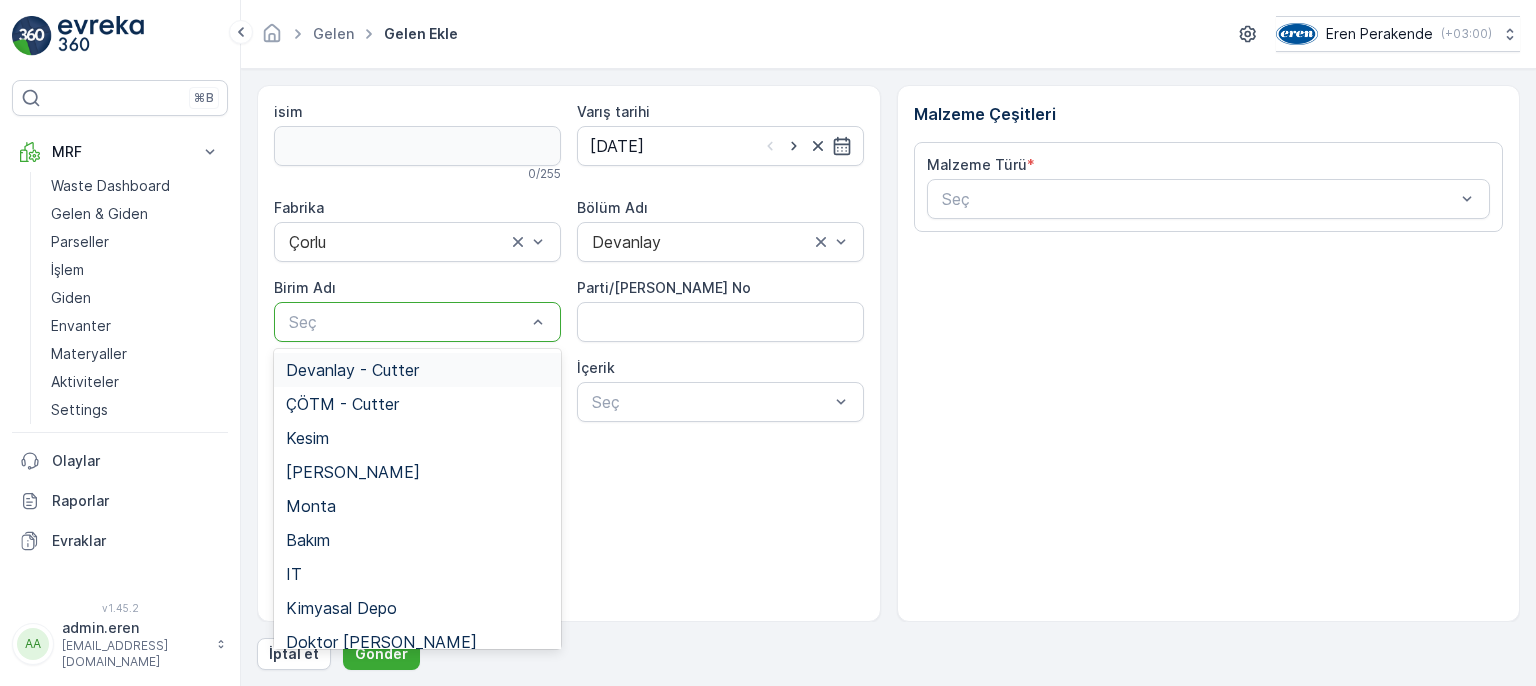 click on "Devanlay  - Cutter" at bounding box center (417, 370) 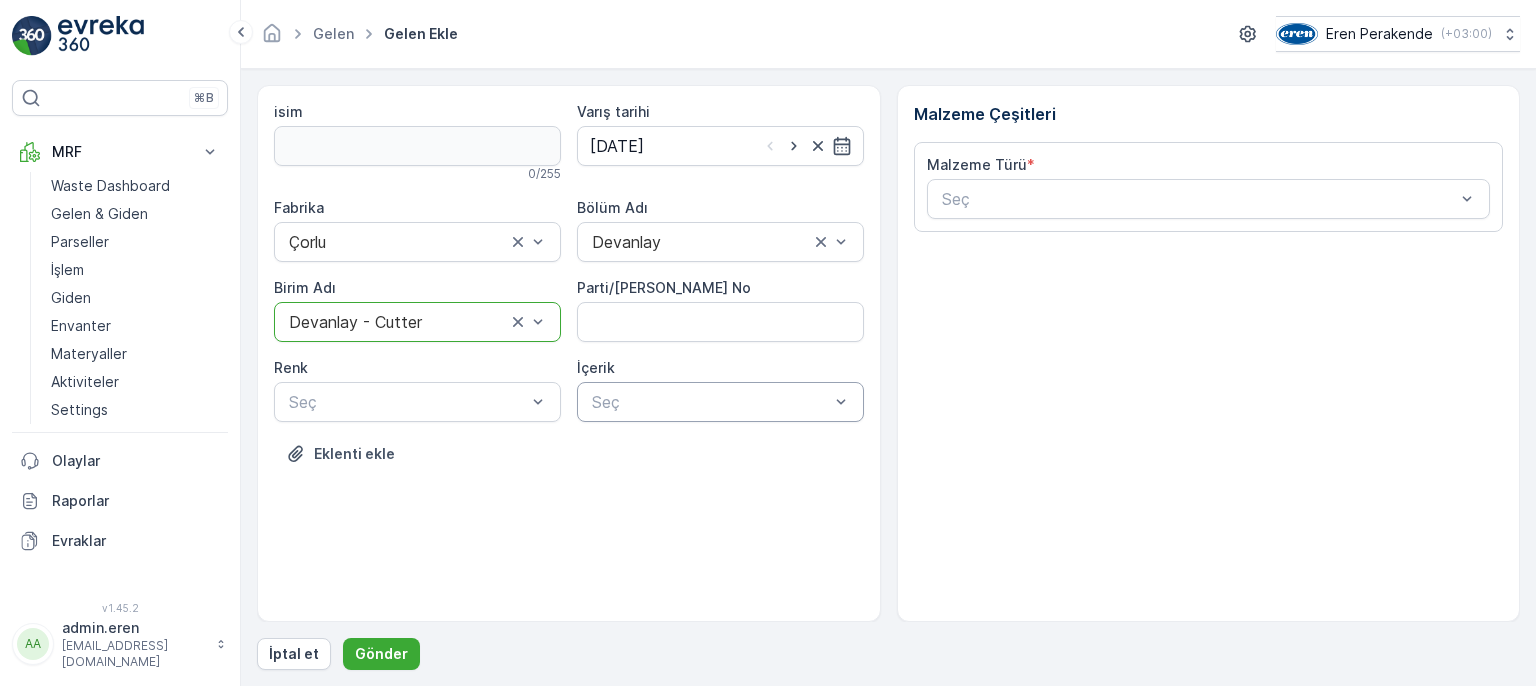 click on "Seç" at bounding box center [720, 402] 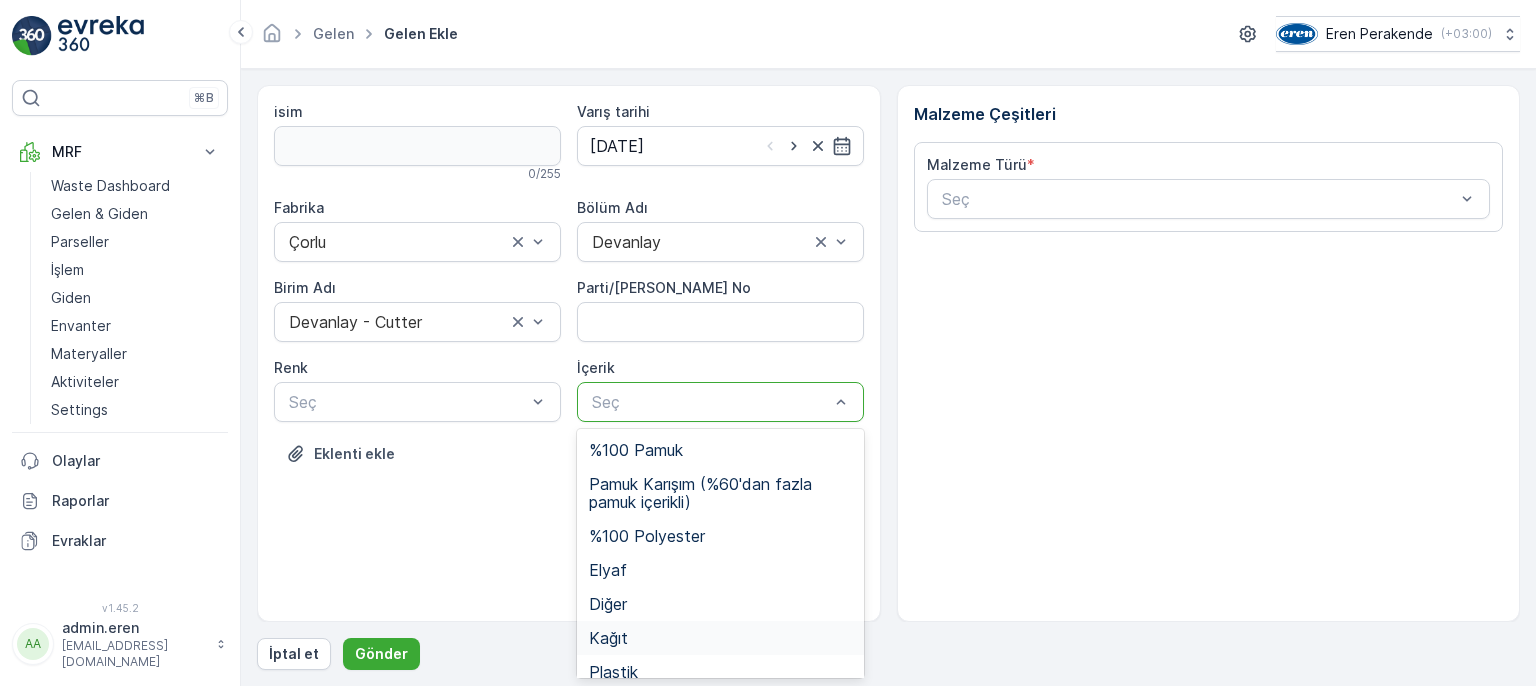 click on "Kağıt" at bounding box center (720, 638) 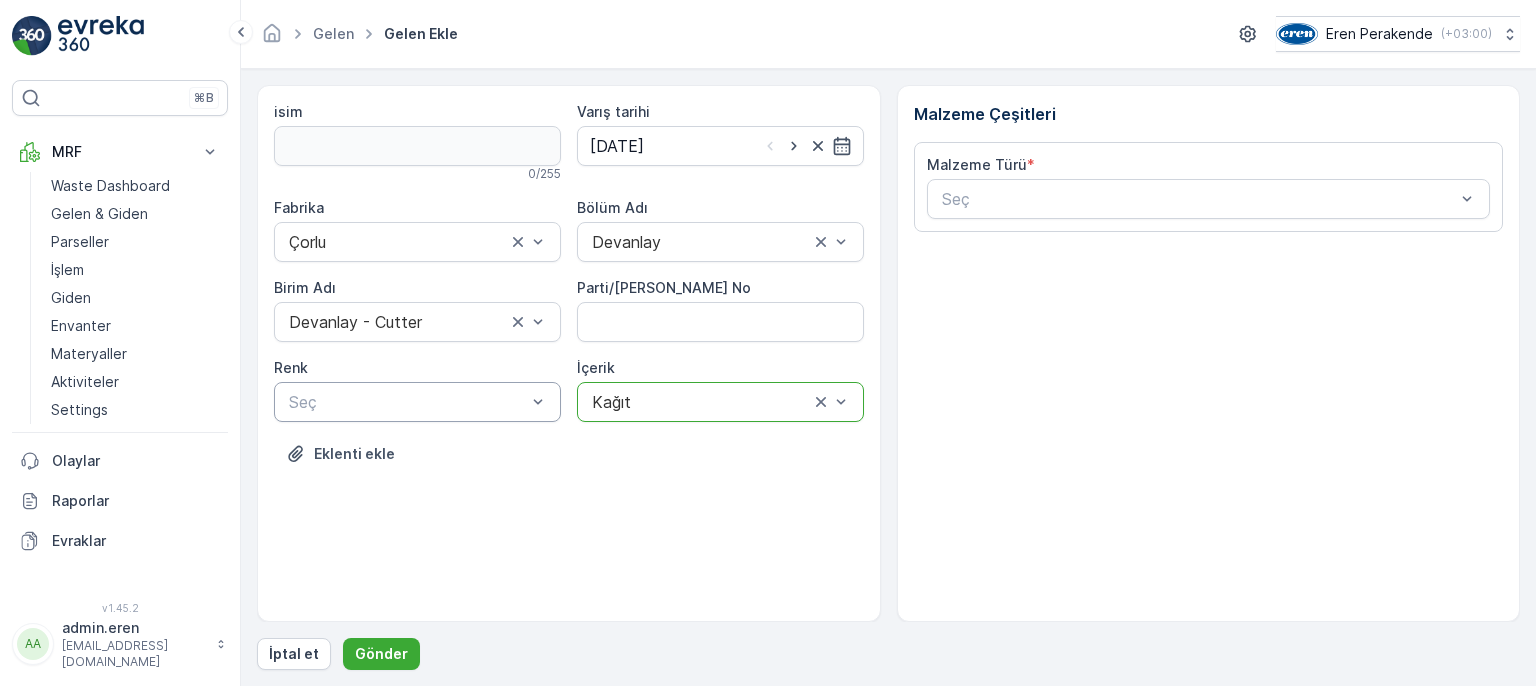 drag, startPoint x: 476, startPoint y: 404, endPoint x: 472, endPoint y: 414, distance: 10.770329 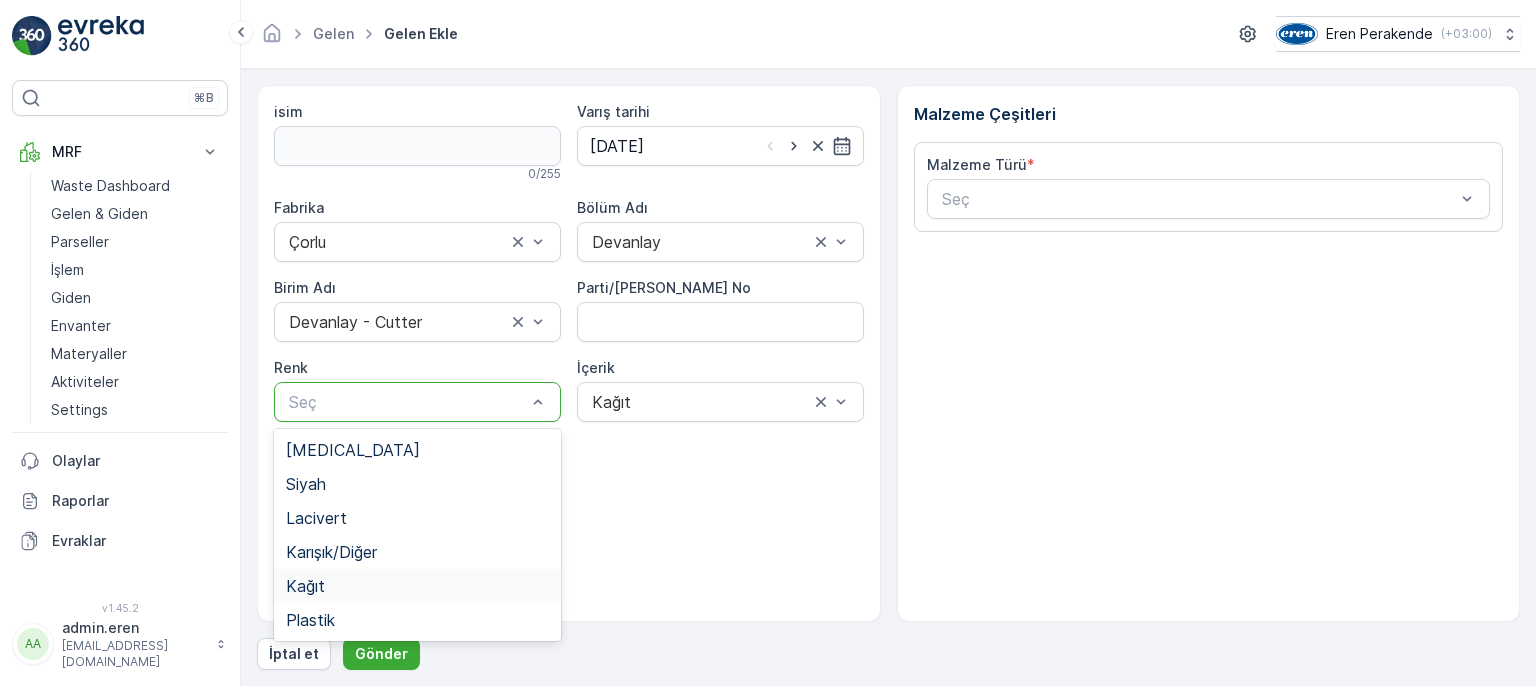 drag, startPoint x: 454, startPoint y: 585, endPoint x: 860, endPoint y: 316, distance: 487.02875 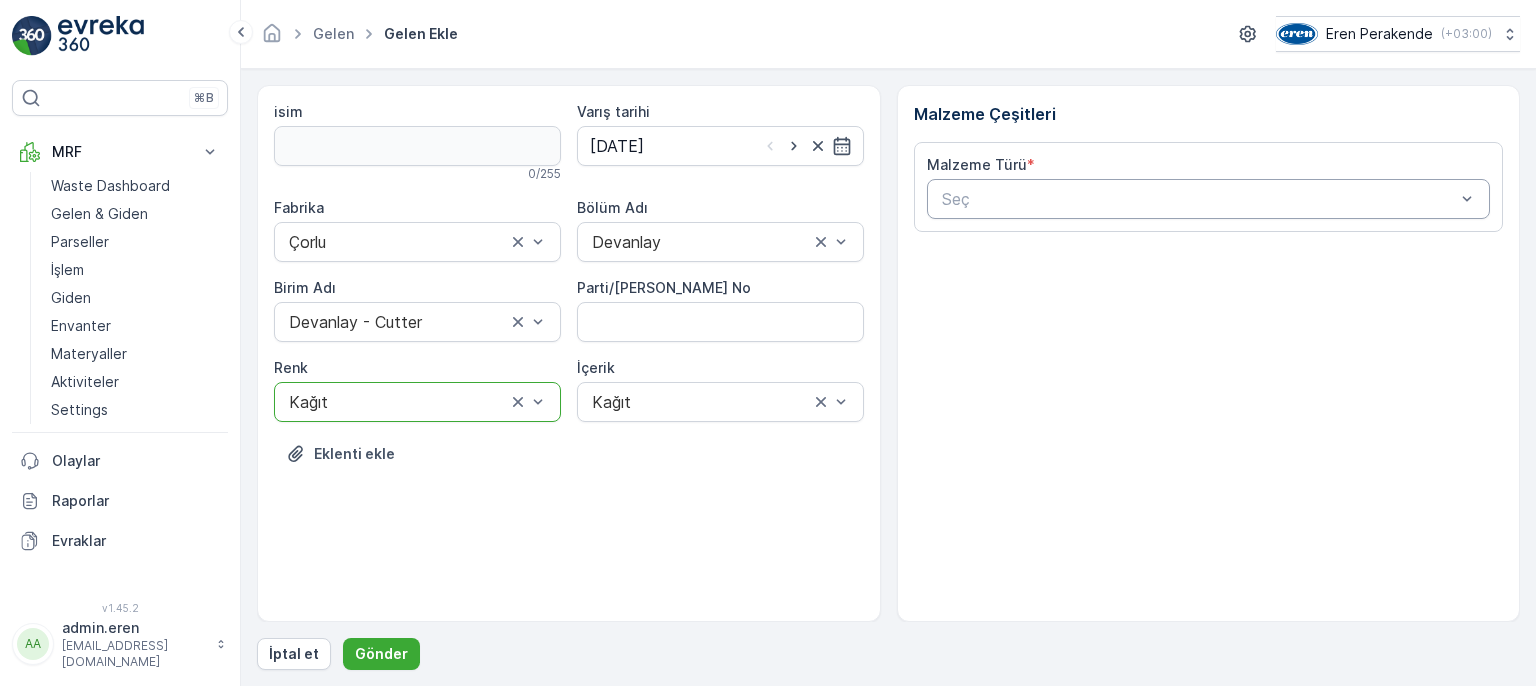 click at bounding box center [1199, 199] 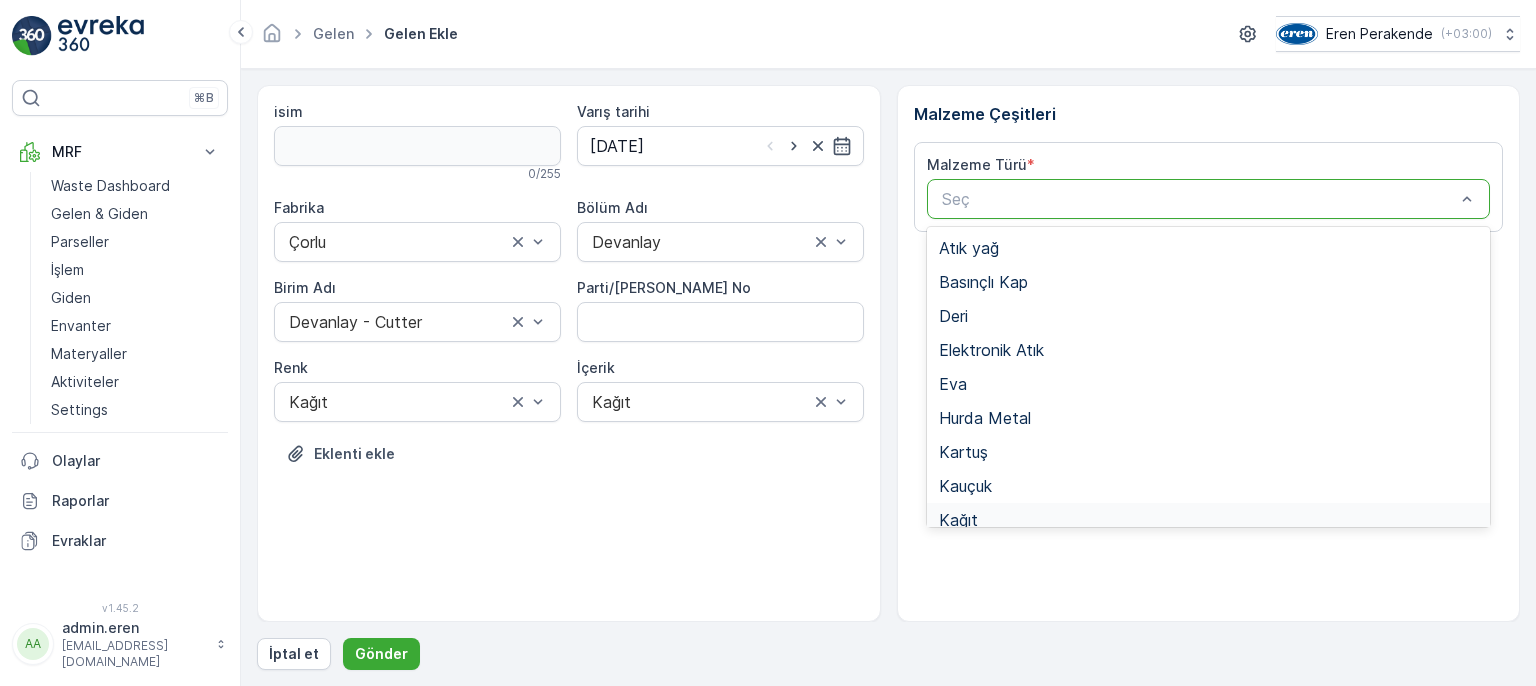 click on "Kağıt" at bounding box center [1209, 520] 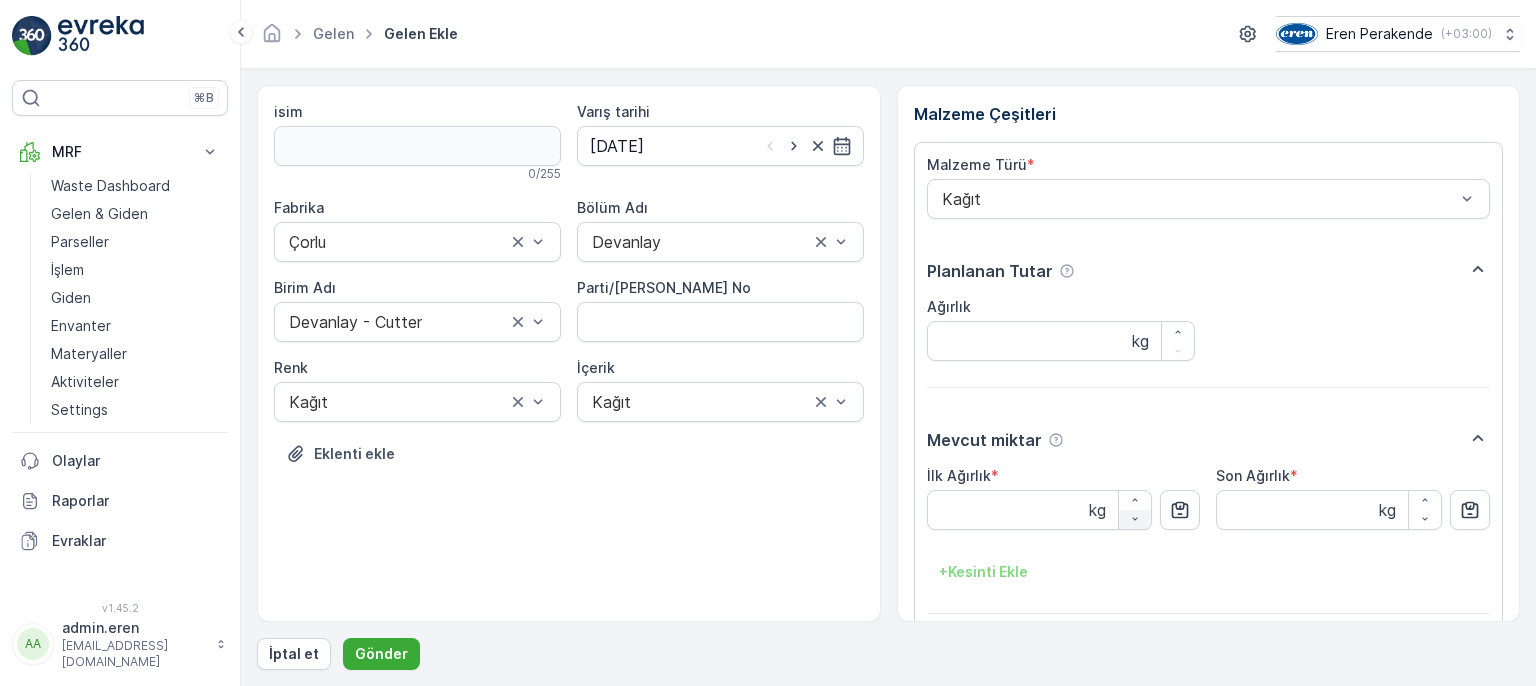 drag, startPoint x: 1175, startPoint y: 514, endPoint x: 1144, endPoint y: 526, distance: 33.24154 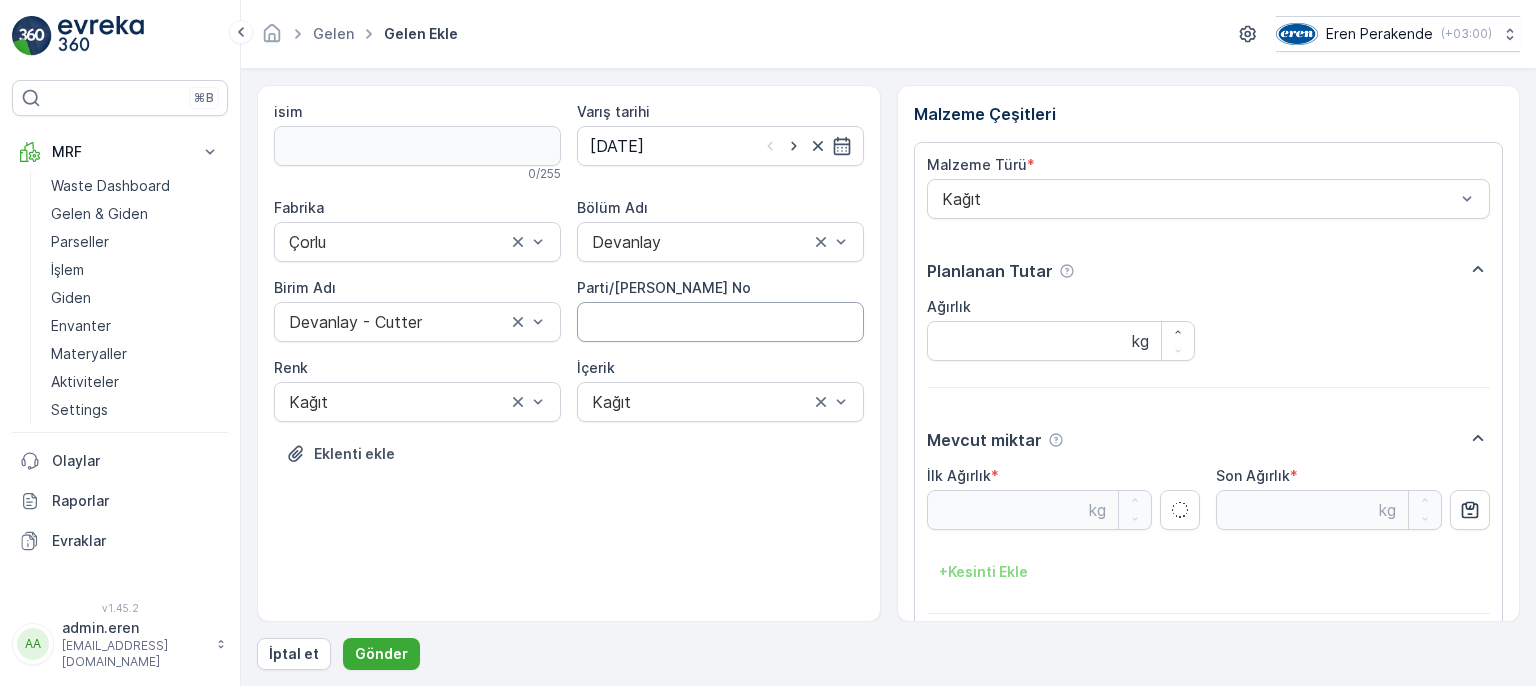 type on "3.86" 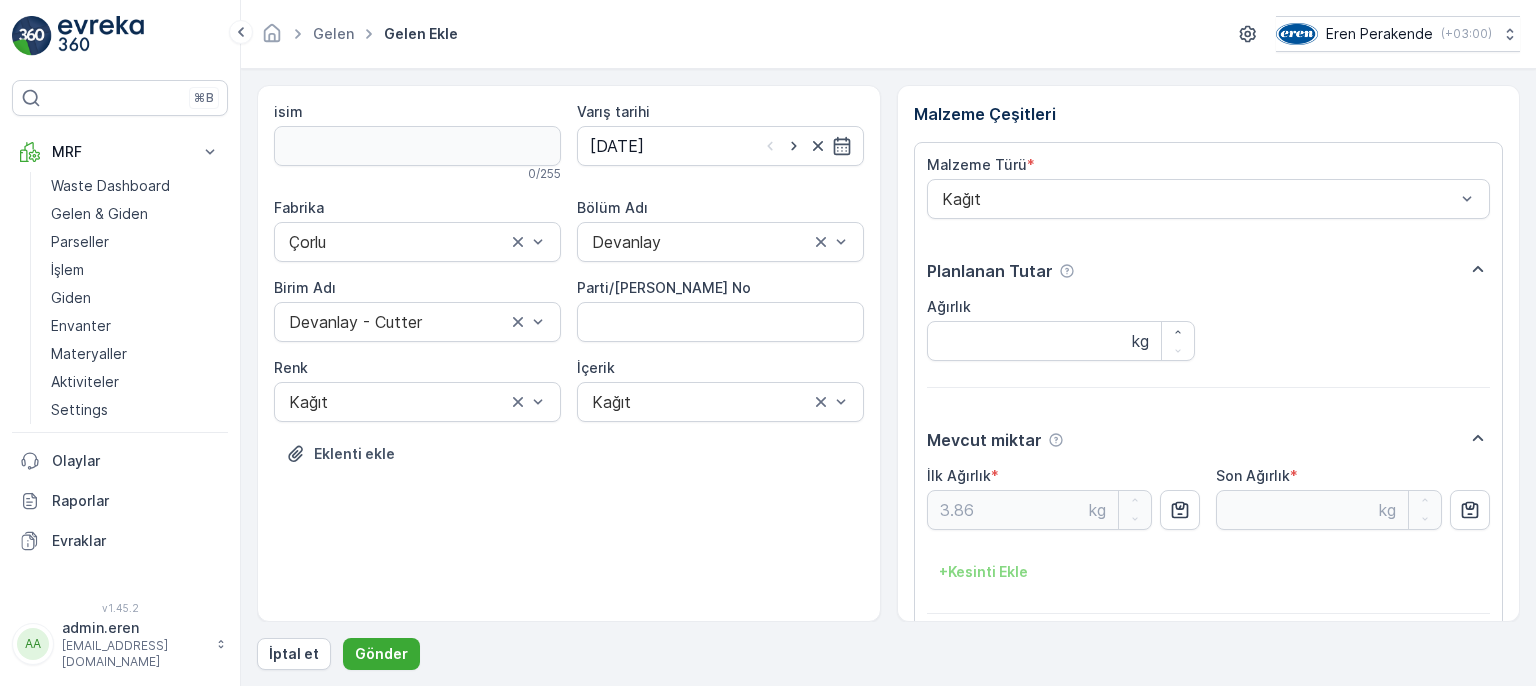 drag, startPoint x: 1454, startPoint y: 571, endPoint x: 1444, endPoint y: 580, distance: 13.453624 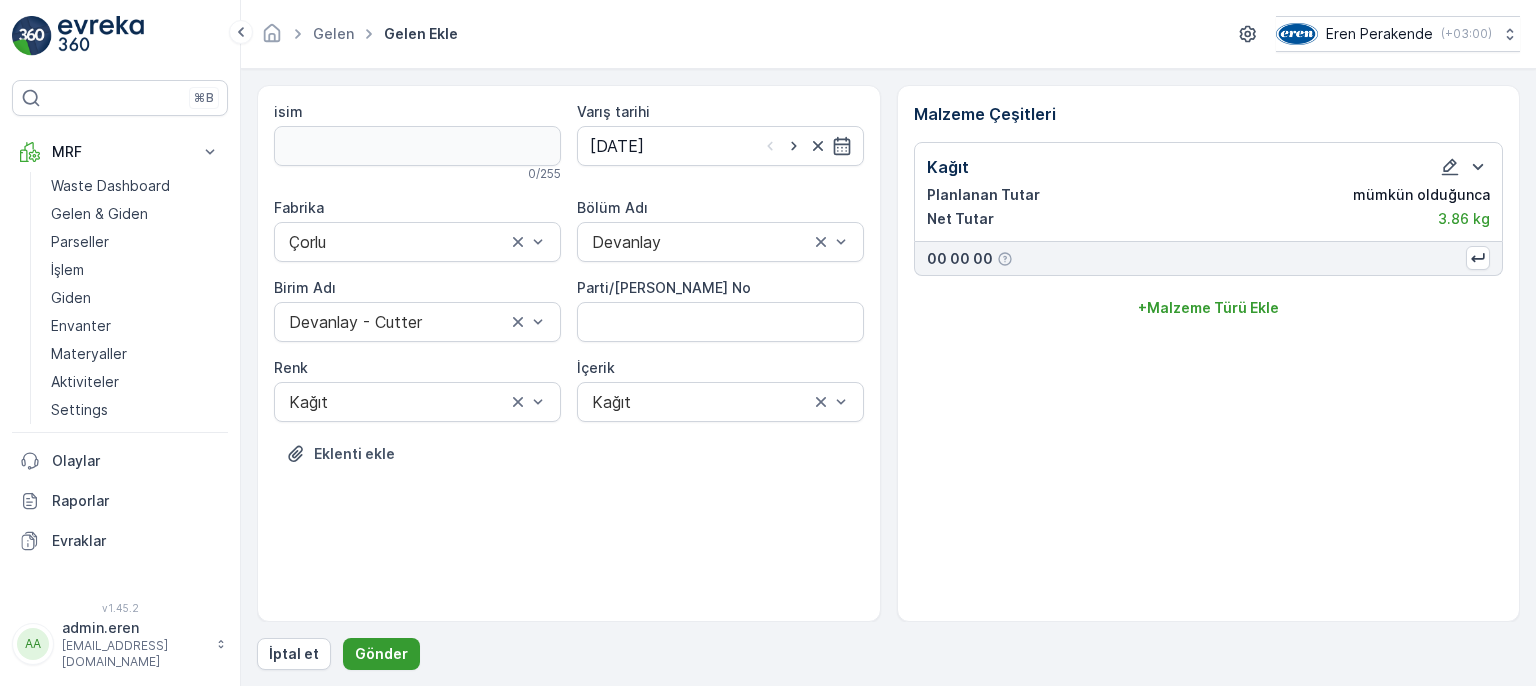 click on "Gönder" at bounding box center (381, 654) 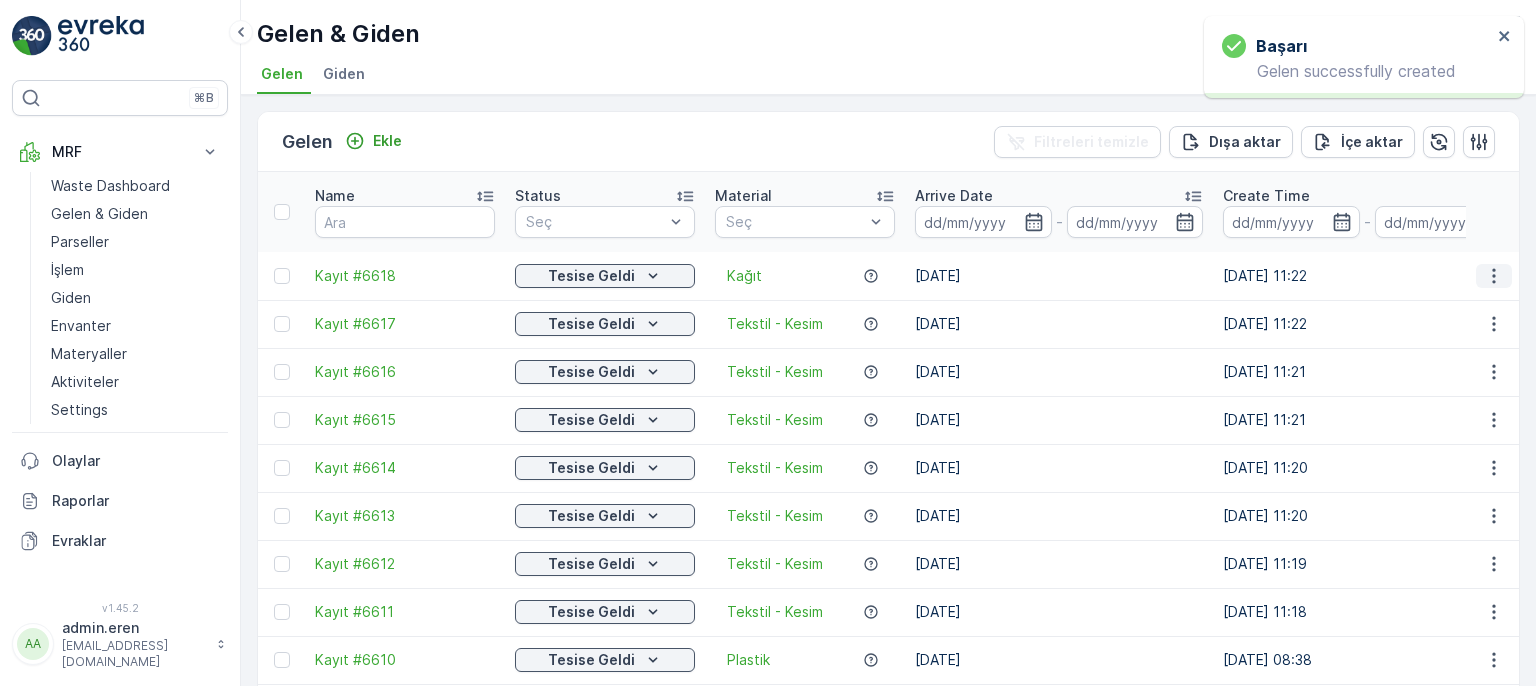 click 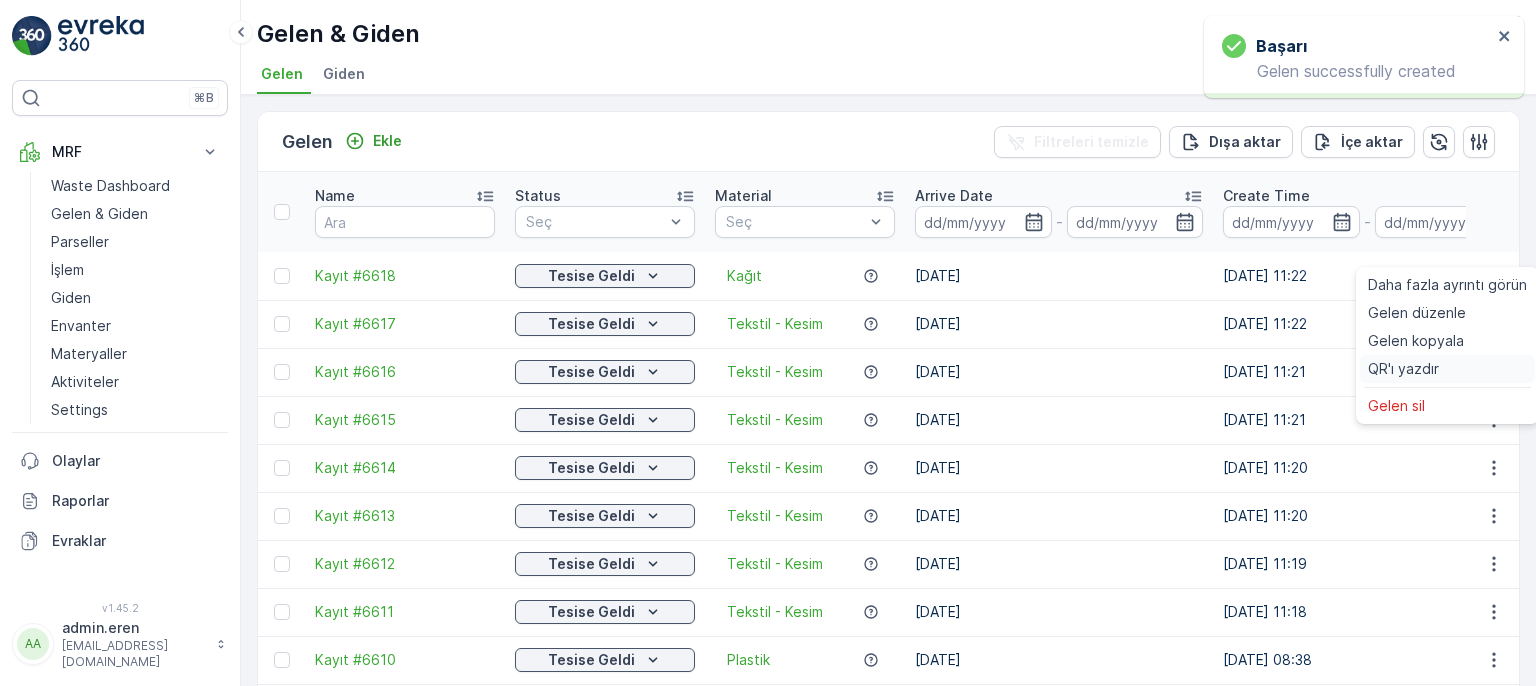click on "QR'ı yazdır" at bounding box center (1447, 369) 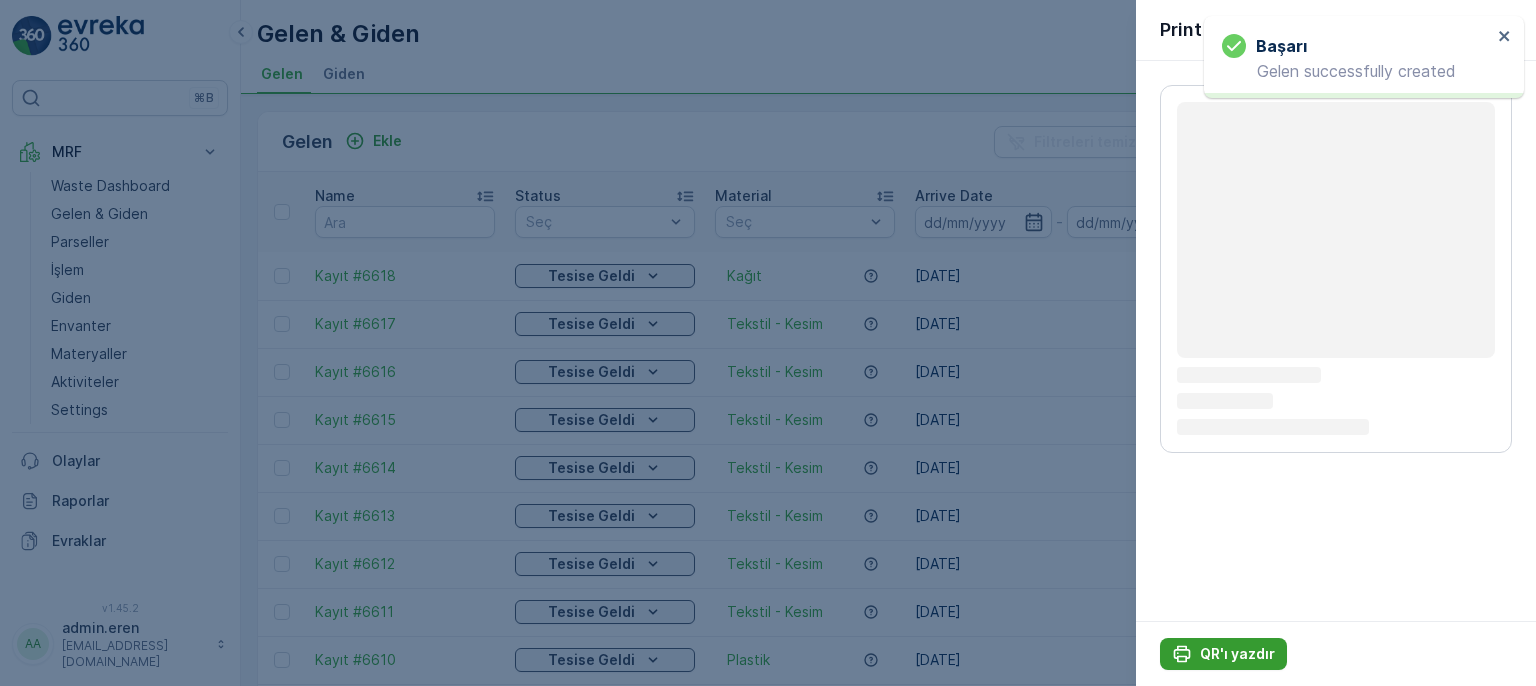 drag, startPoint x: 1215, startPoint y: 669, endPoint x: 1212, endPoint y: 651, distance: 18.248287 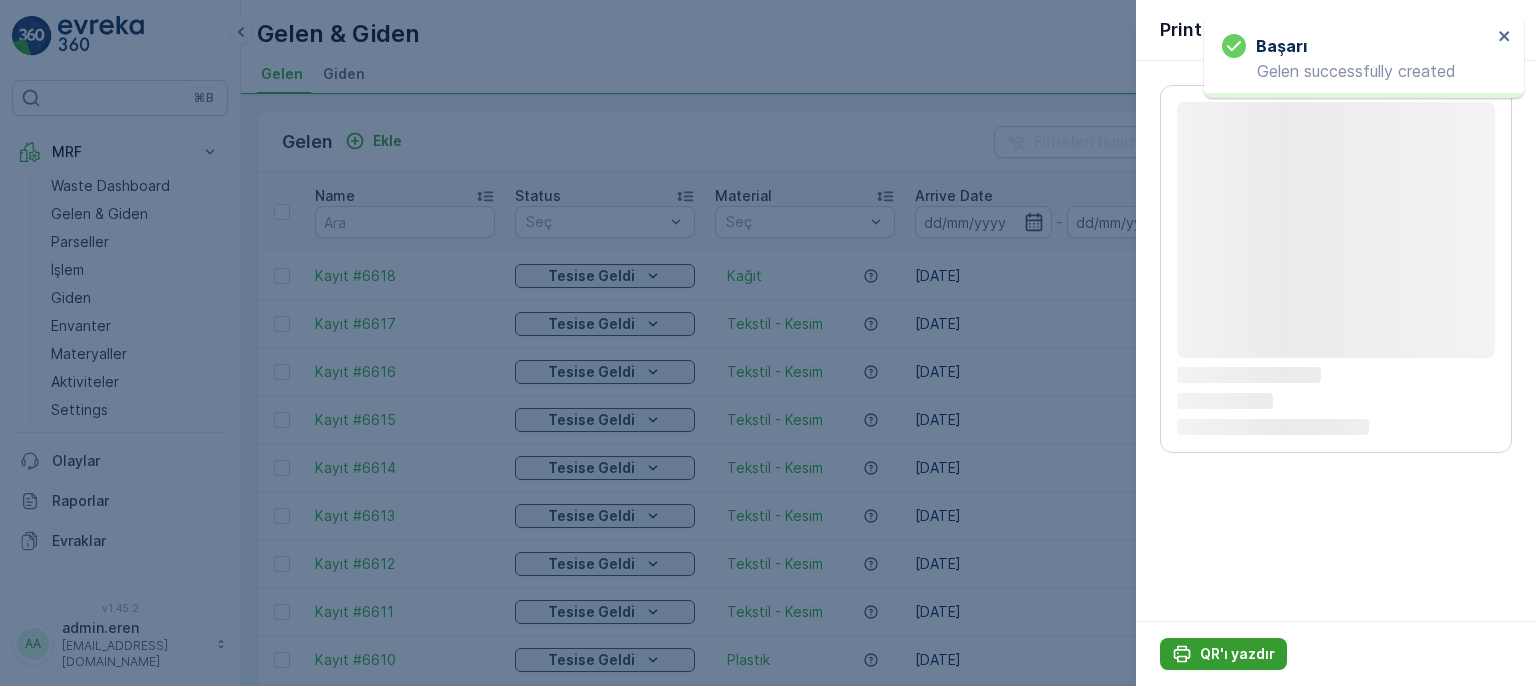 click on "QR'ı yazdır" at bounding box center [1336, 653] 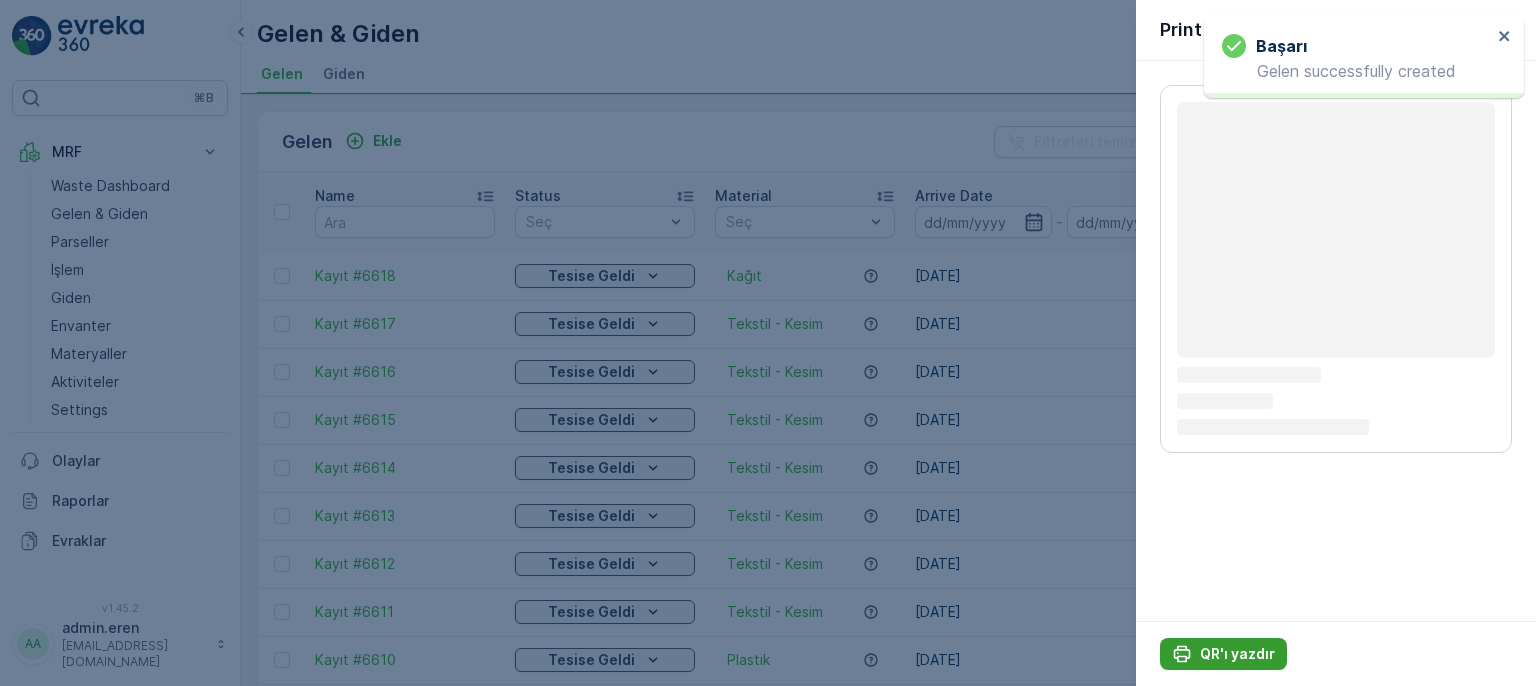 click on "QR'ı yazdır" at bounding box center (1237, 654) 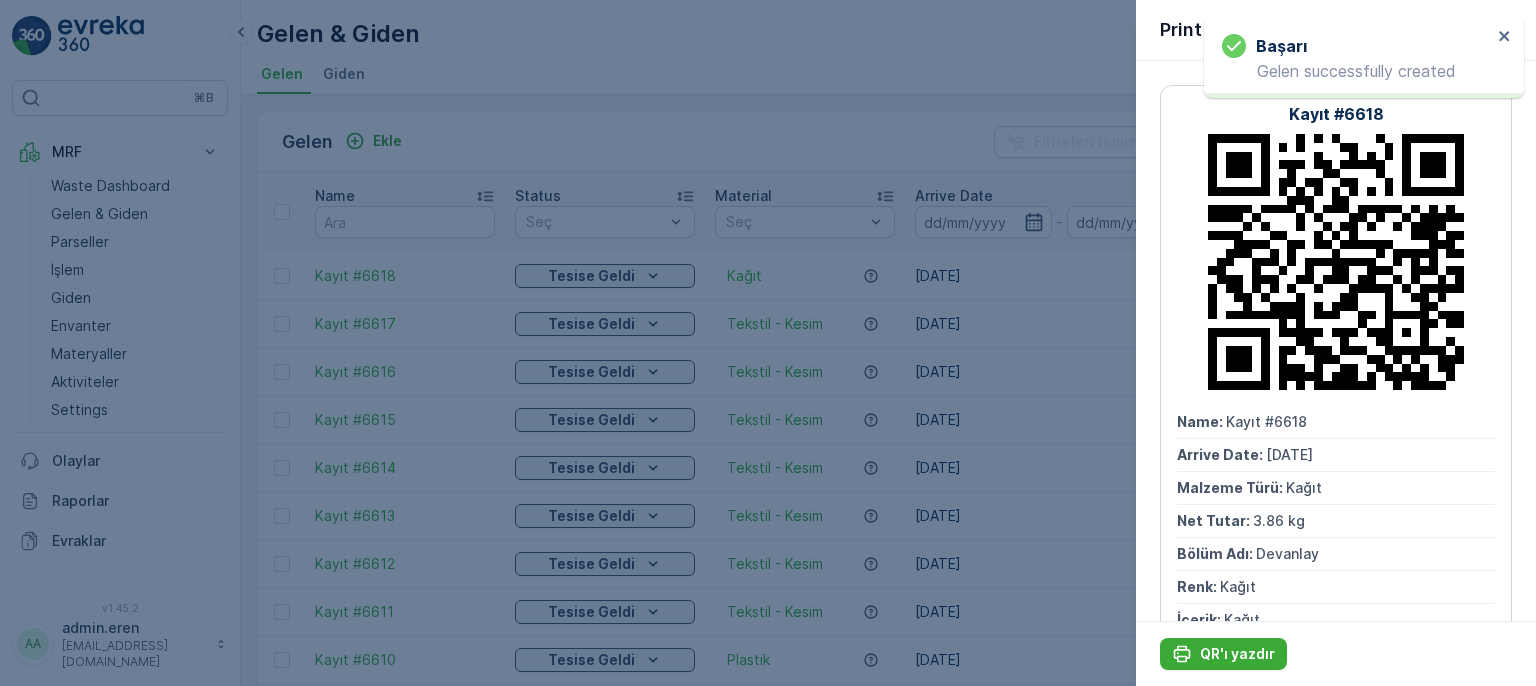 click at bounding box center (768, 343) 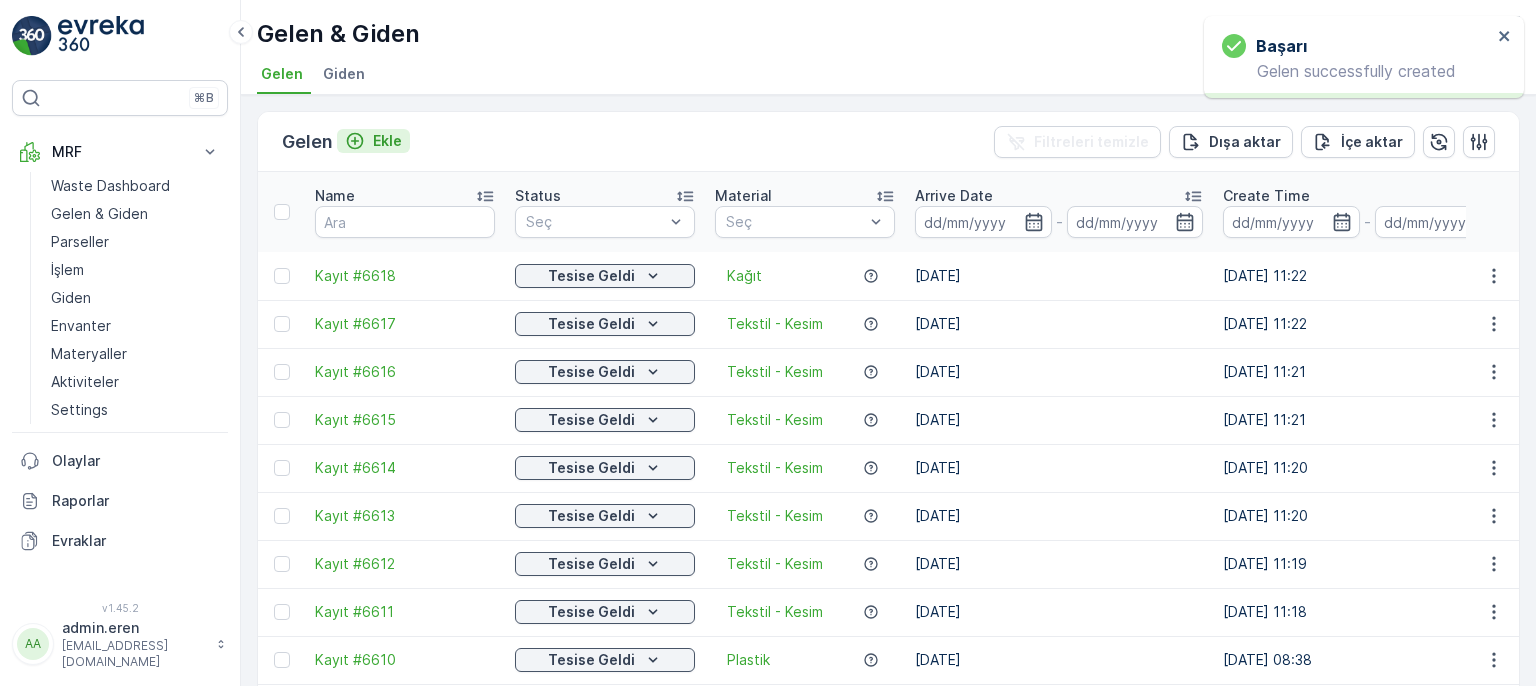 click on "Ekle" at bounding box center (373, 141) 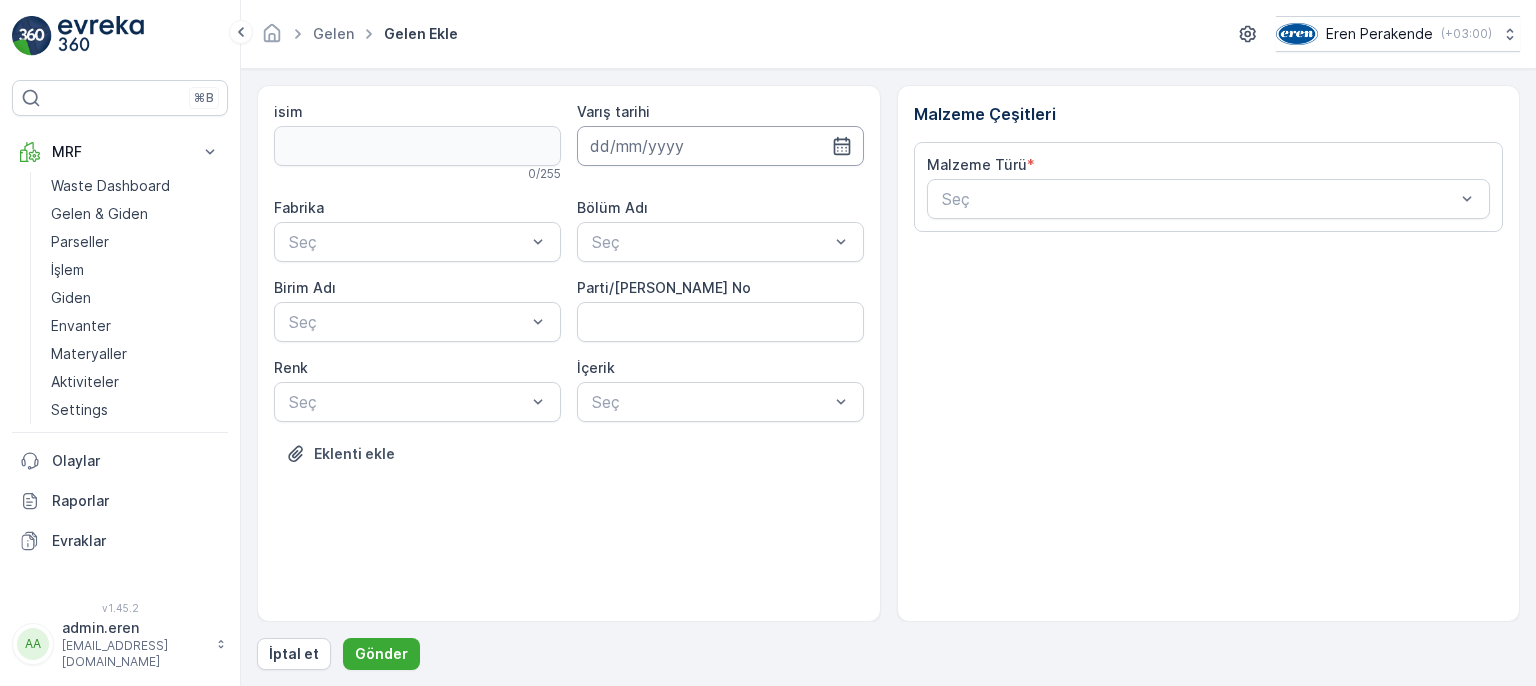 click at bounding box center (720, 146) 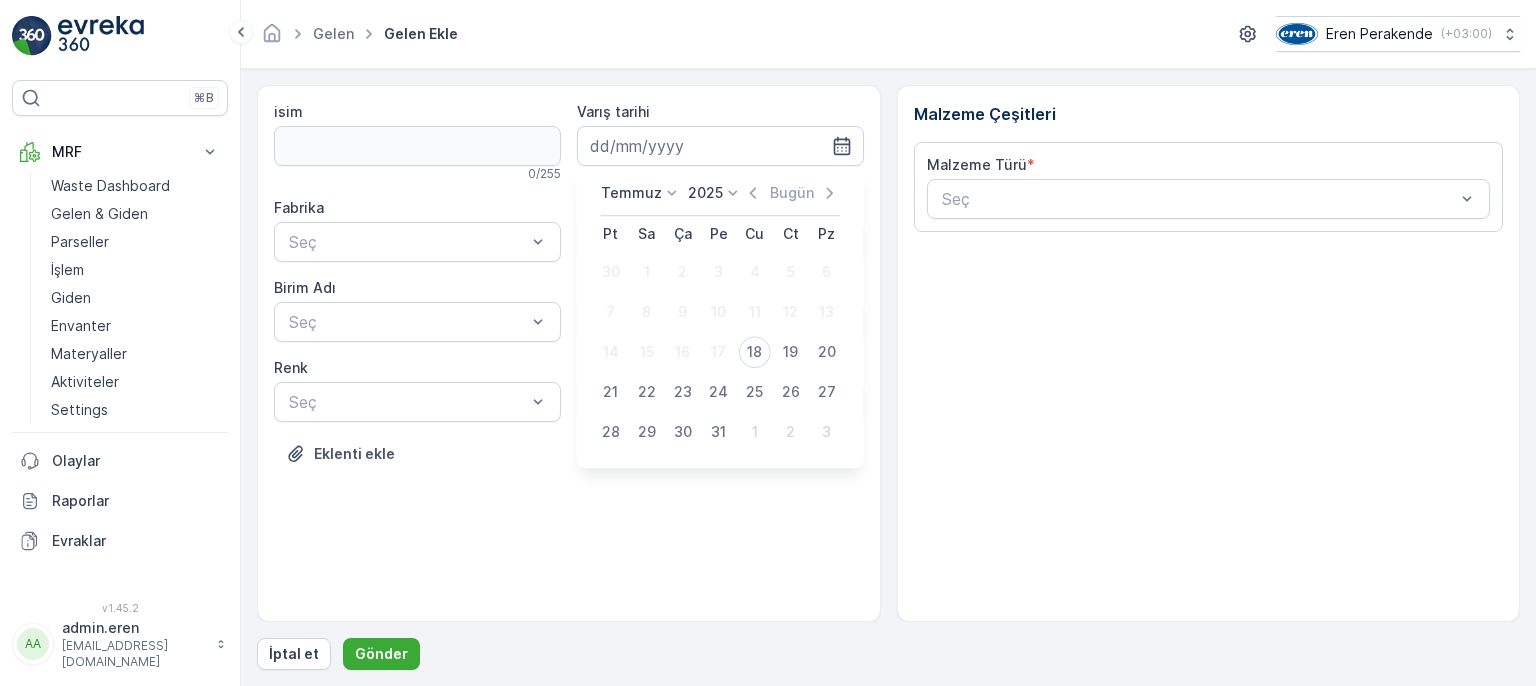 click on "18" at bounding box center (755, 352) 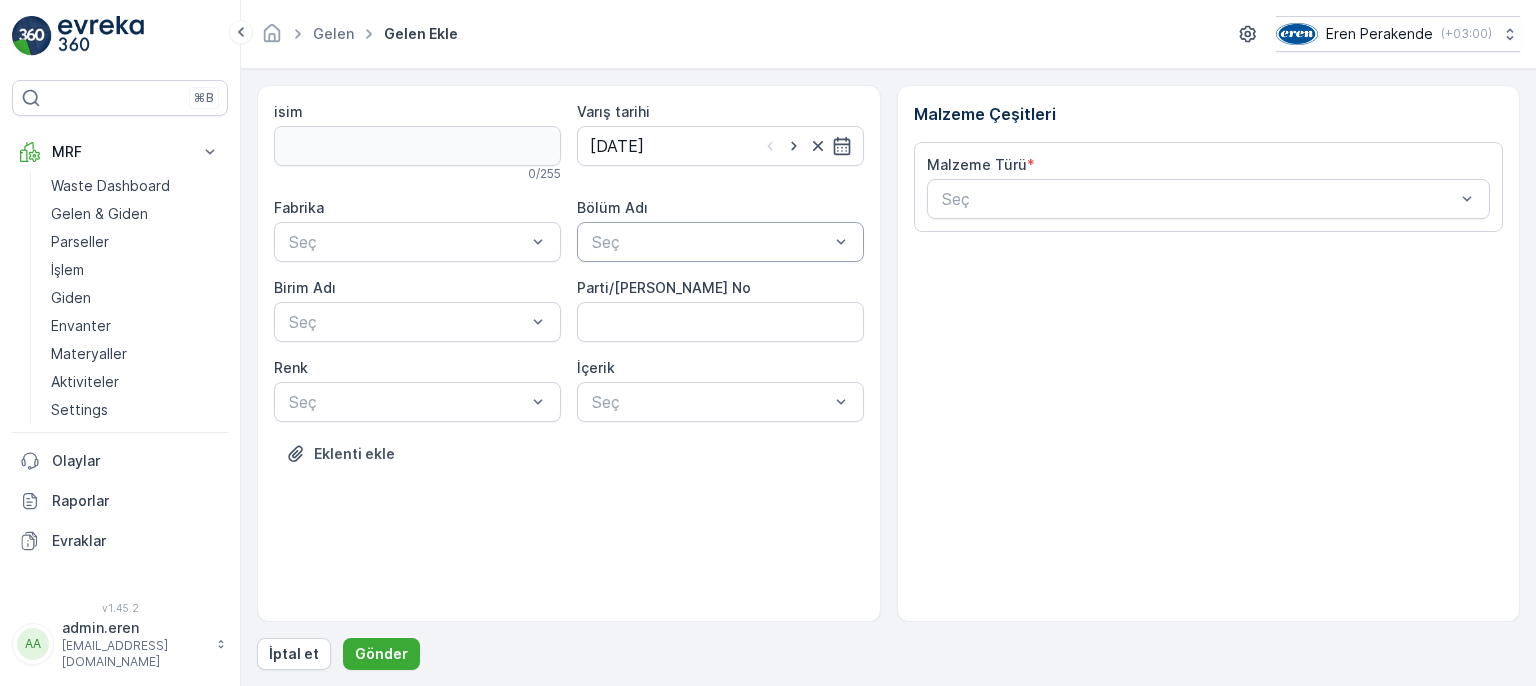 click at bounding box center [710, 242] 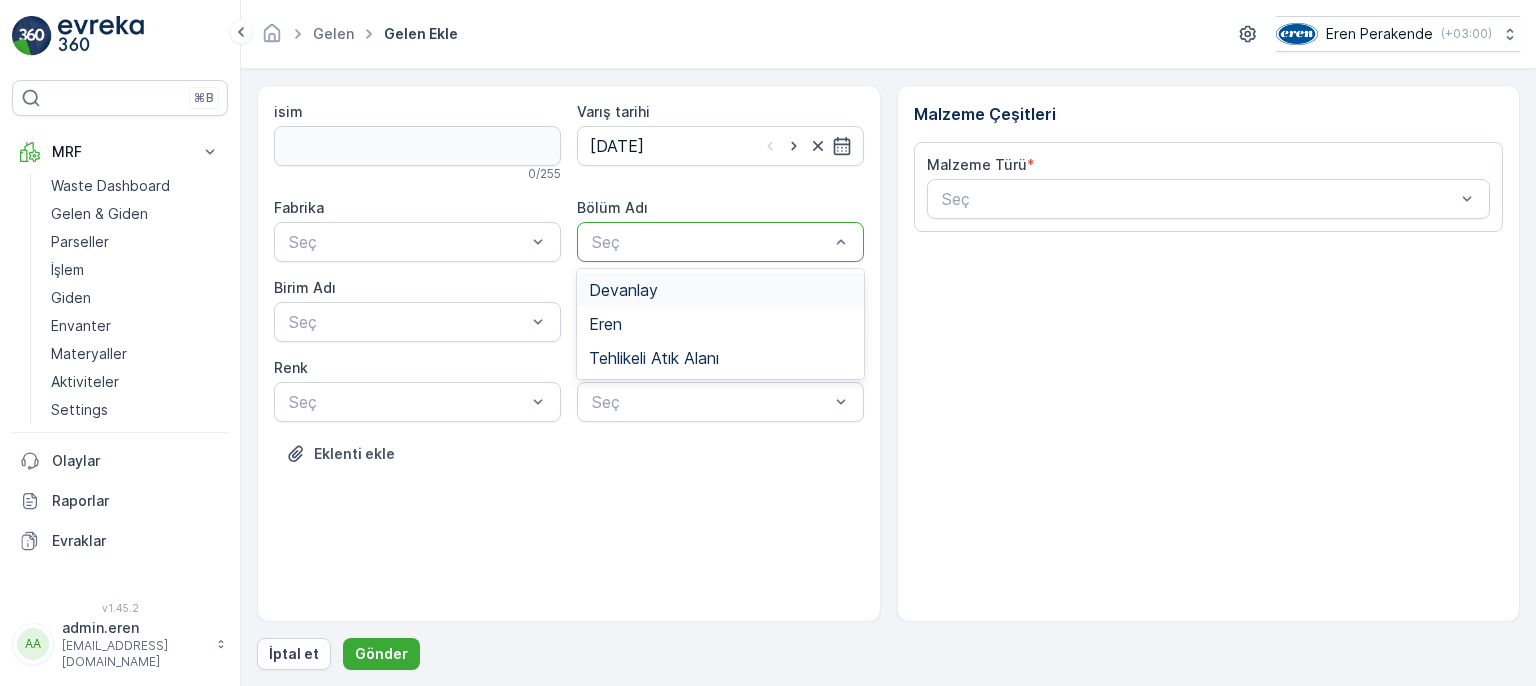 click on "Devanlay" at bounding box center (720, 290) 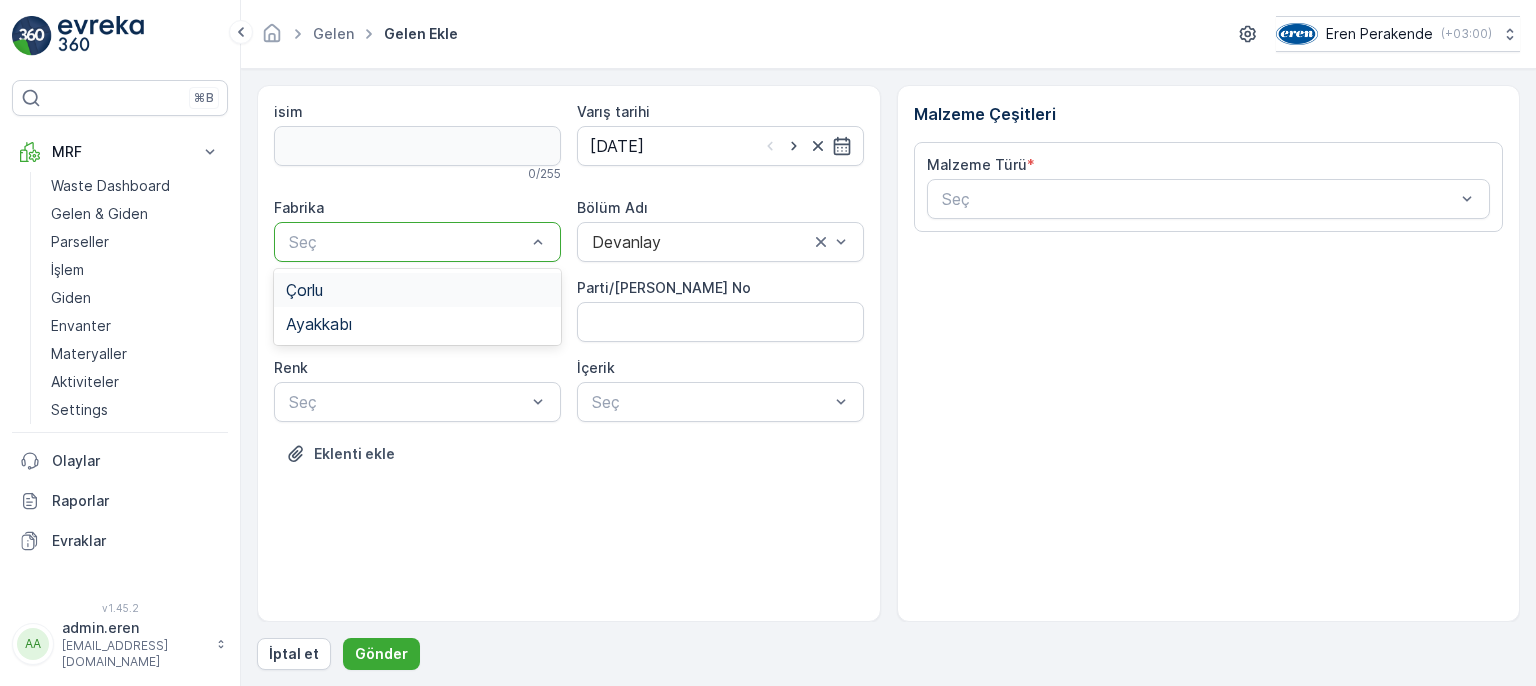 click at bounding box center [407, 242] 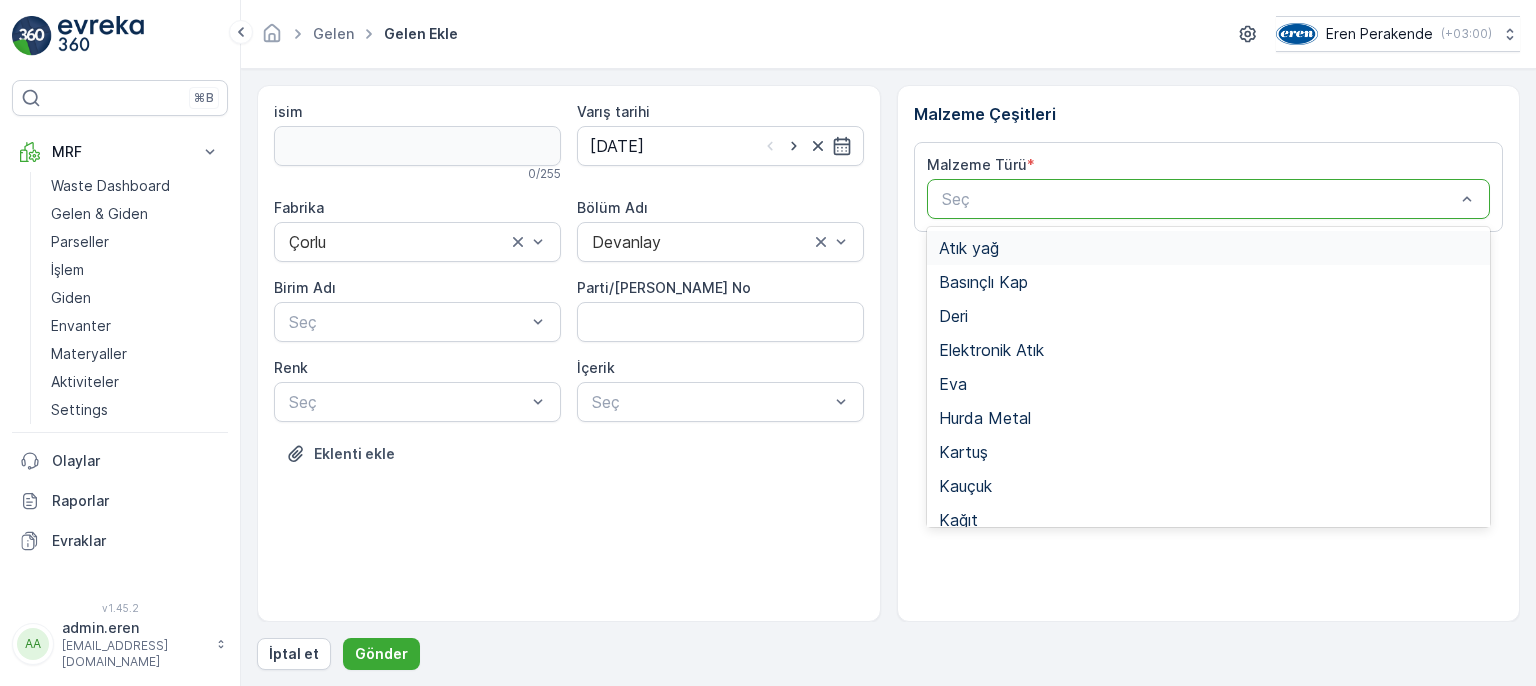 drag, startPoint x: 1043, startPoint y: 187, endPoint x: 1051, endPoint y: 241, distance: 54.589375 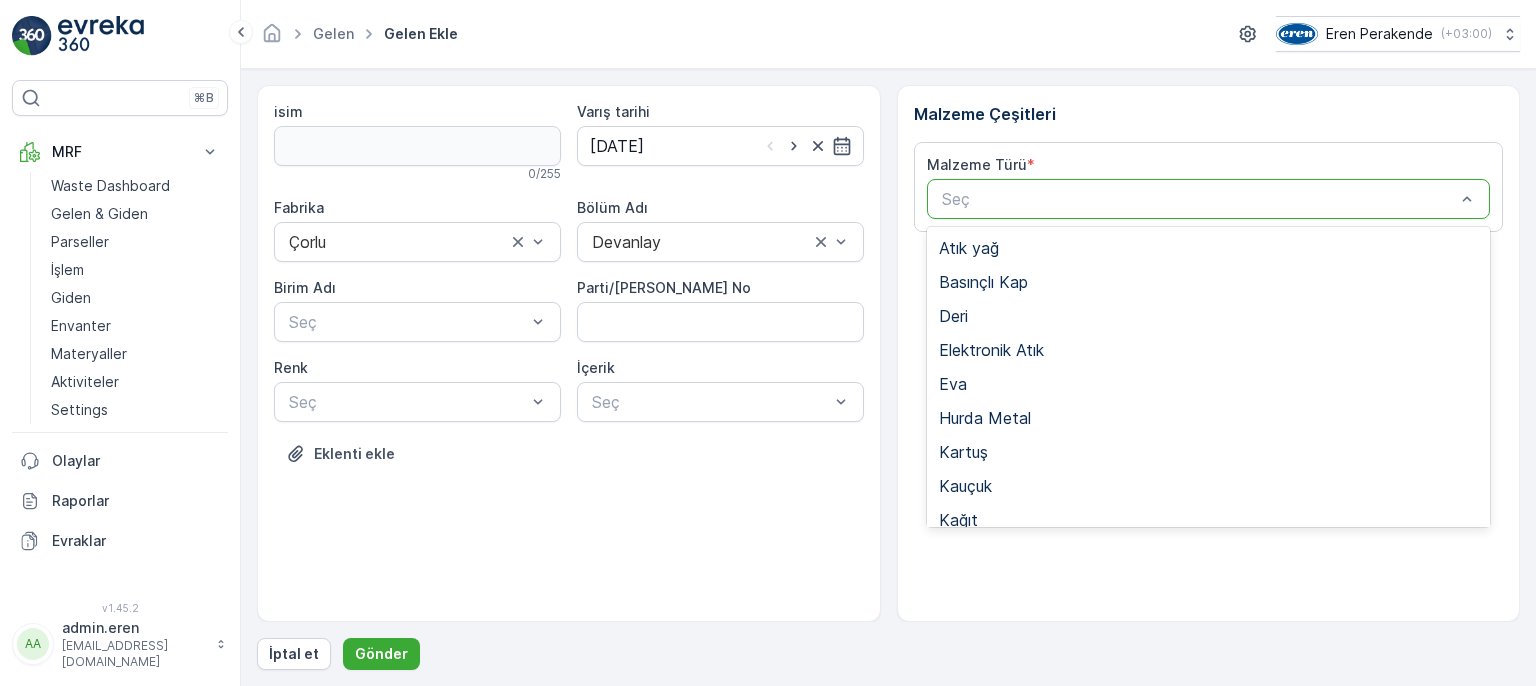 click on "Plastik" at bounding box center (1209, 622) 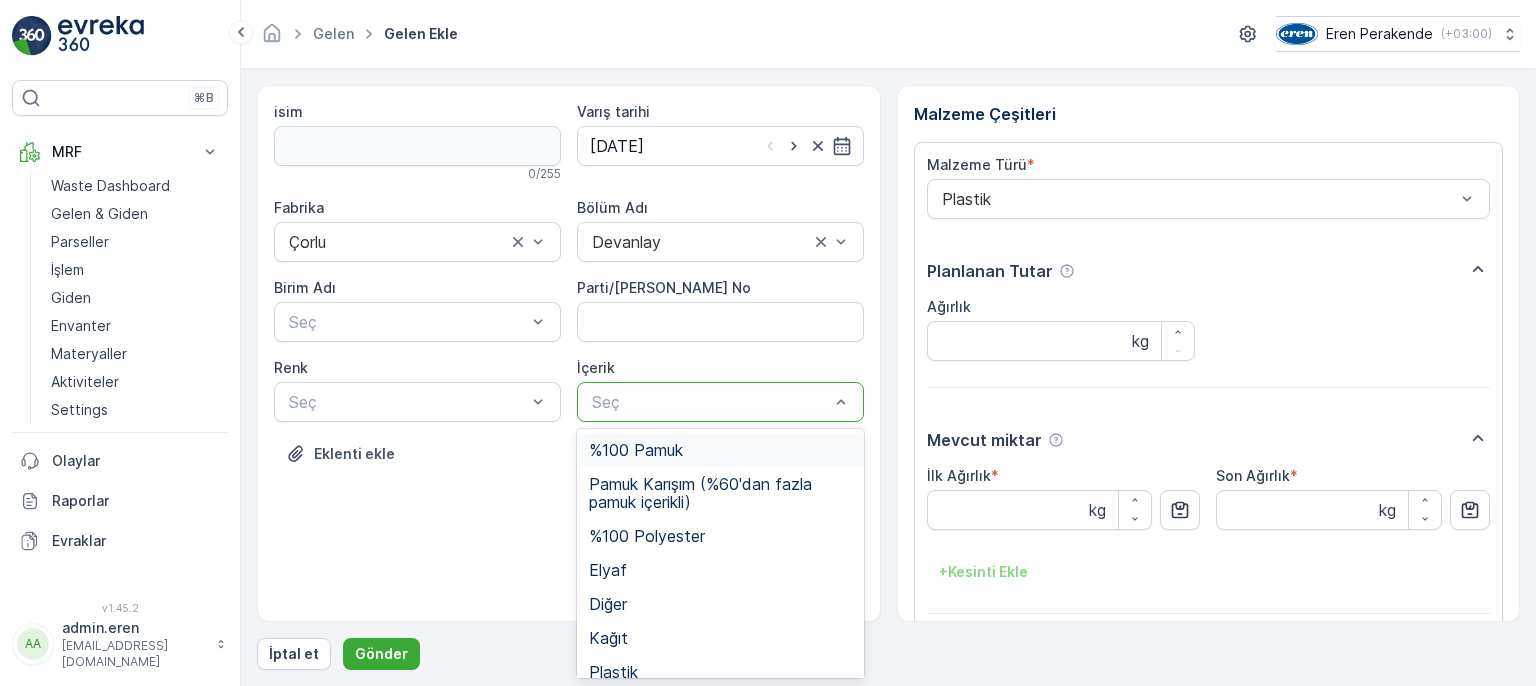 drag, startPoint x: 824, startPoint y: 392, endPoint x: 784, endPoint y: 429, distance: 54.48853 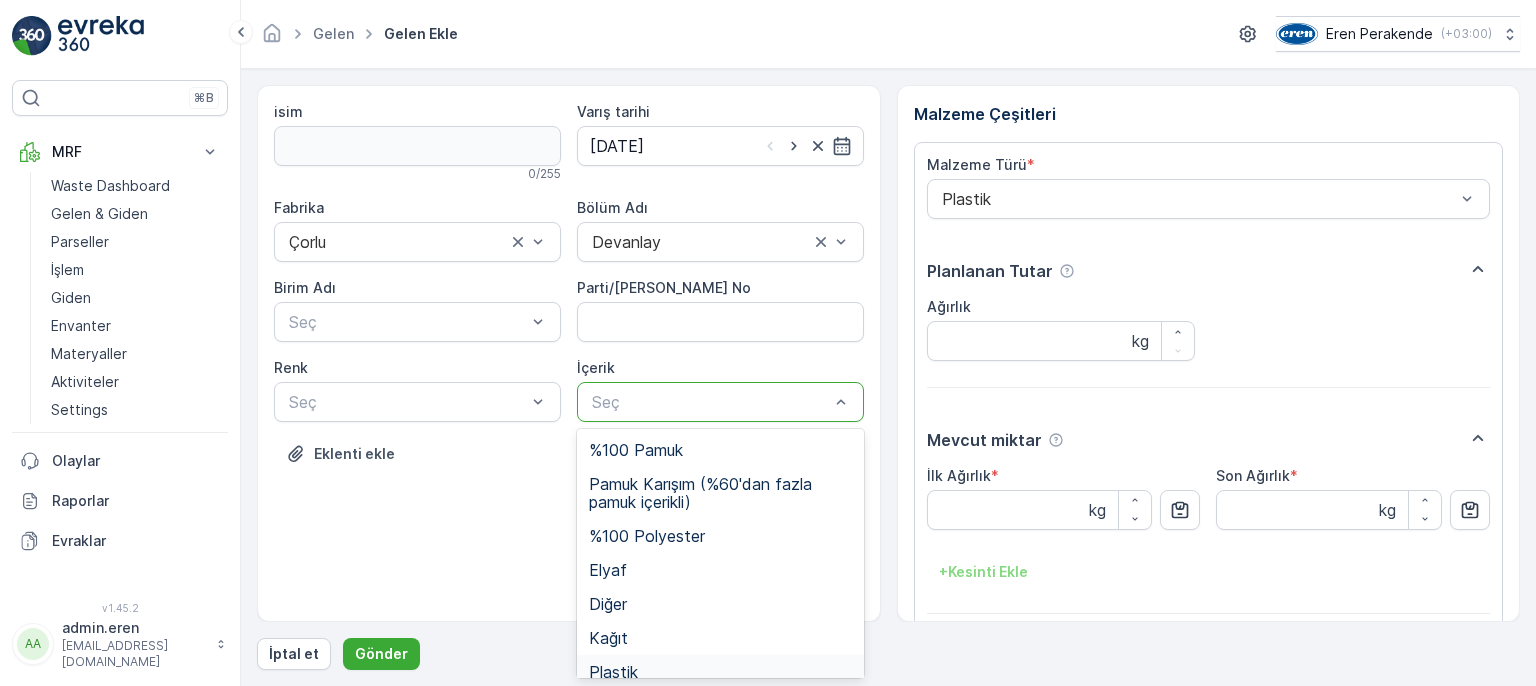 click on "Plastik" at bounding box center [720, 672] 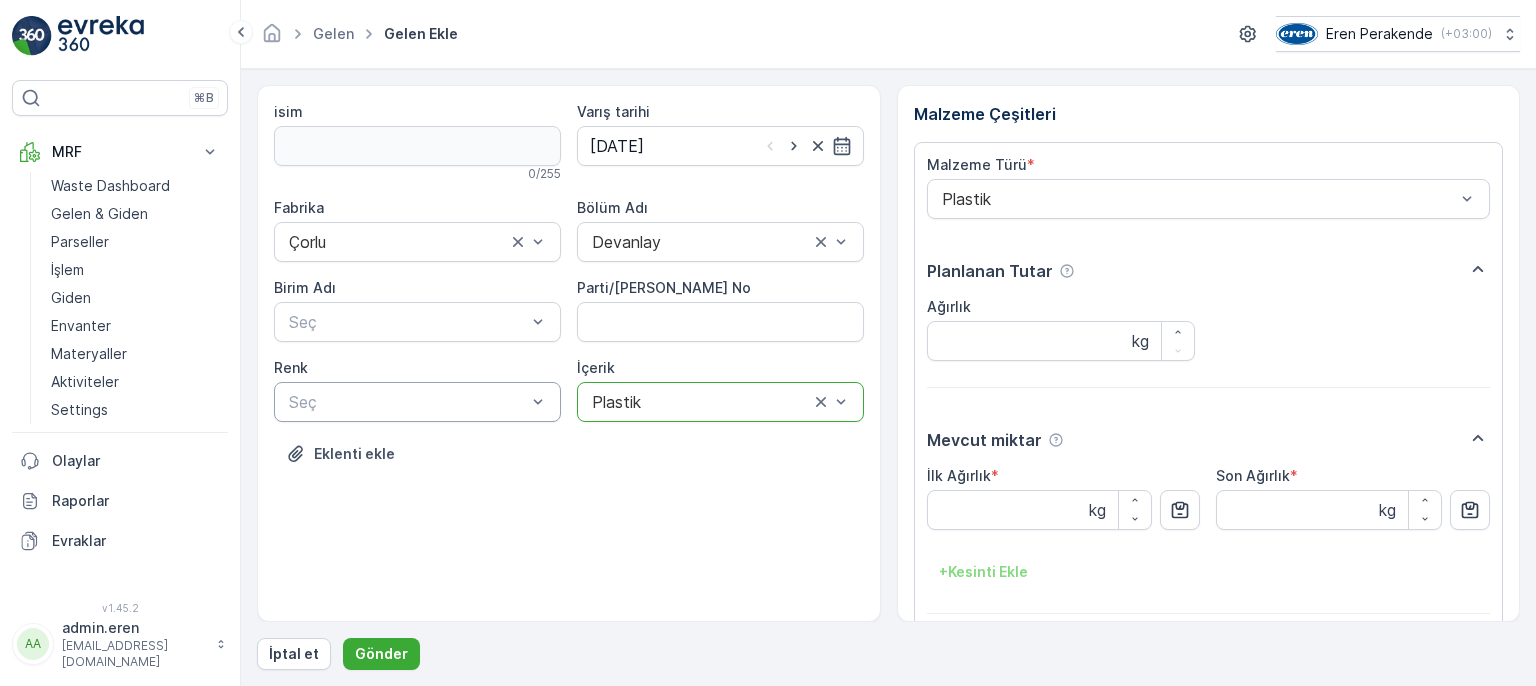 click at bounding box center [407, 402] 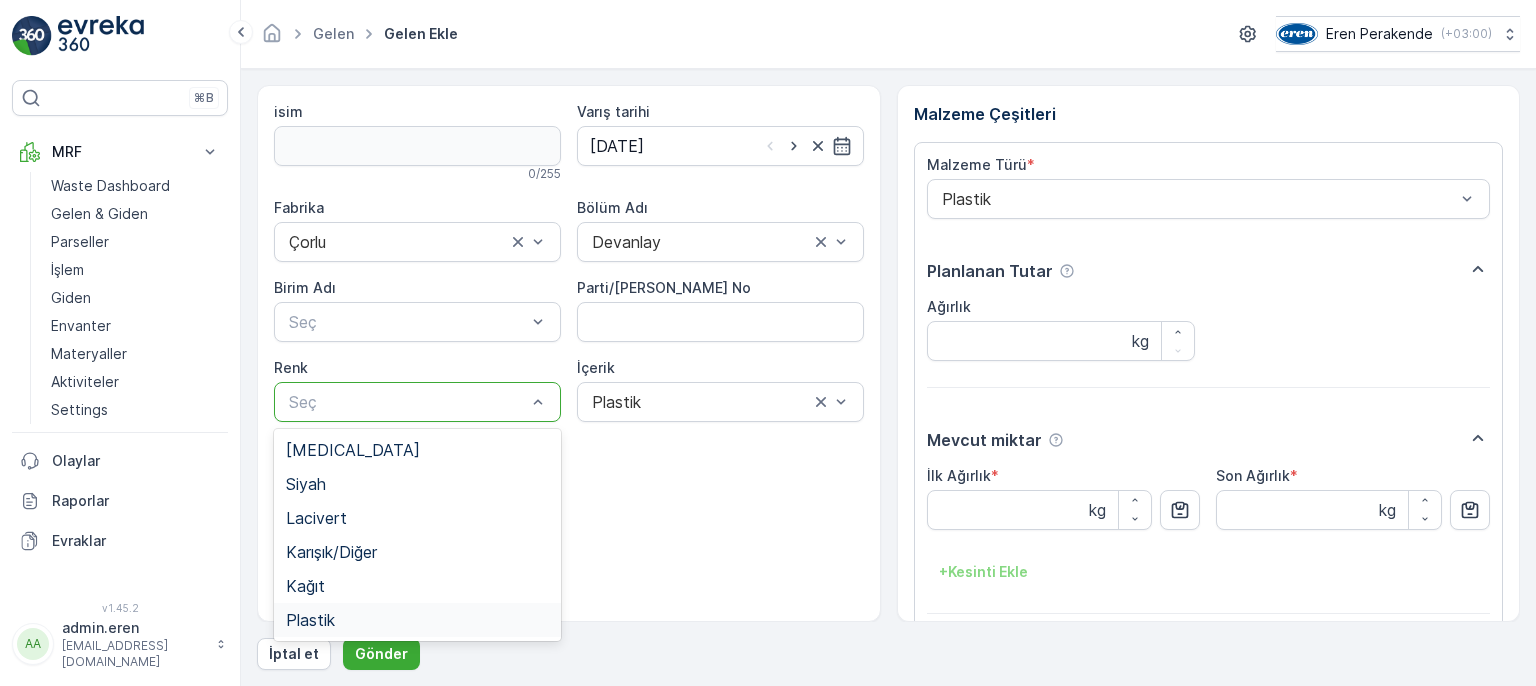 click on "Plastik" at bounding box center [417, 620] 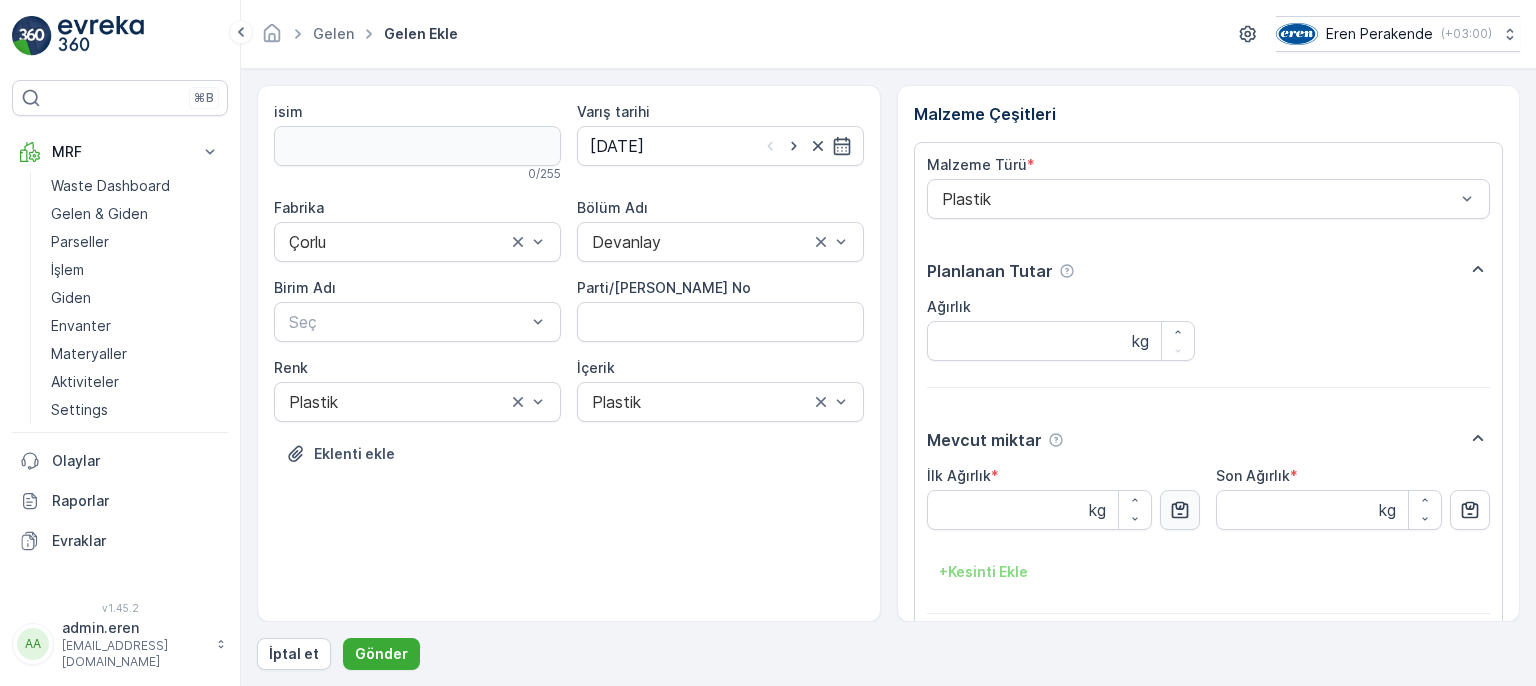 click at bounding box center (1180, 510) 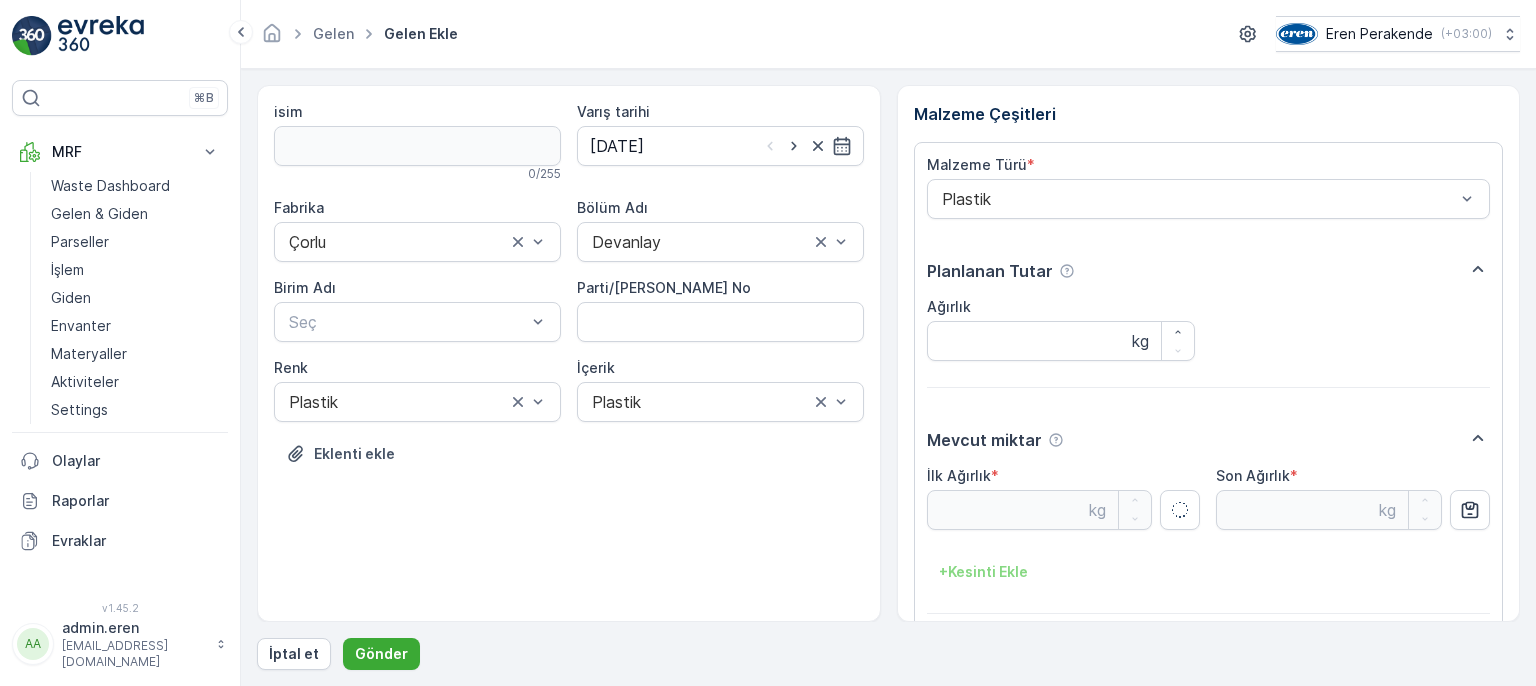type on "4" 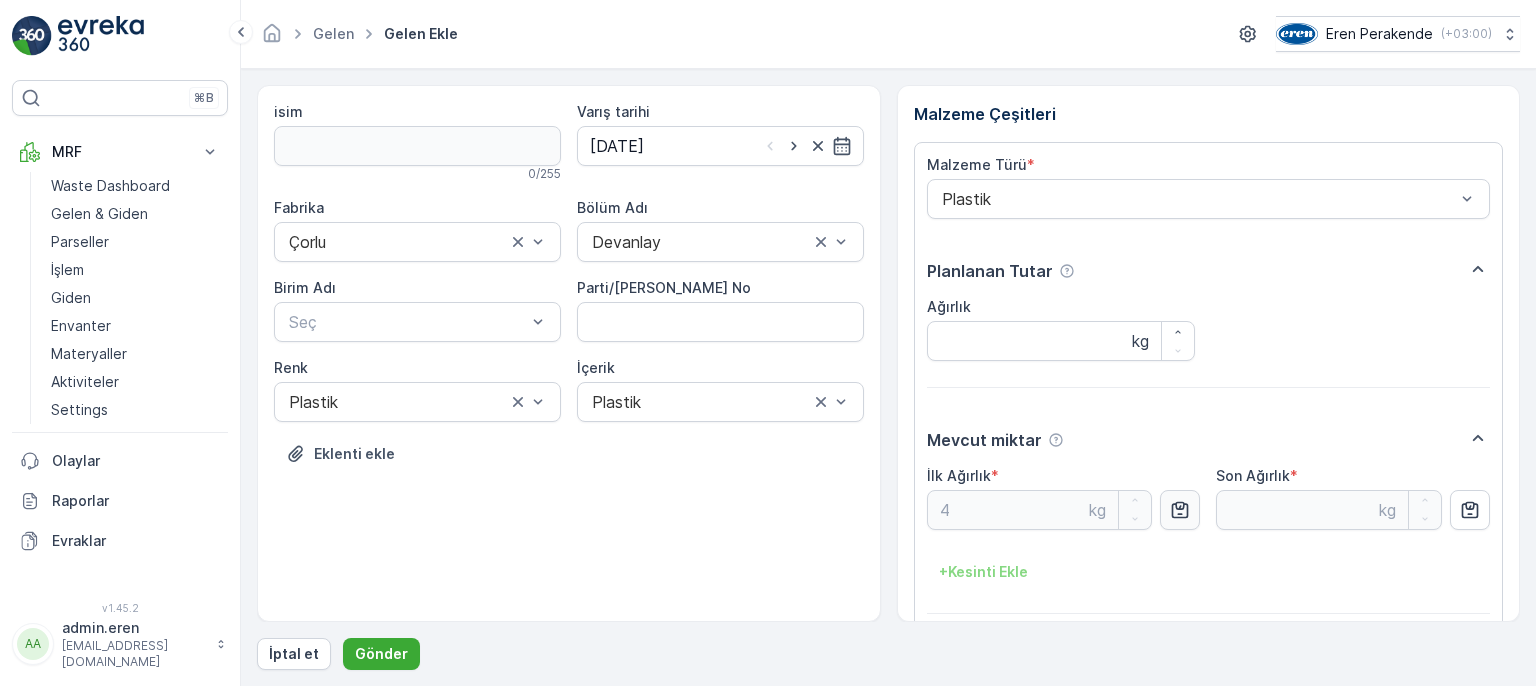 click on "Ekle" at bounding box center (1467, 665) 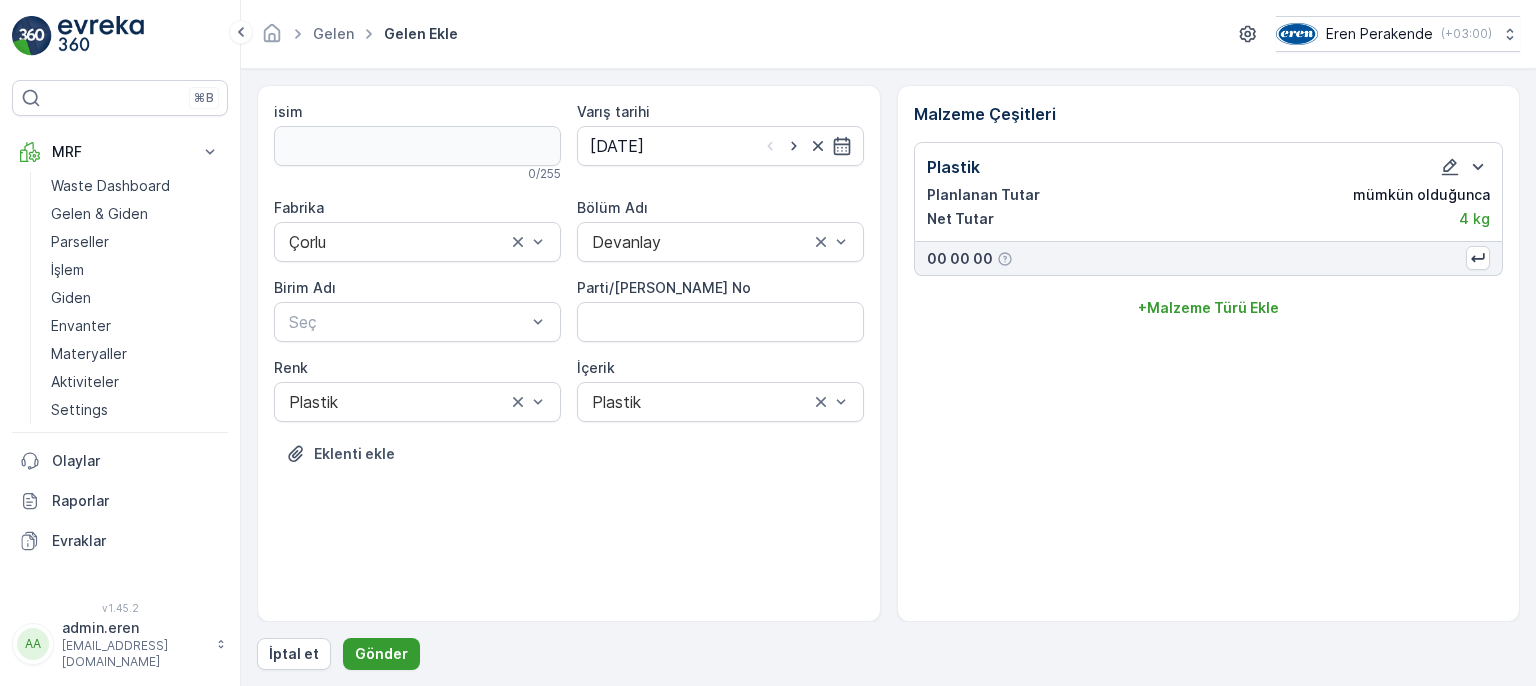 click on "Gönder" at bounding box center [381, 654] 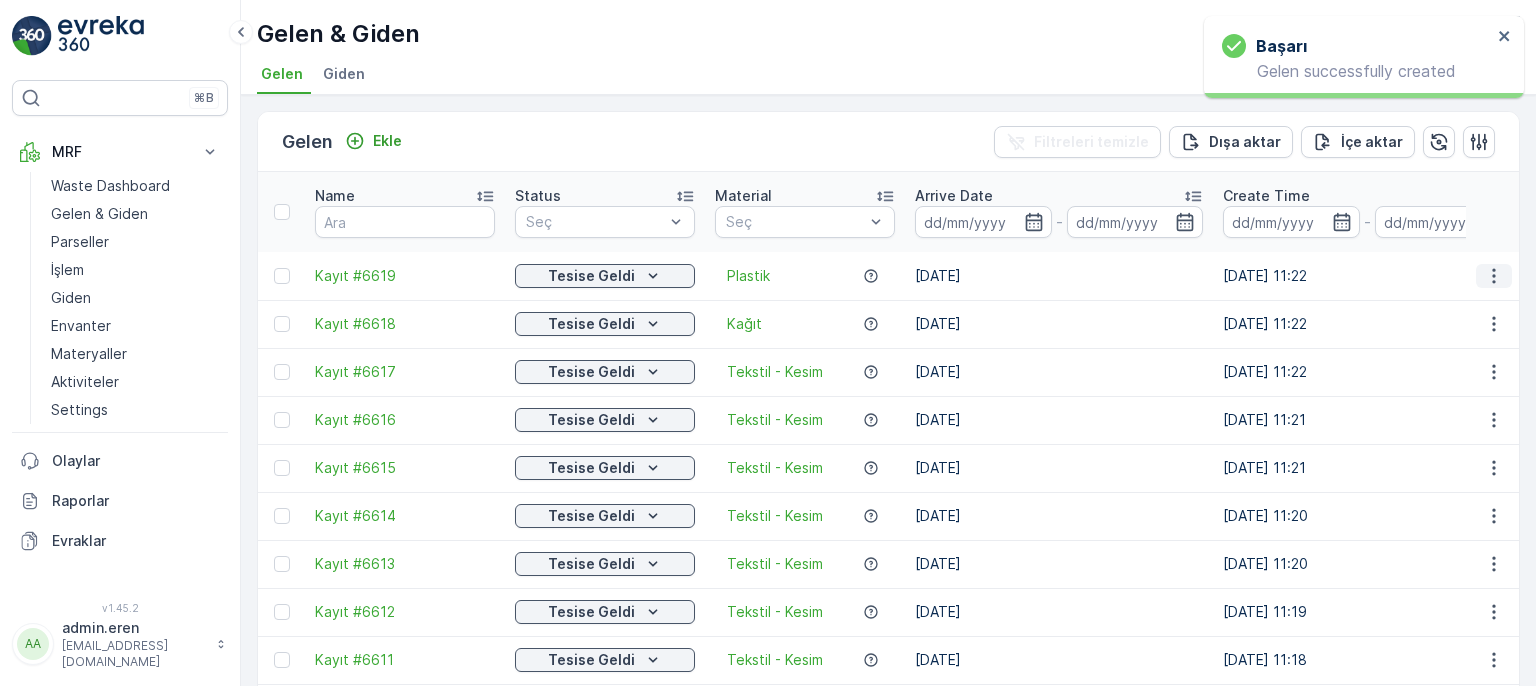 click 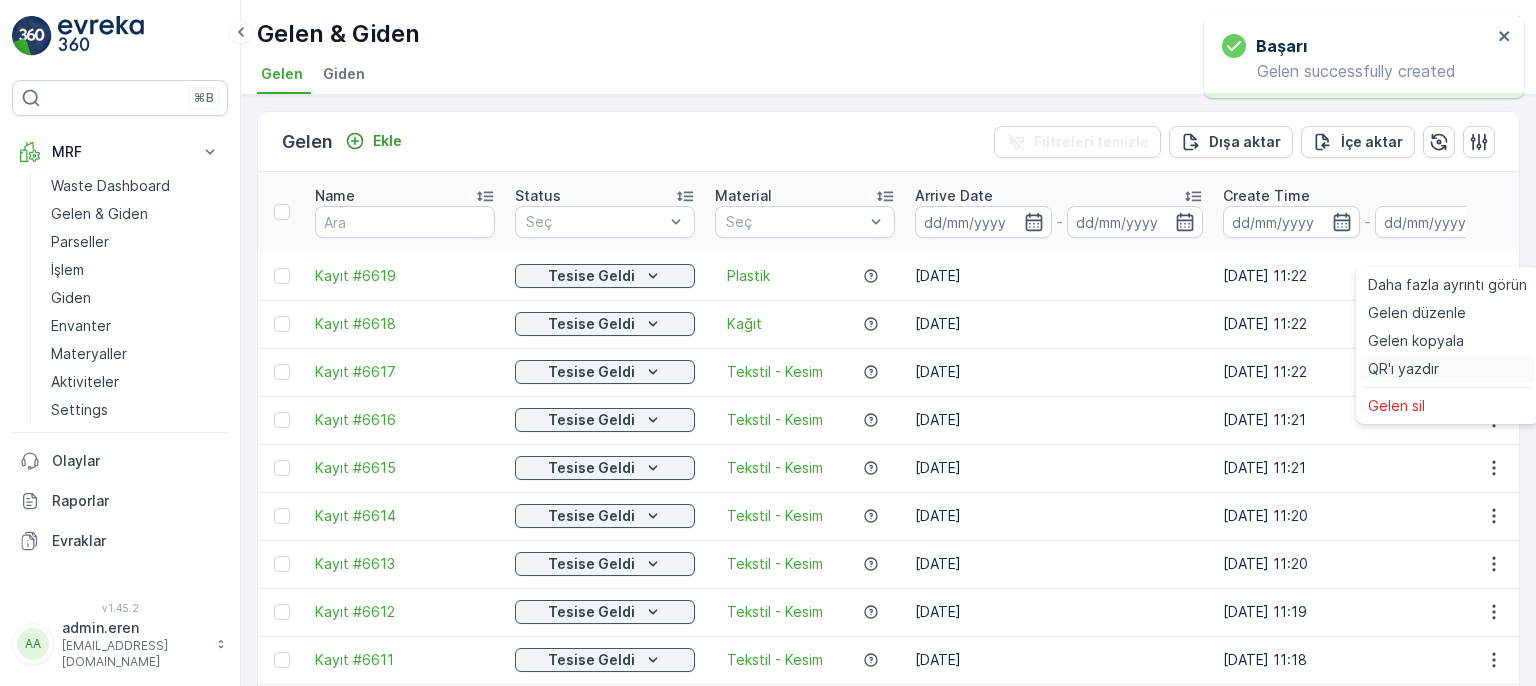 click on "QR'ı yazdır" at bounding box center [1447, 369] 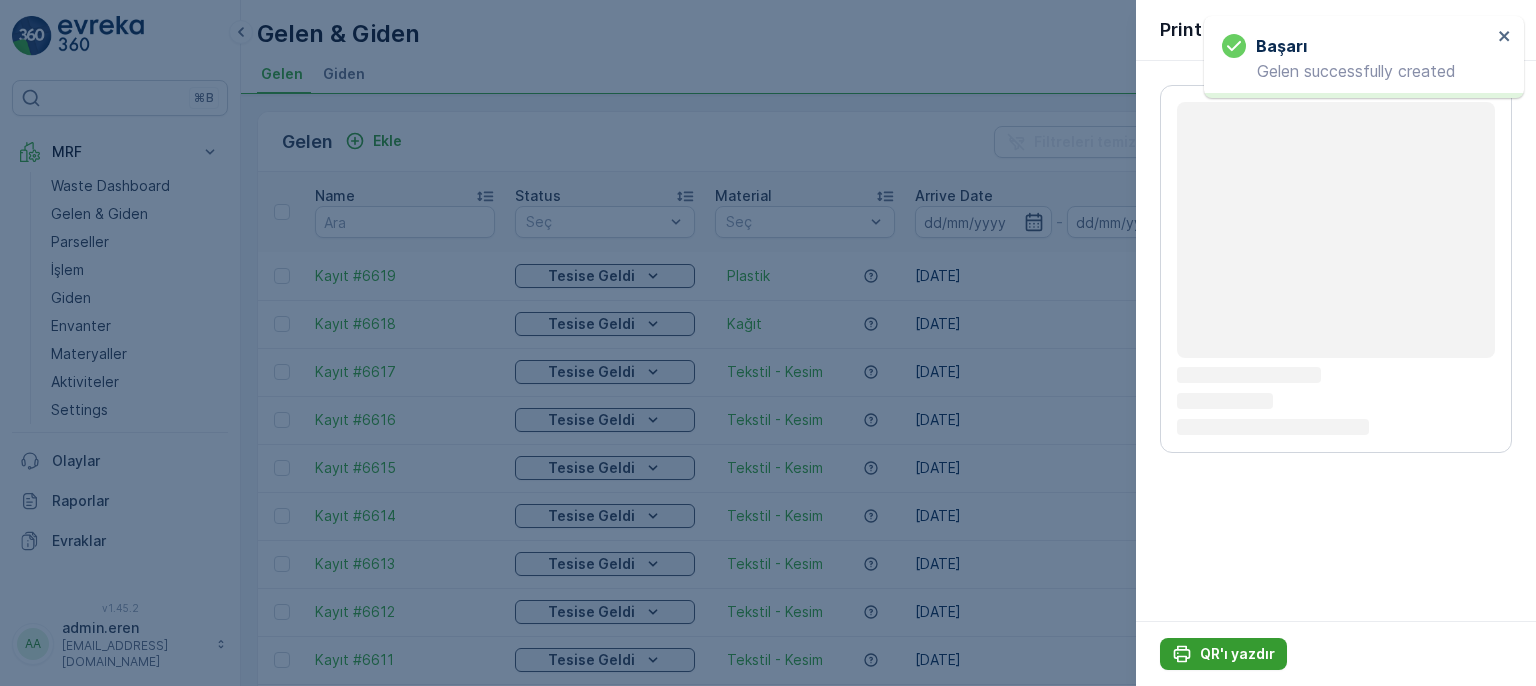 click on "QR'ı yazdır" at bounding box center [1237, 654] 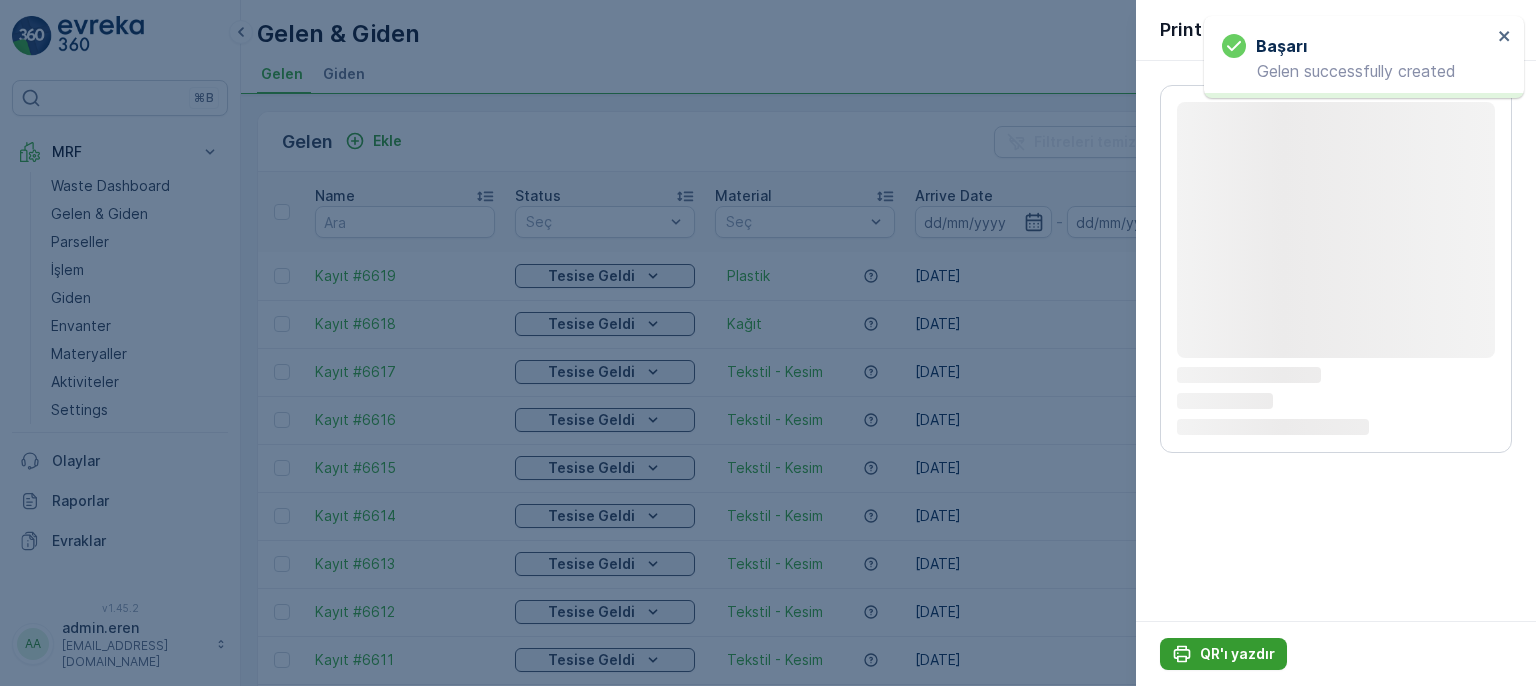 click on "QR'ı yazdır" at bounding box center (1237, 654) 